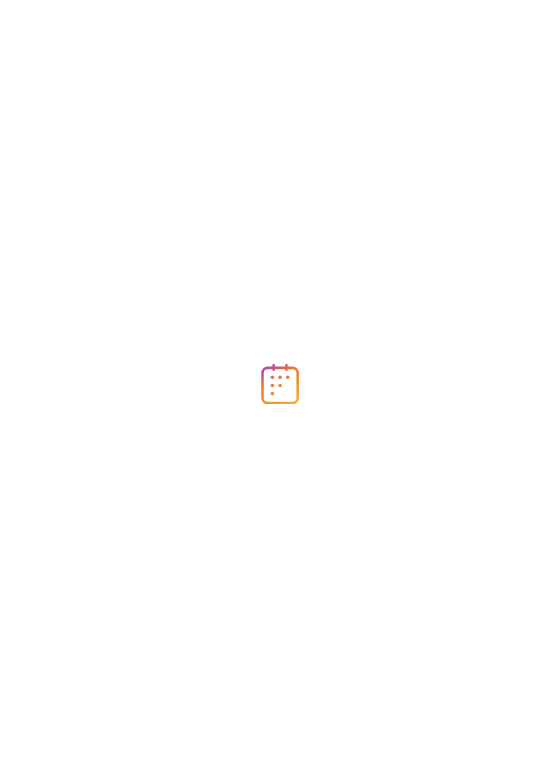 scroll, scrollTop: 0, scrollLeft: 0, axis: both 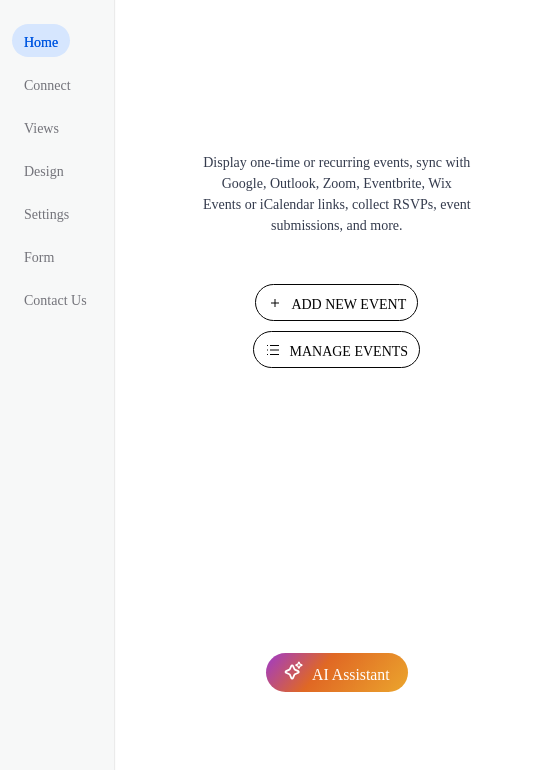 click on "Manage Events" at bounding box center [348, 351] 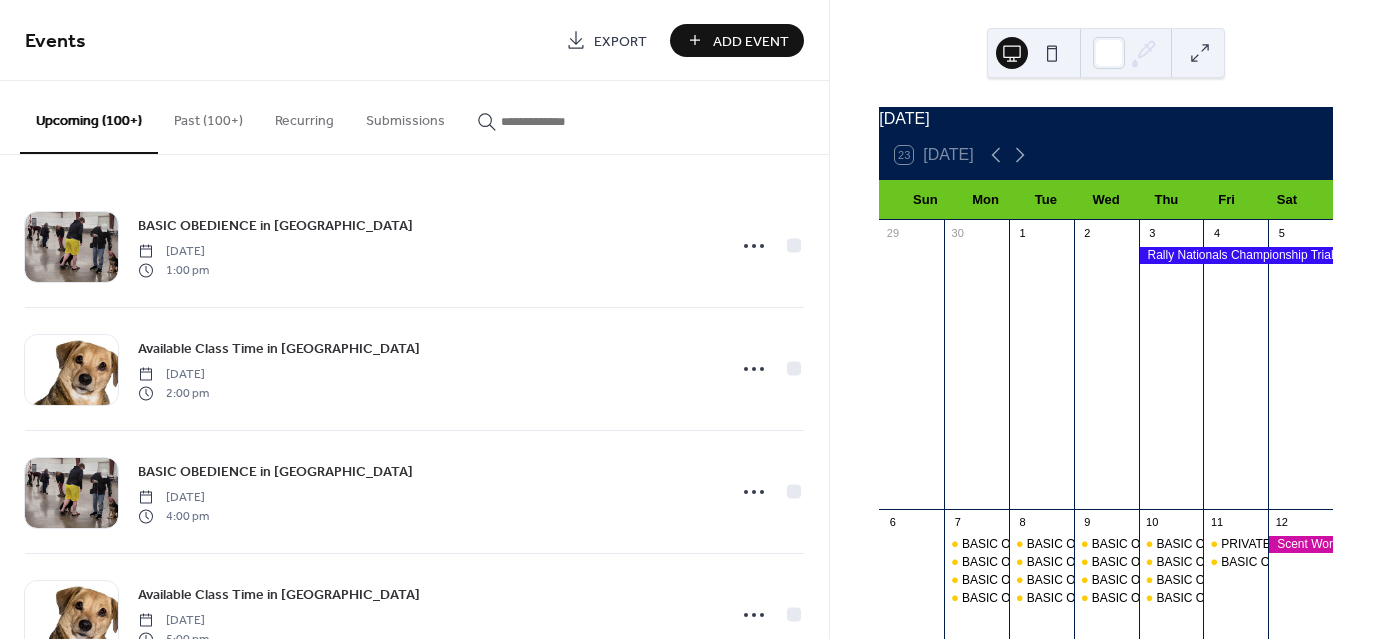scroll, scrollTop: 0, scrollLeft: 0, axis: both 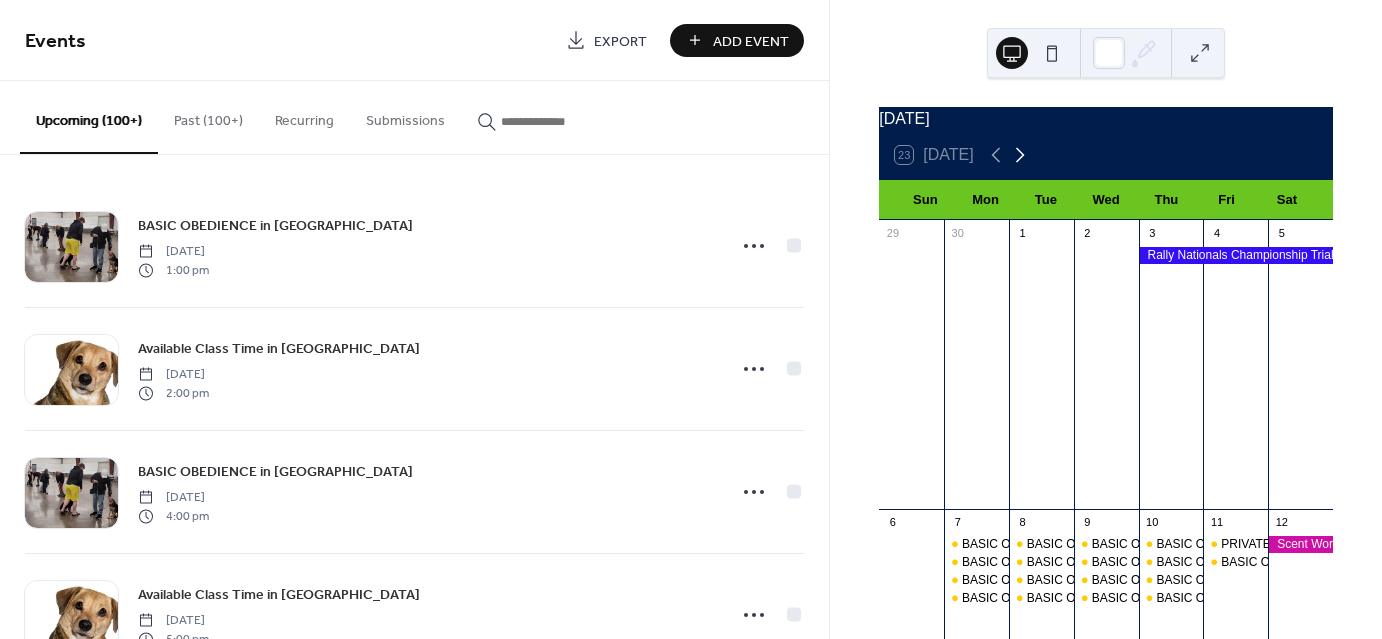 click 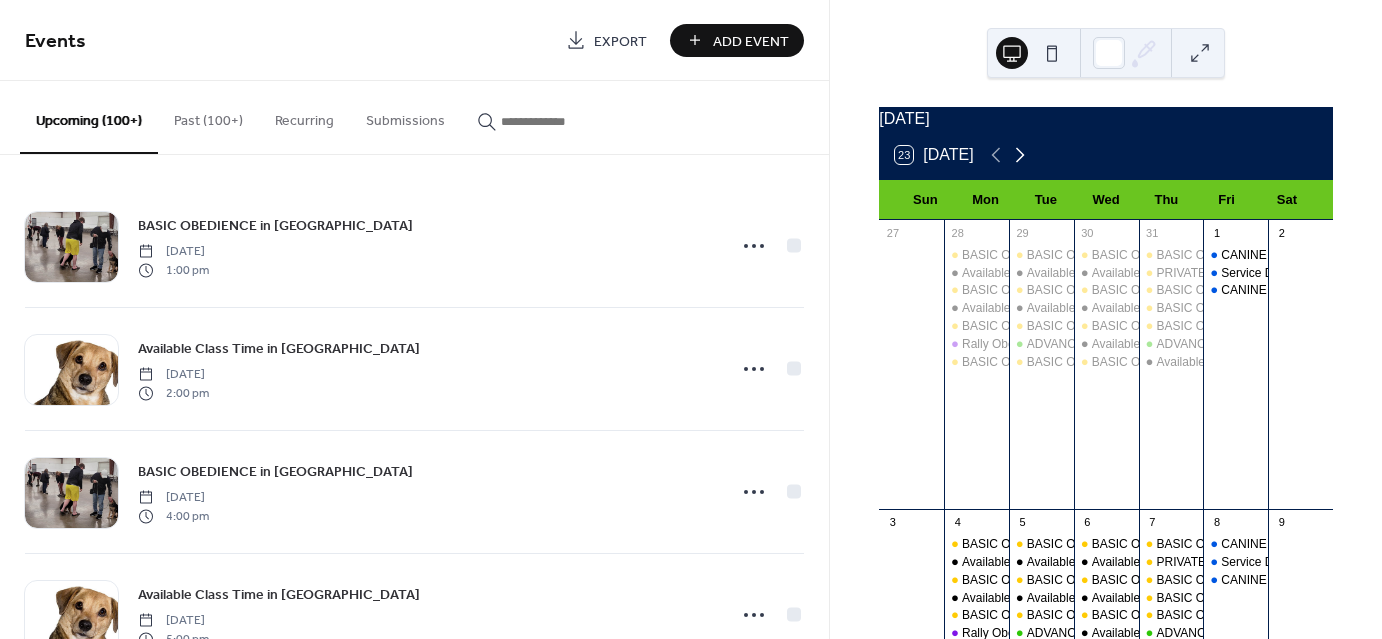 click 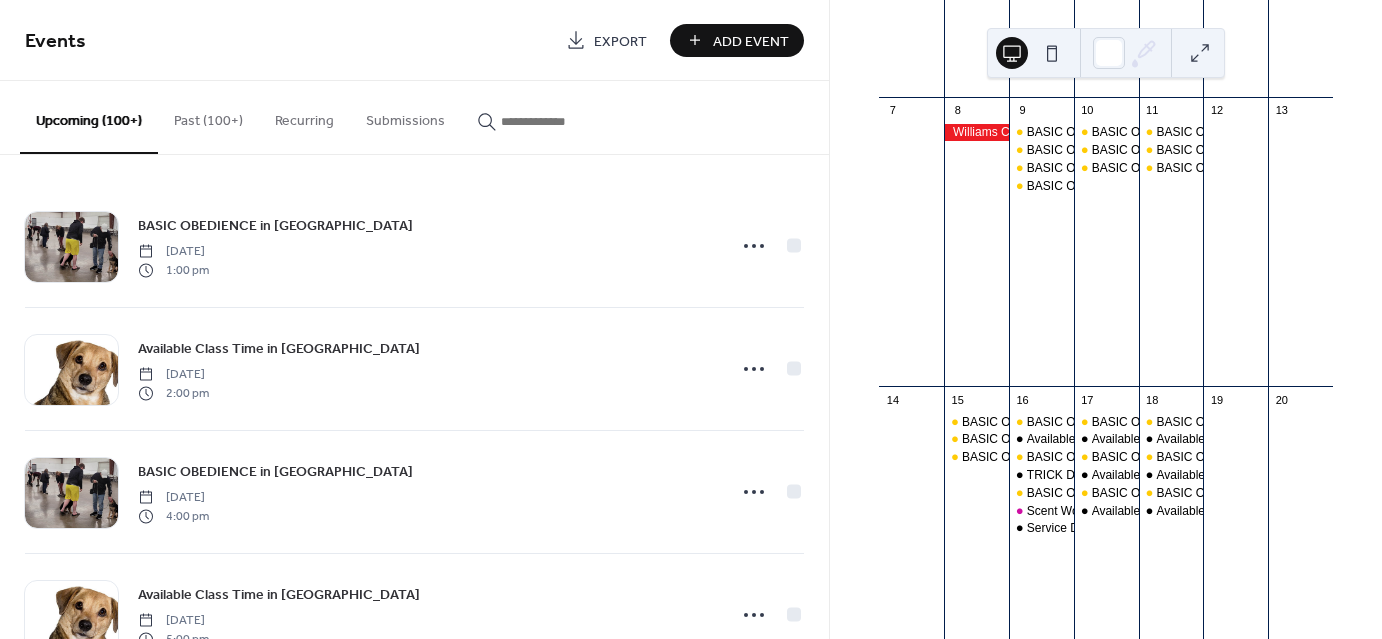scroll, scrollTop: 425, scrollLeft: 0, axis: vertical 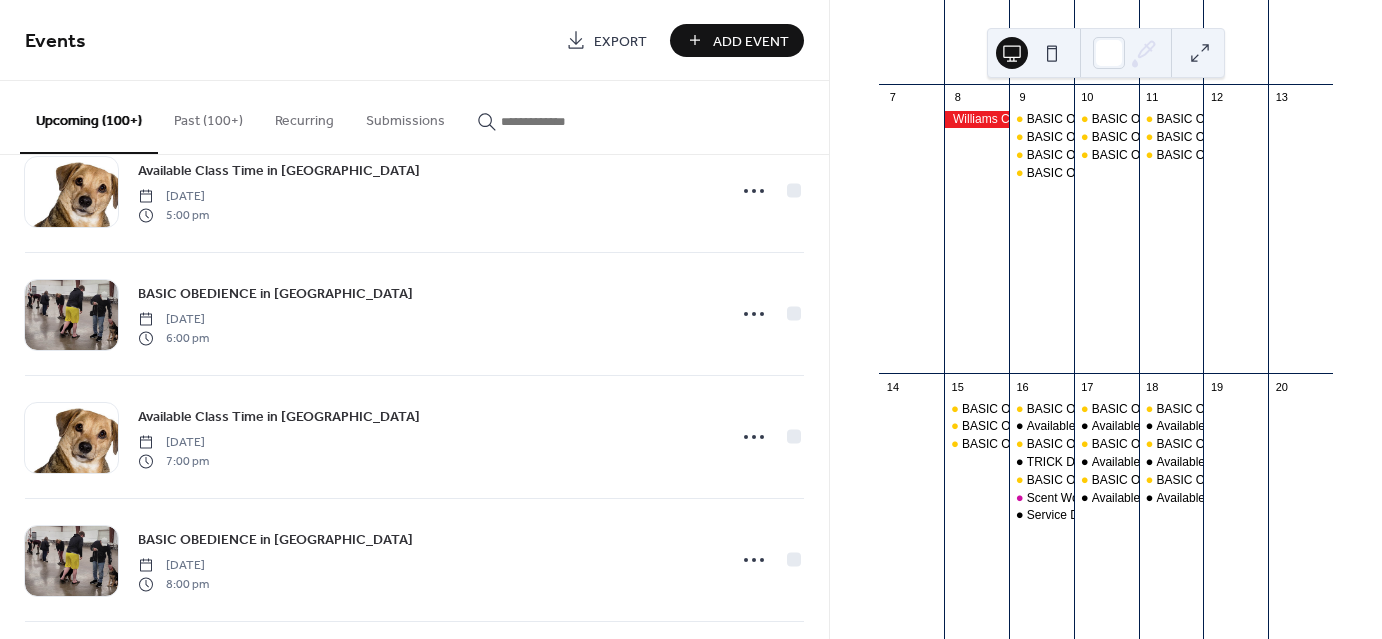 click on "Past (100+)" at bounding box center (208, 116) 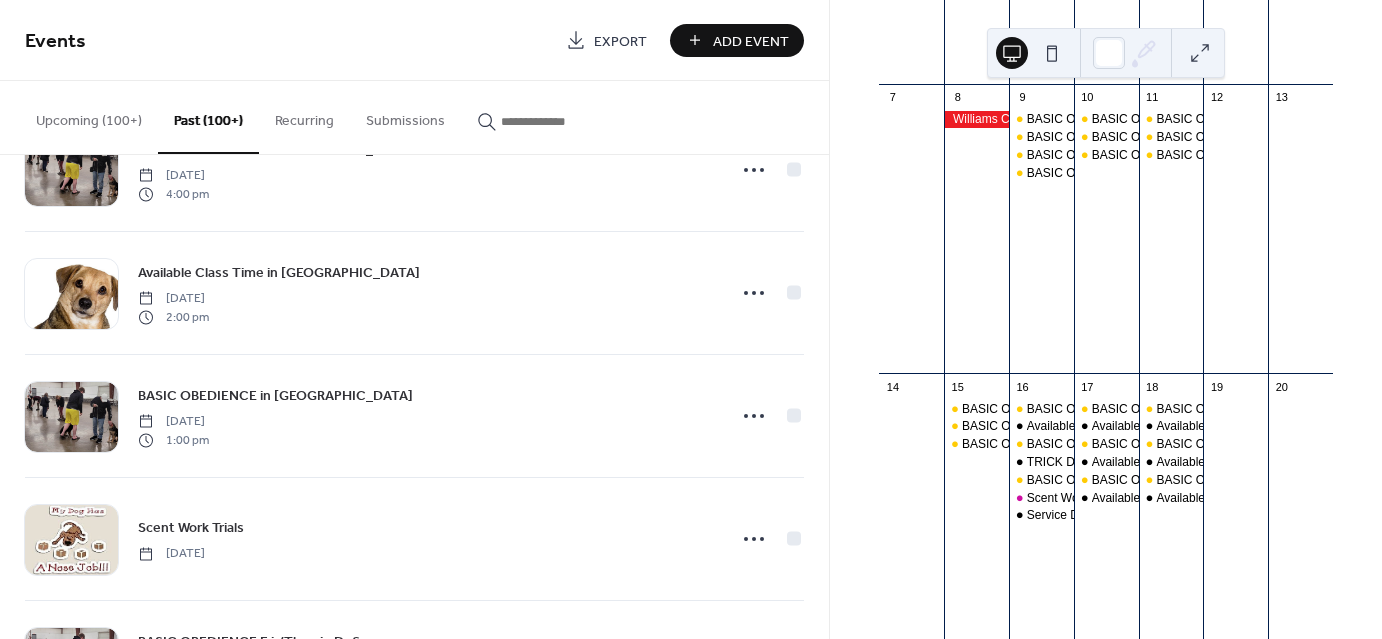 scroll, scrollTop: 5714, scrollLeft: 0, axis: vertical 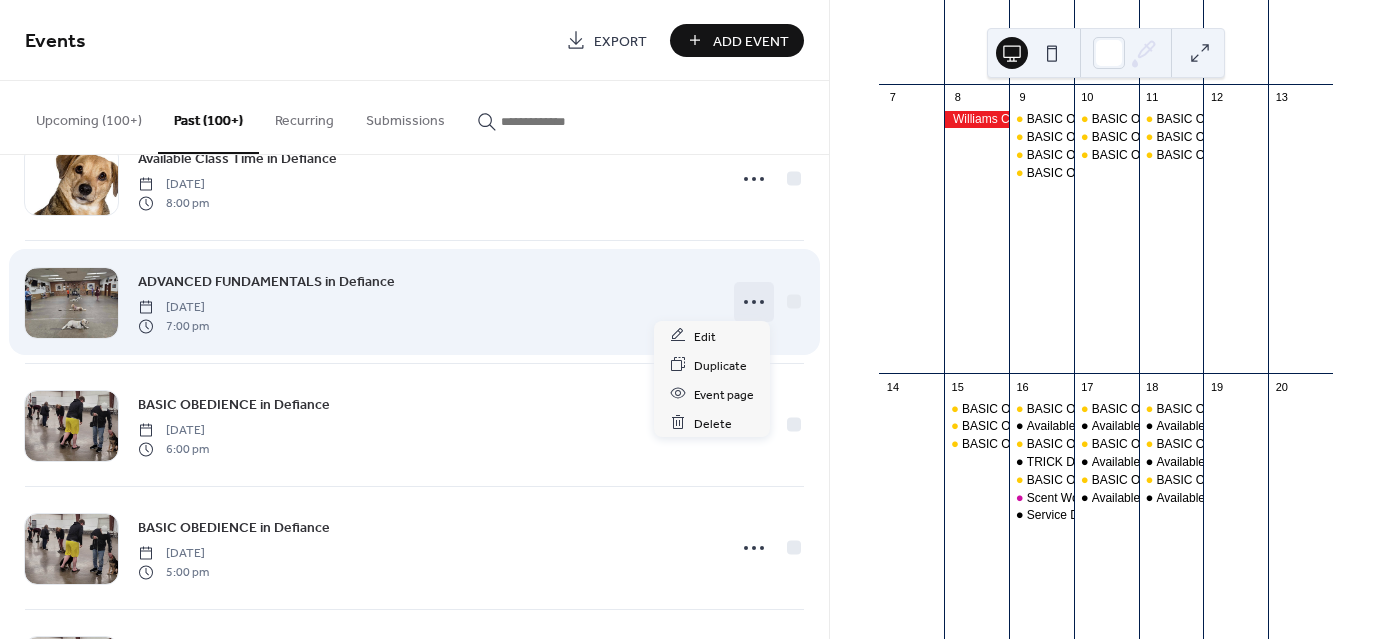 click 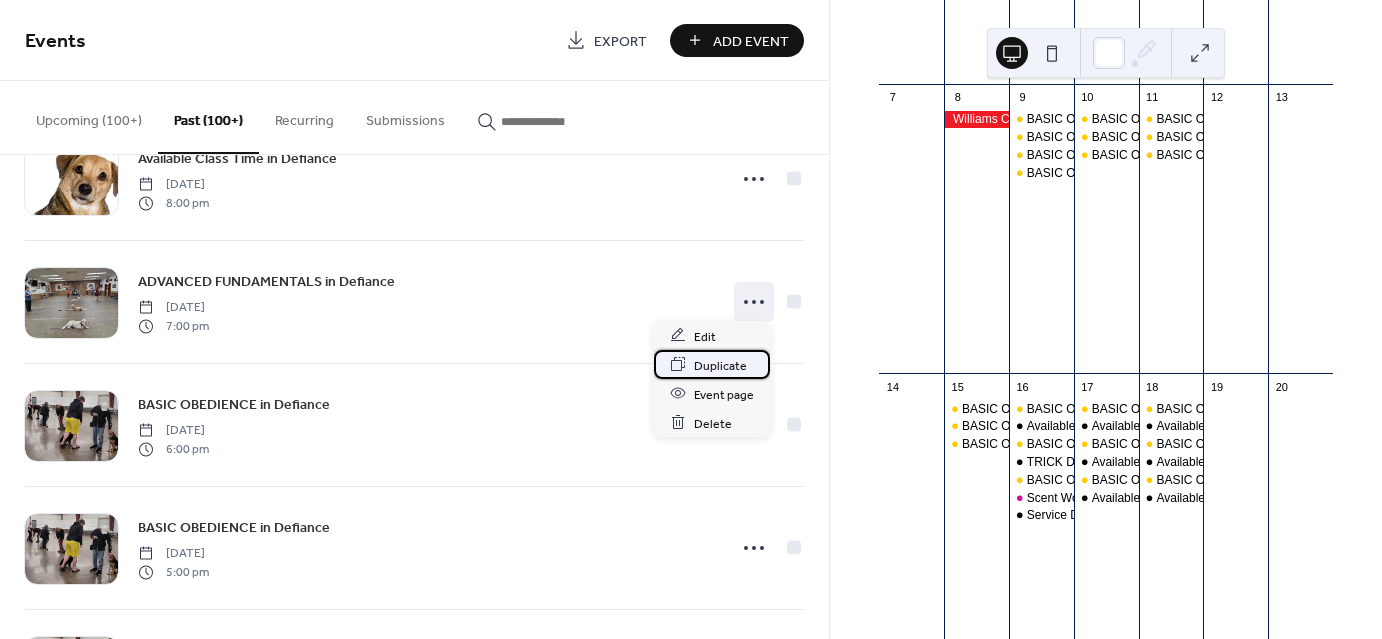 click on "Duplicate" at bounding box center [720, 365] 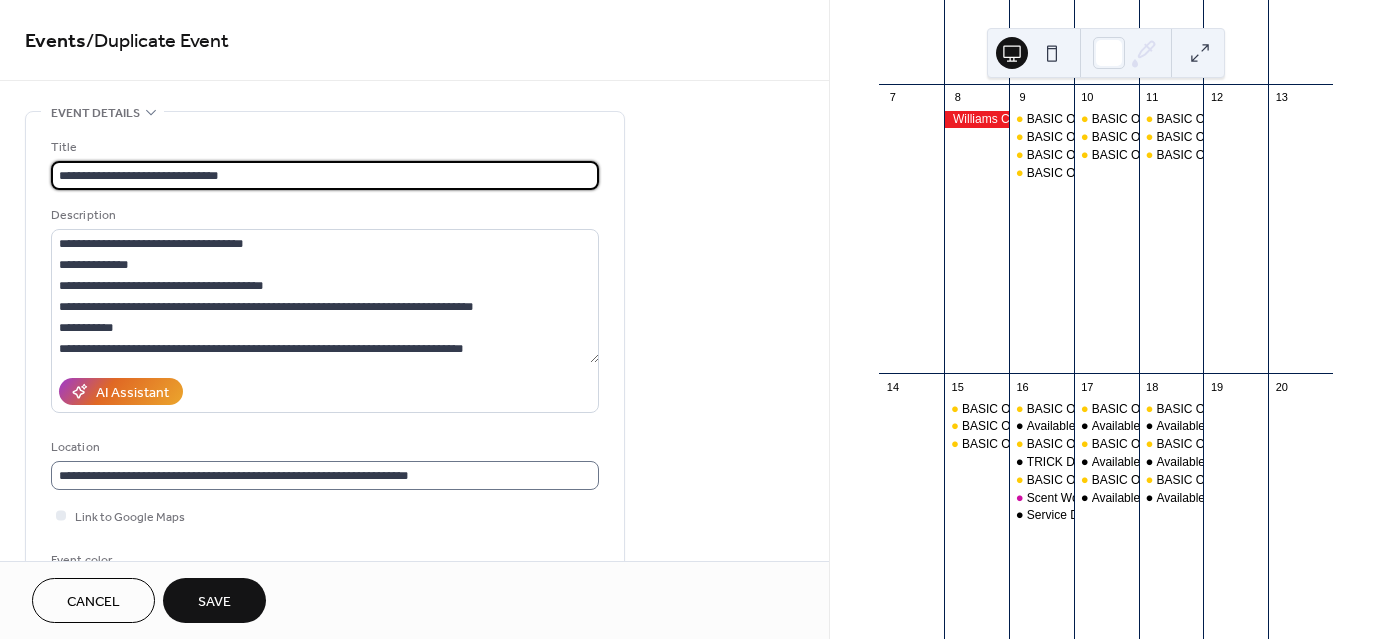 type on "**********" 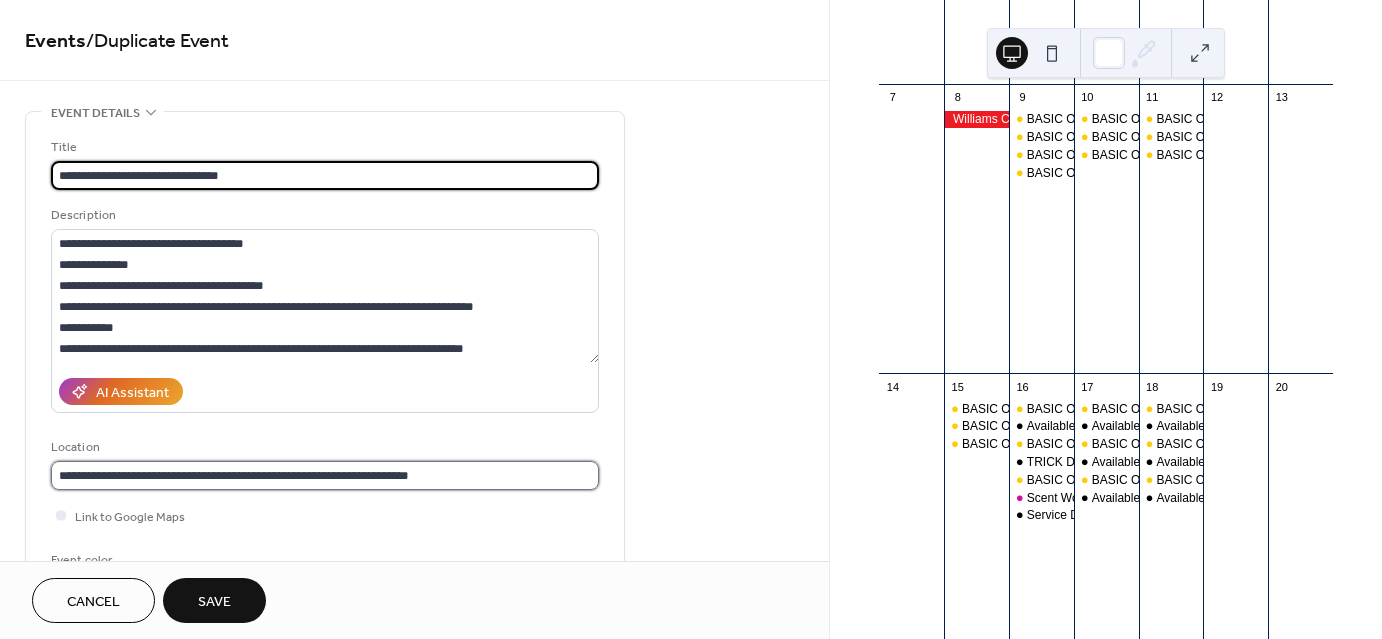 click on "**********" at bounding box center [325, 475] 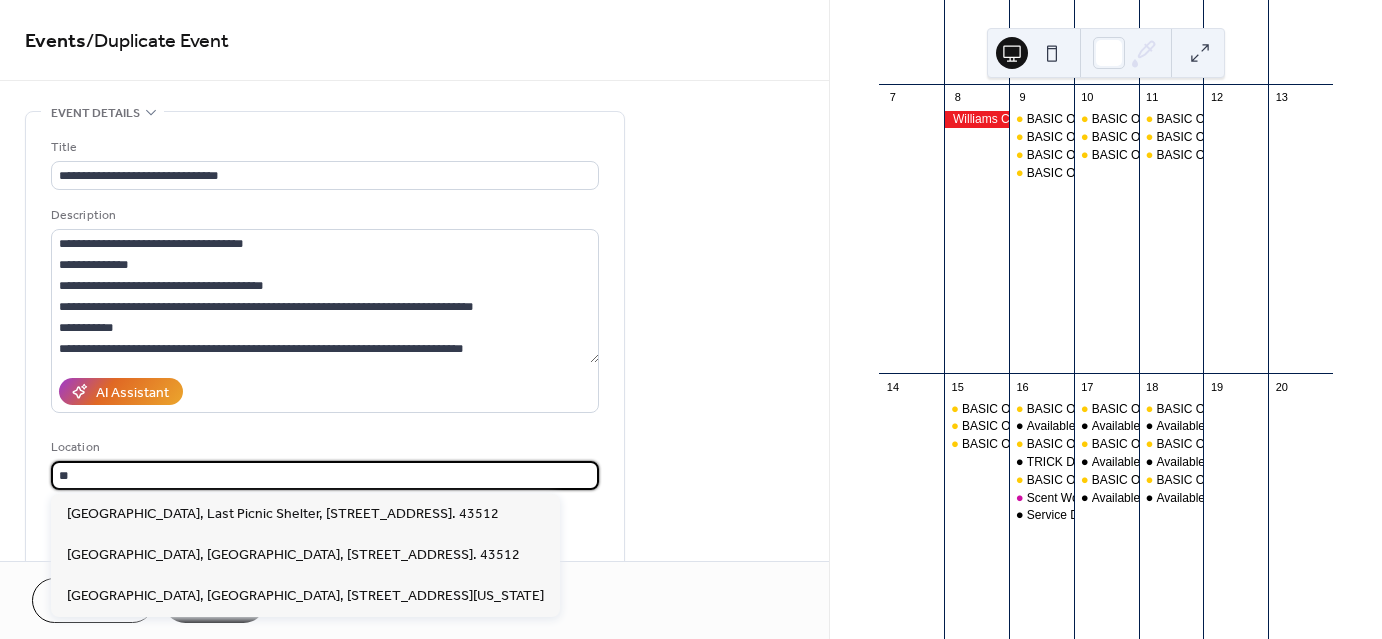 type on "*" 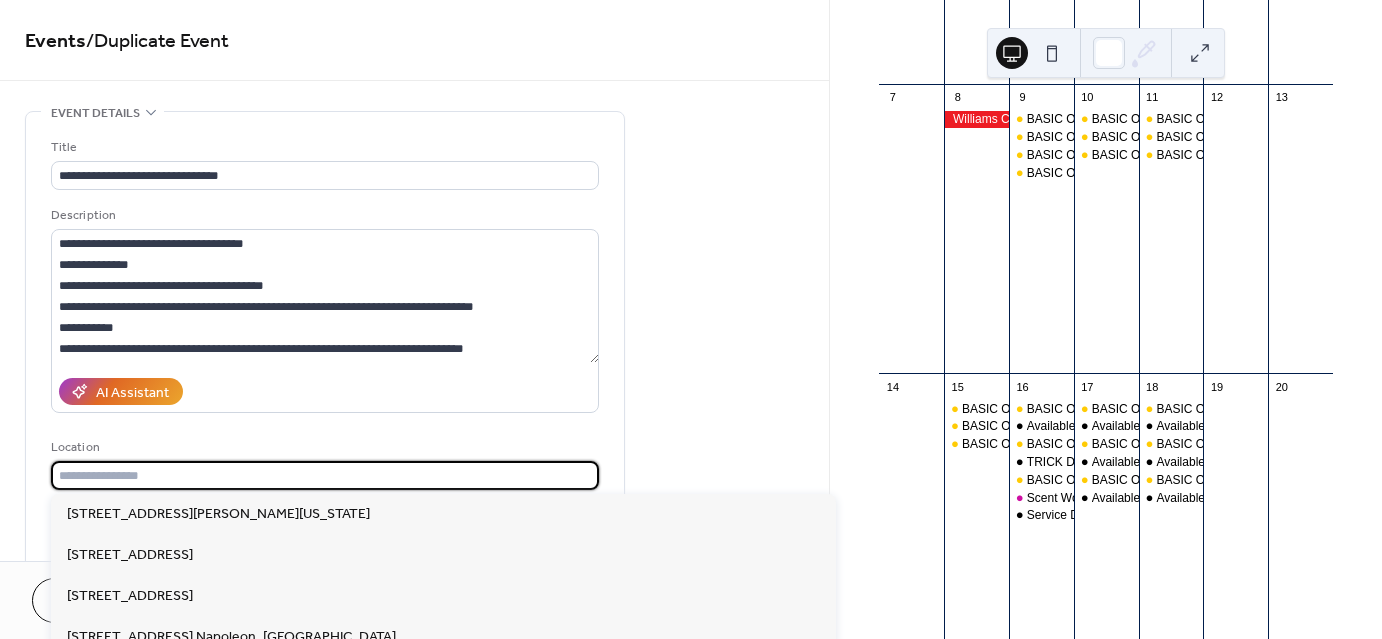 type on "*" 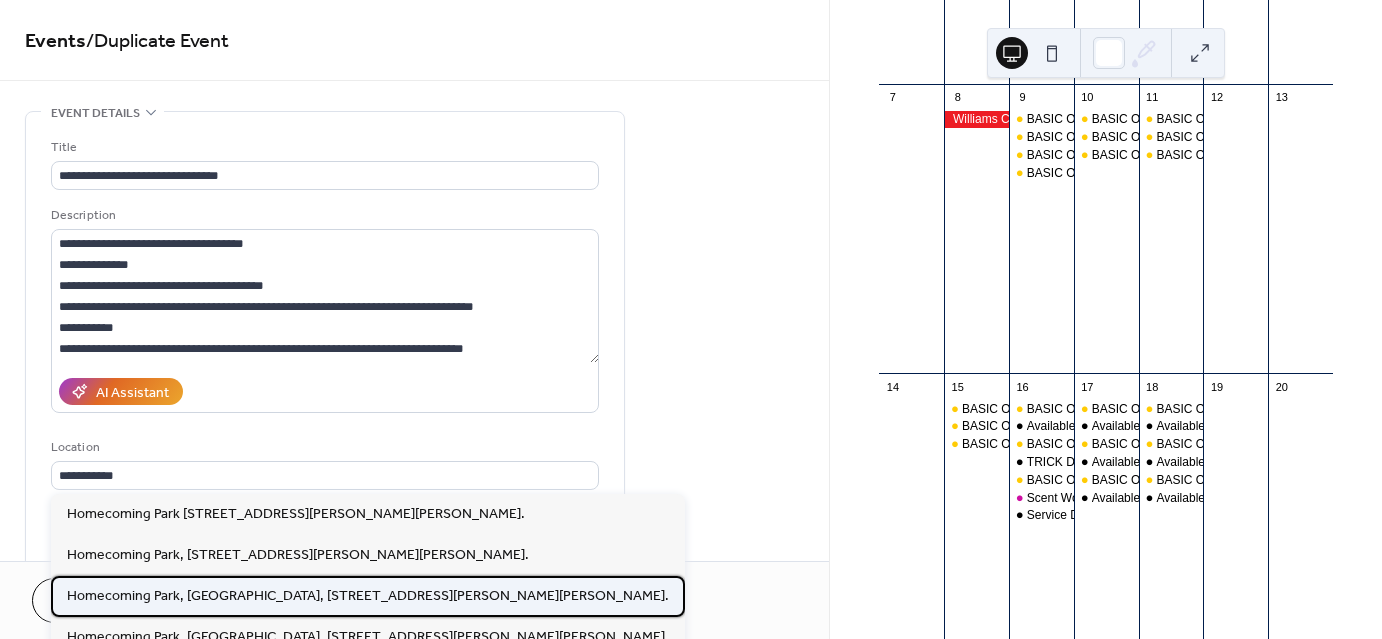 click on "Homecoming Park, BIG Pavilion, 715 Lawrence Ave., Wauseon, Oh." at bounding box center [368, 595] 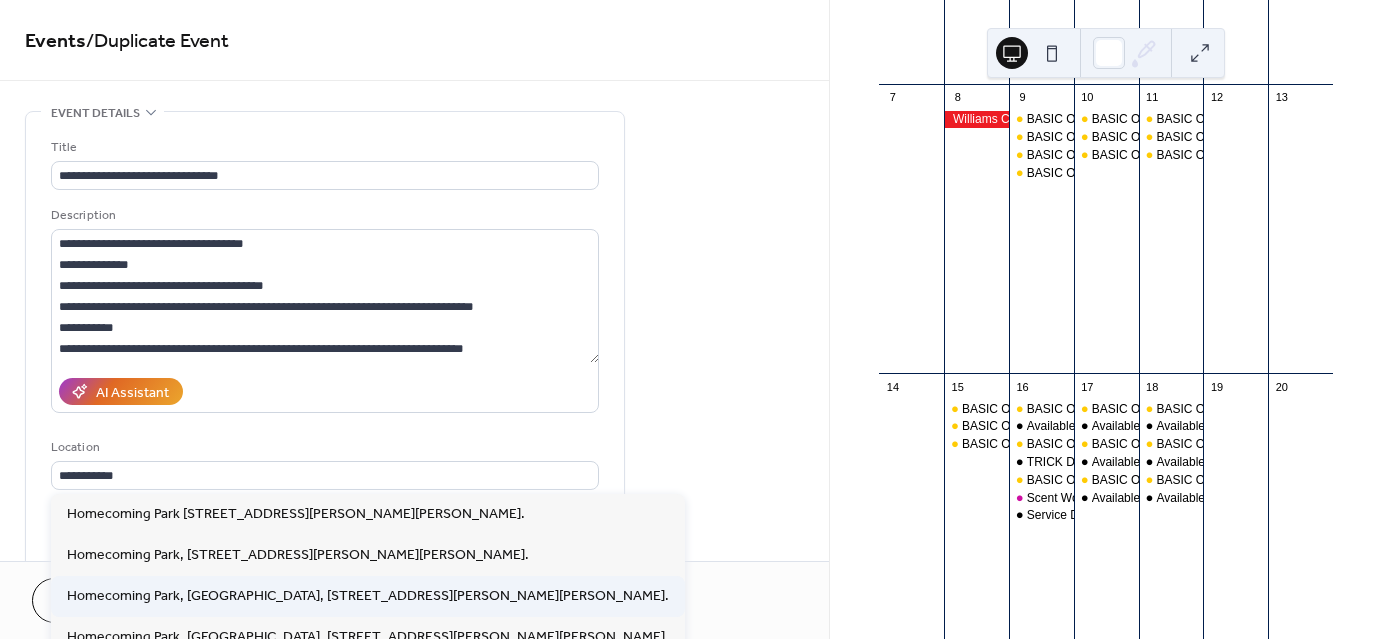 type on "**********" 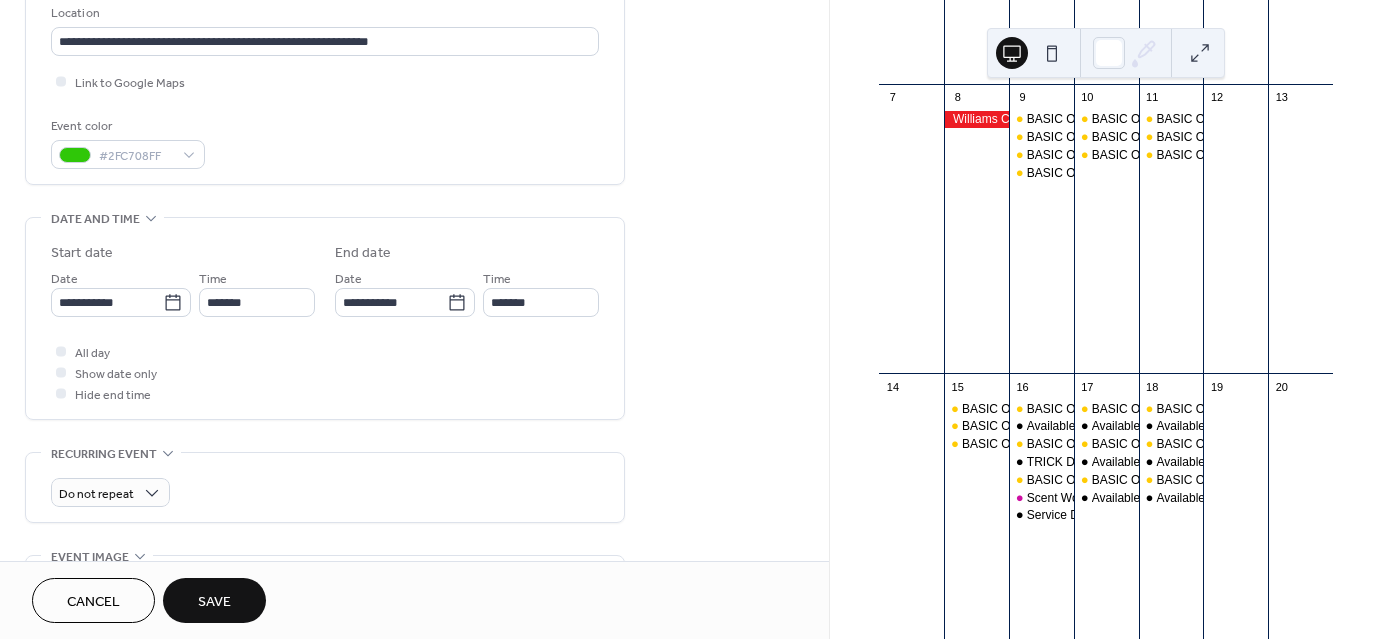 scroll, scrollTop: 446, scrollLeft: 0, axis: vertical 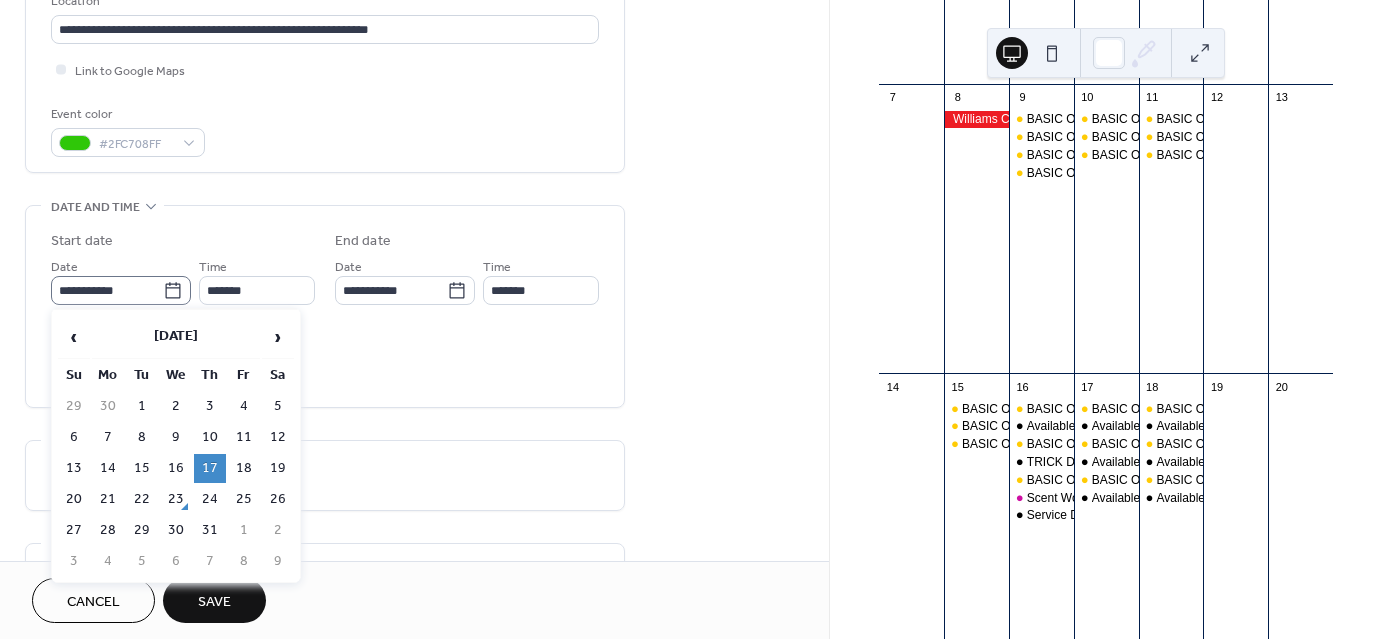 click 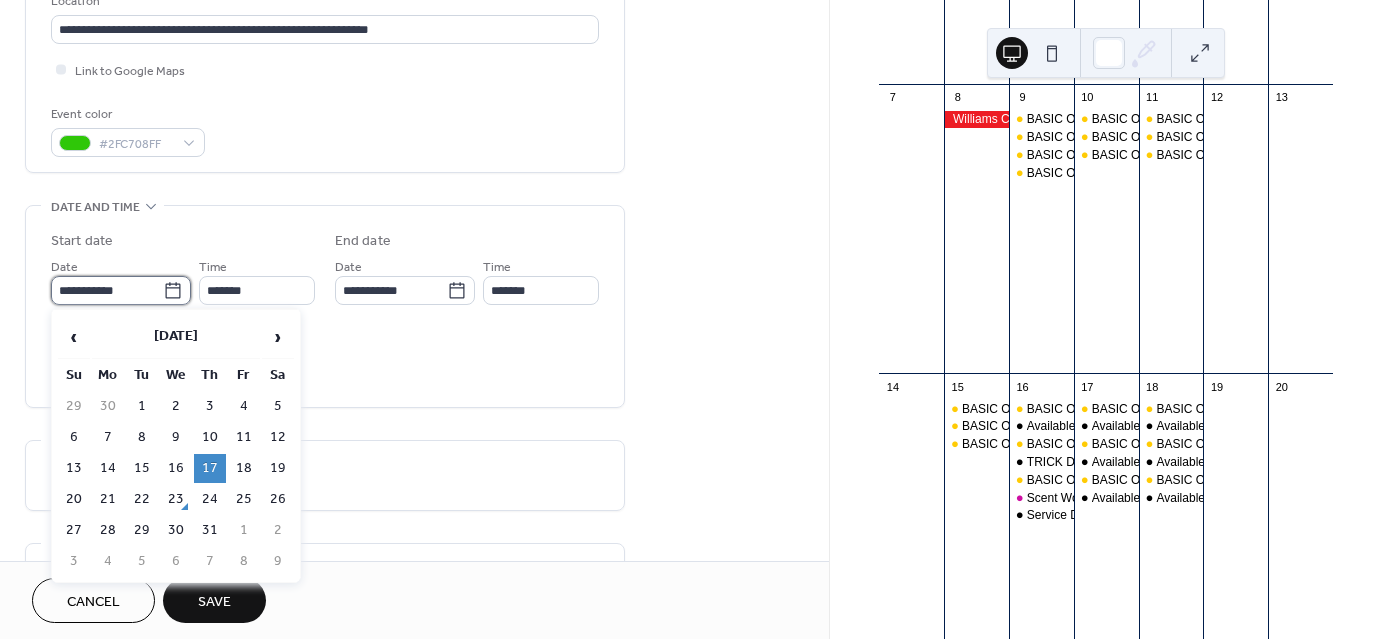 click on "**********" at bounding box center (107, 290) 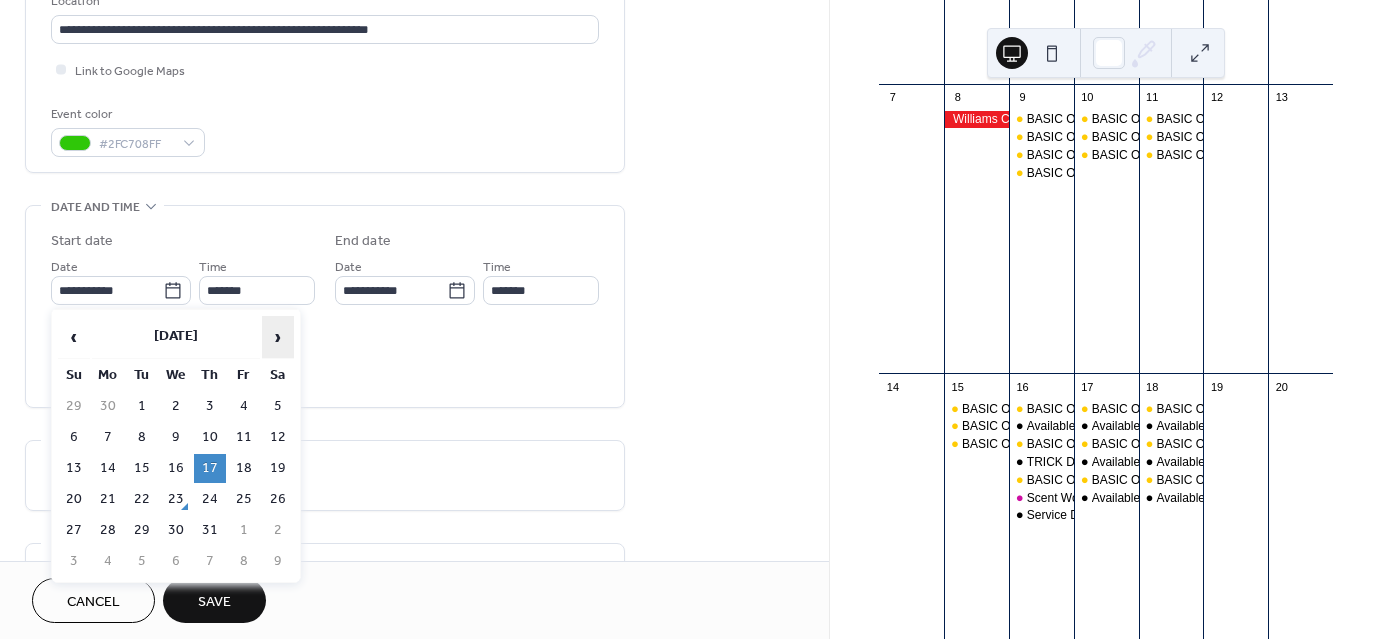 click on "›" at bounding box center (278, 337) 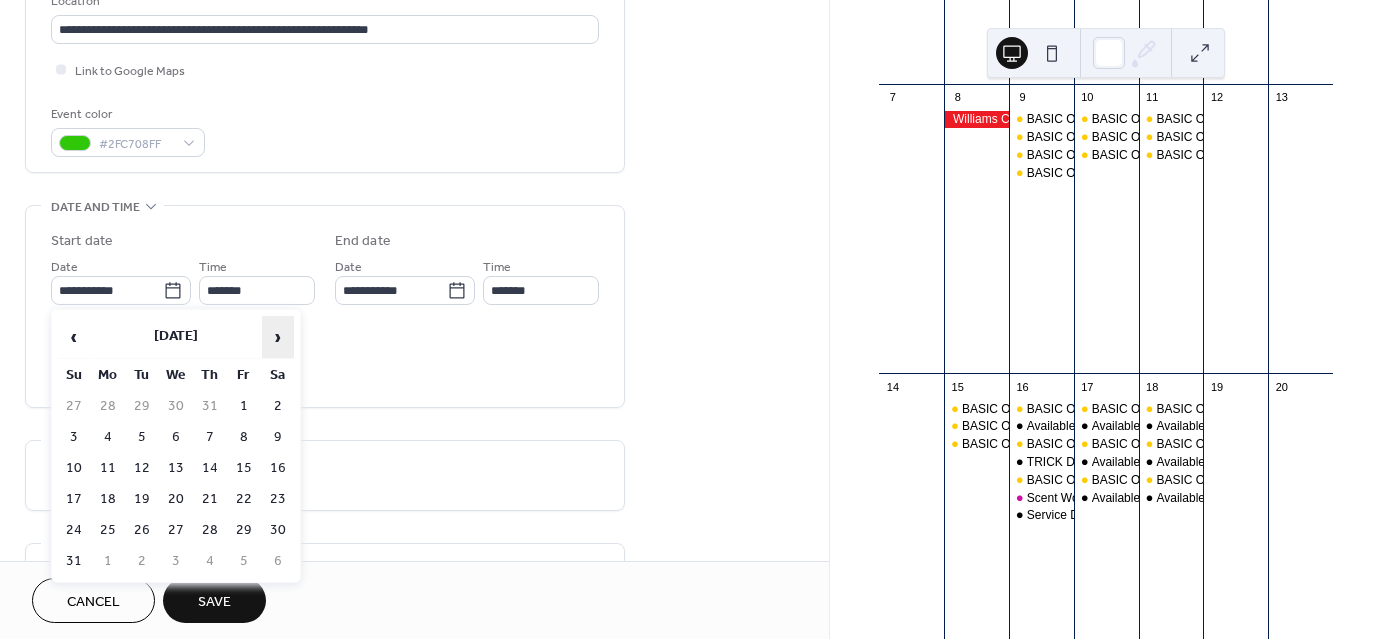 click on "›" at bounding box center [278, 337] 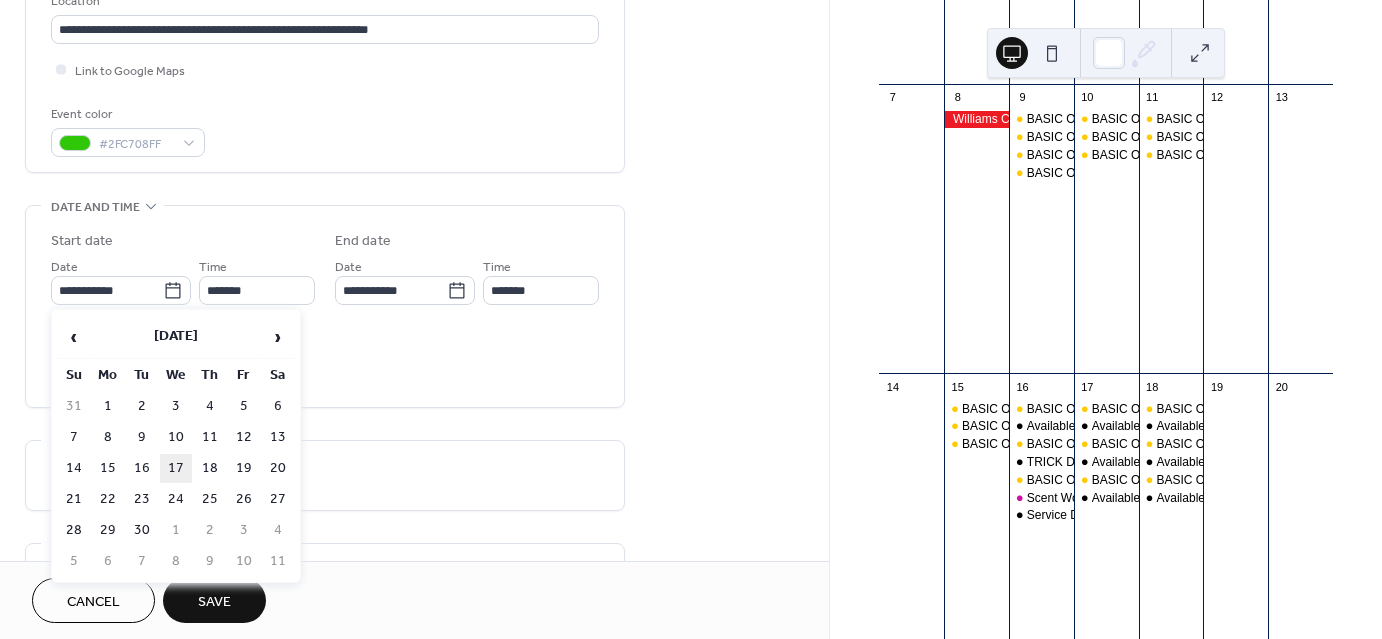 click on "17" at bounding box center (176, 468) 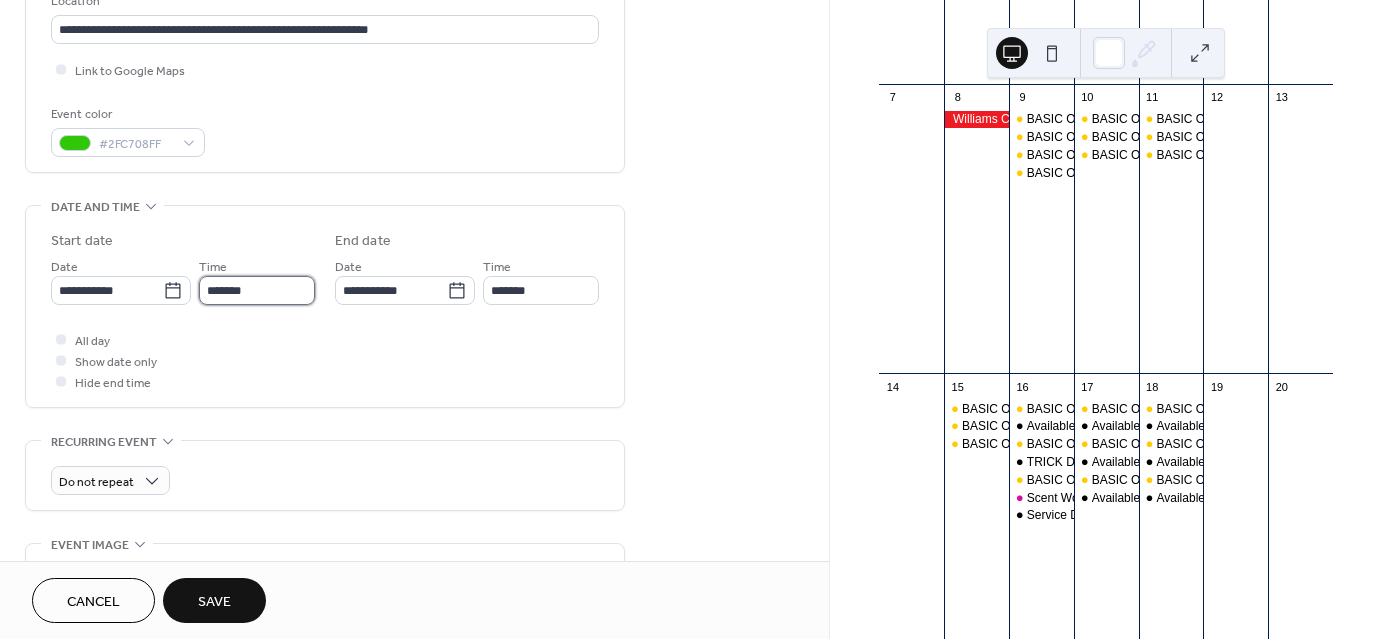 click on "*******" at bounding box center (257, 290) 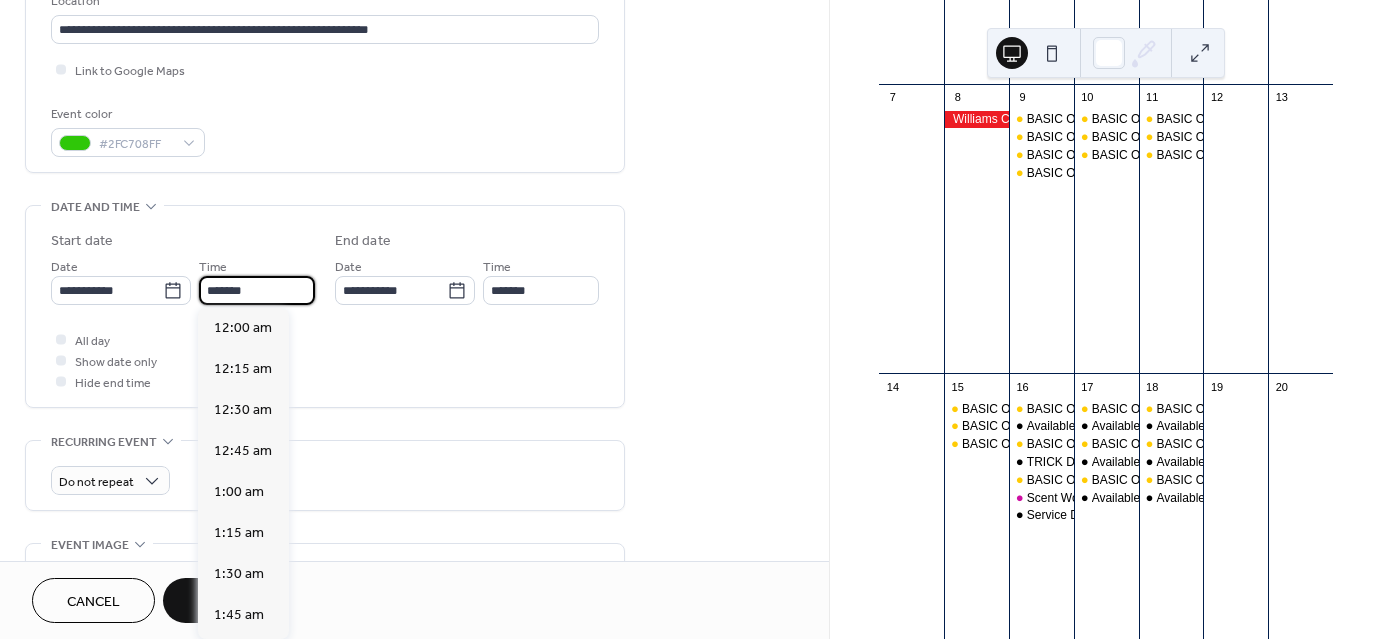 scroll, scrollTop: 3116, scrollLeft: 0, axis: vertical 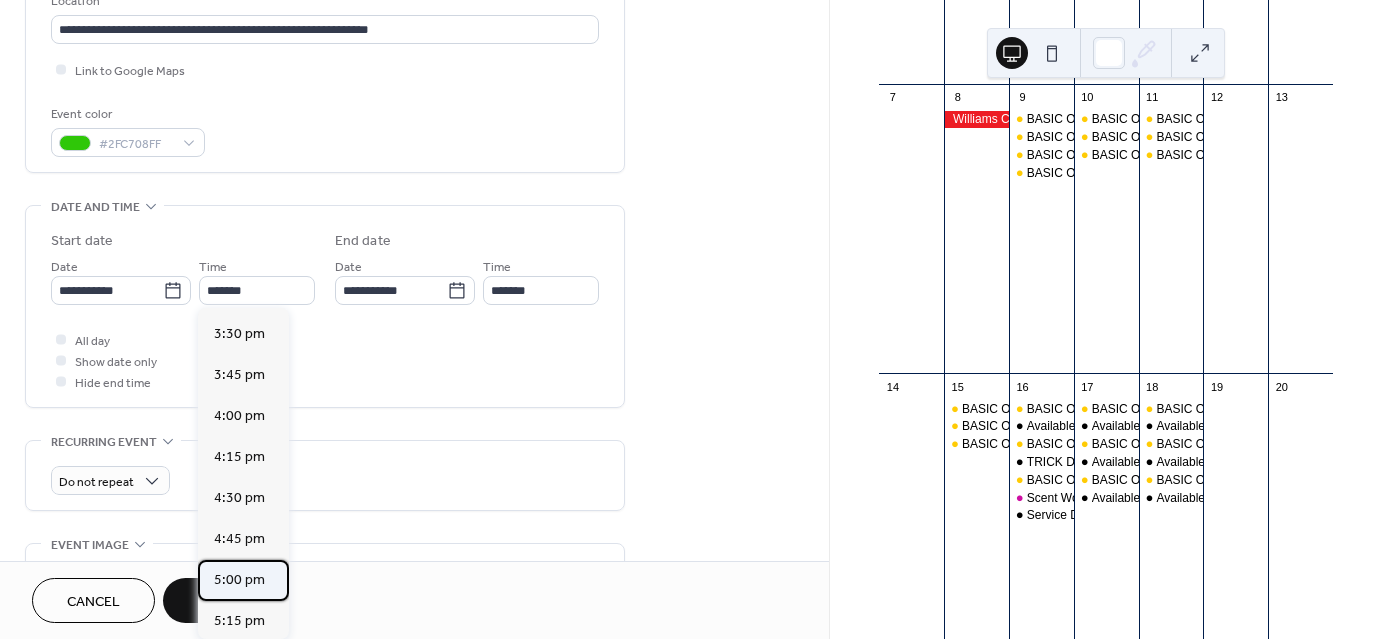 click on "5:00 pm" at bounding box center (239, 579) 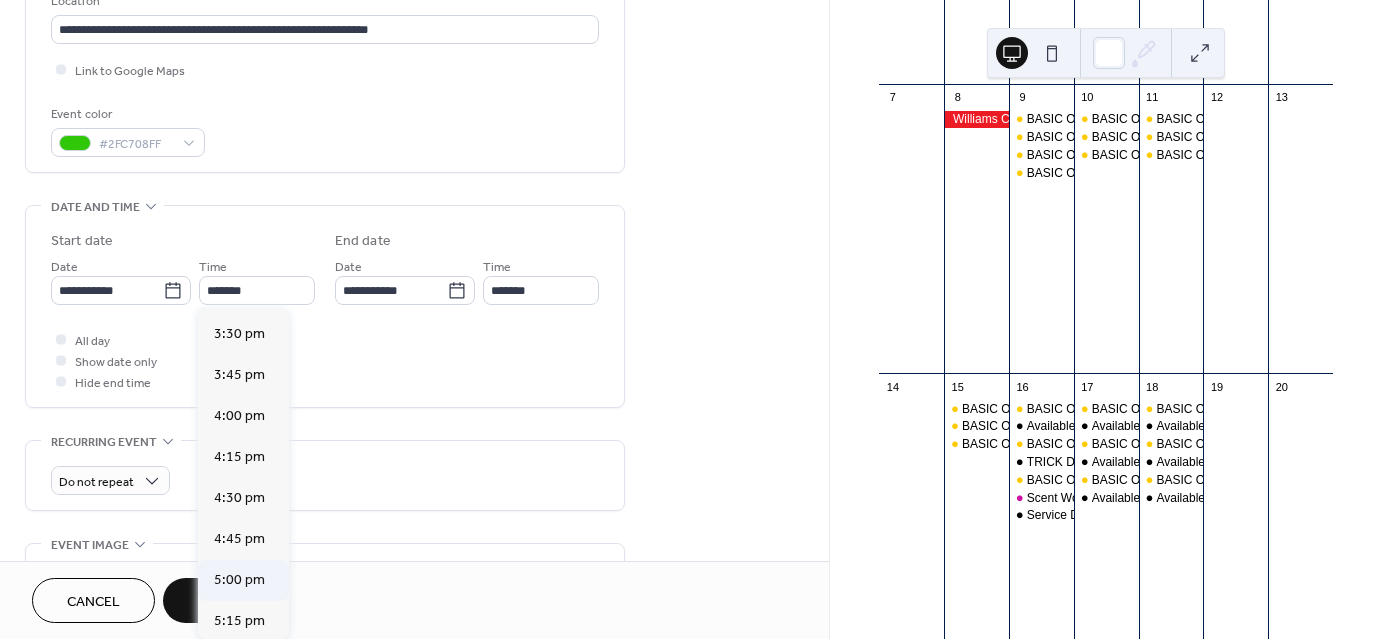 type on "*******" 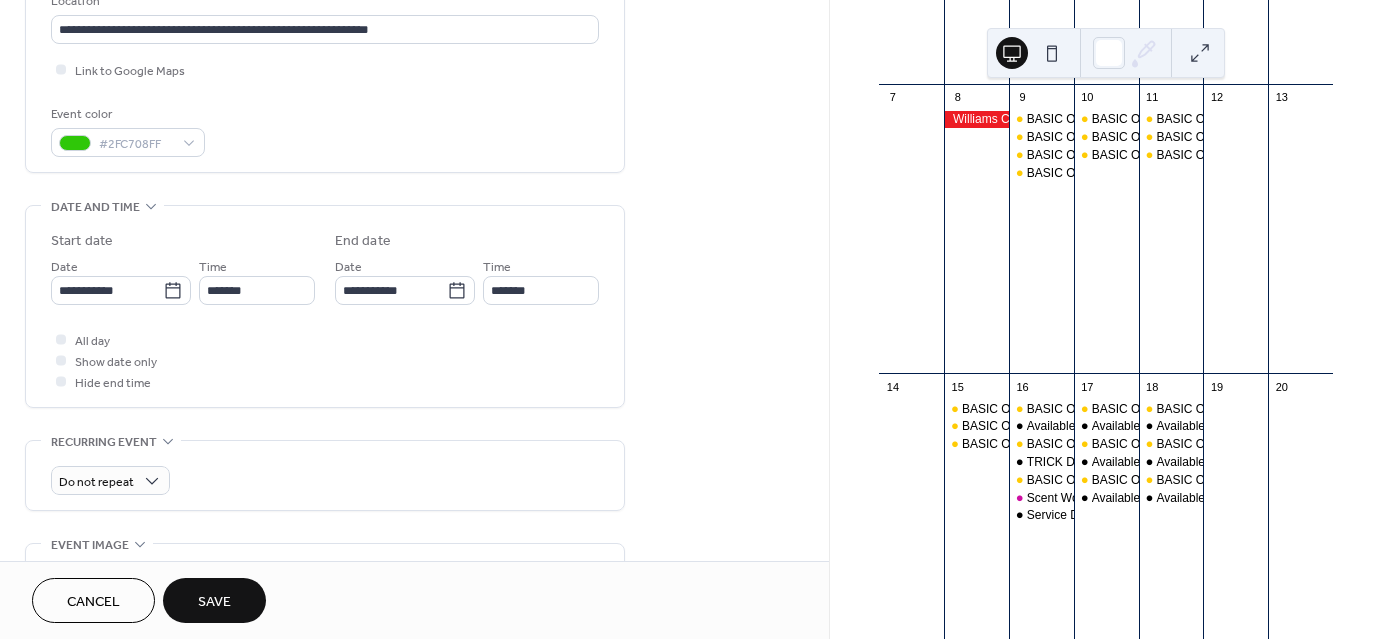 scroll, scrollTop: 937, scrollLeft: 0, axis: vertical 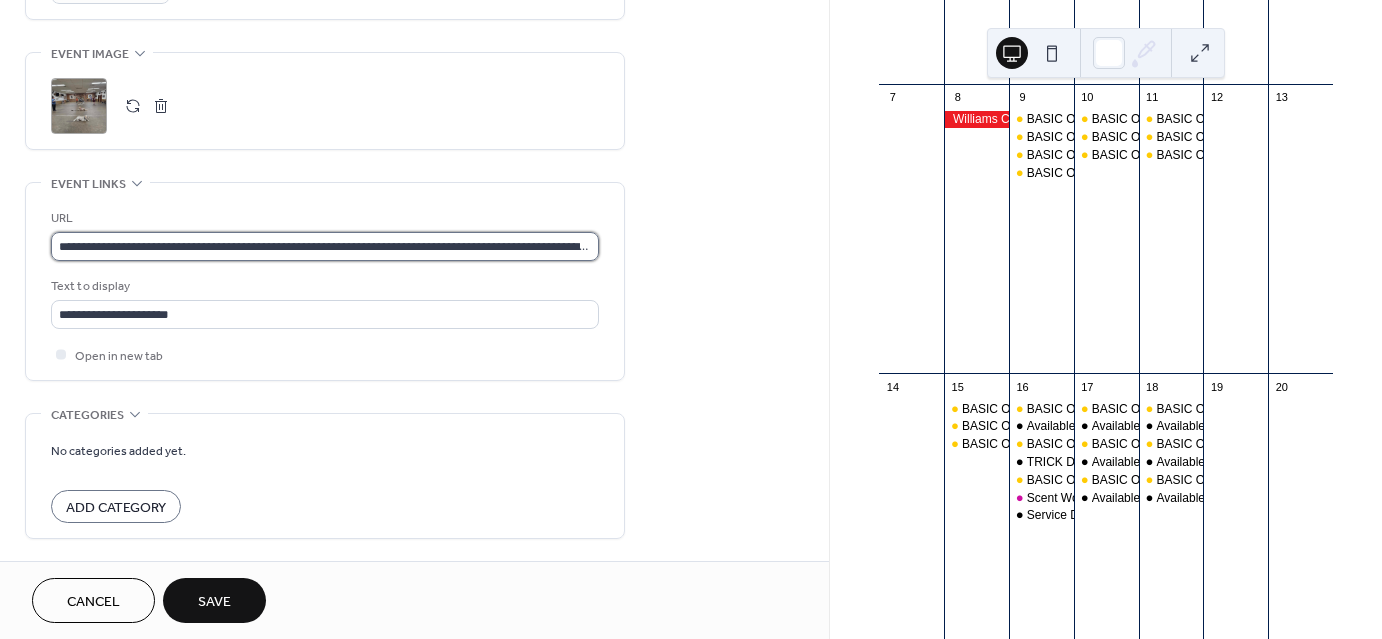 click on "**********" at bounding box center (325, 246) 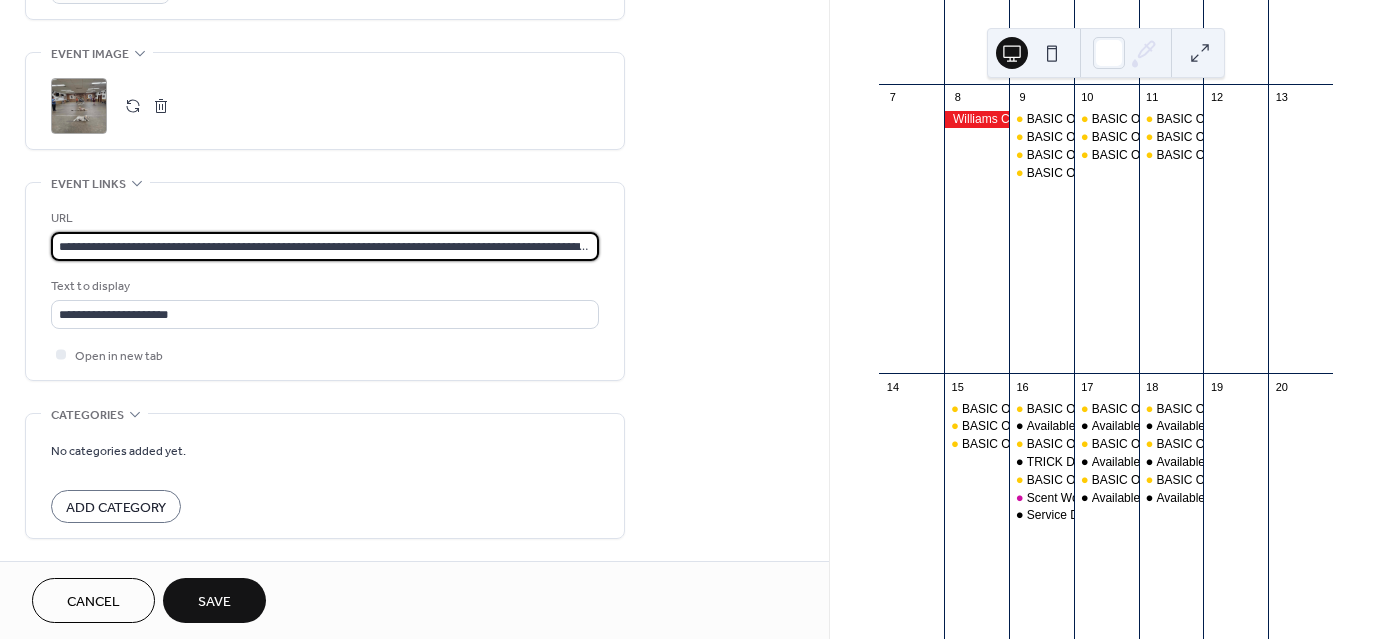 click on "**********" at bounding box center (325, 246) 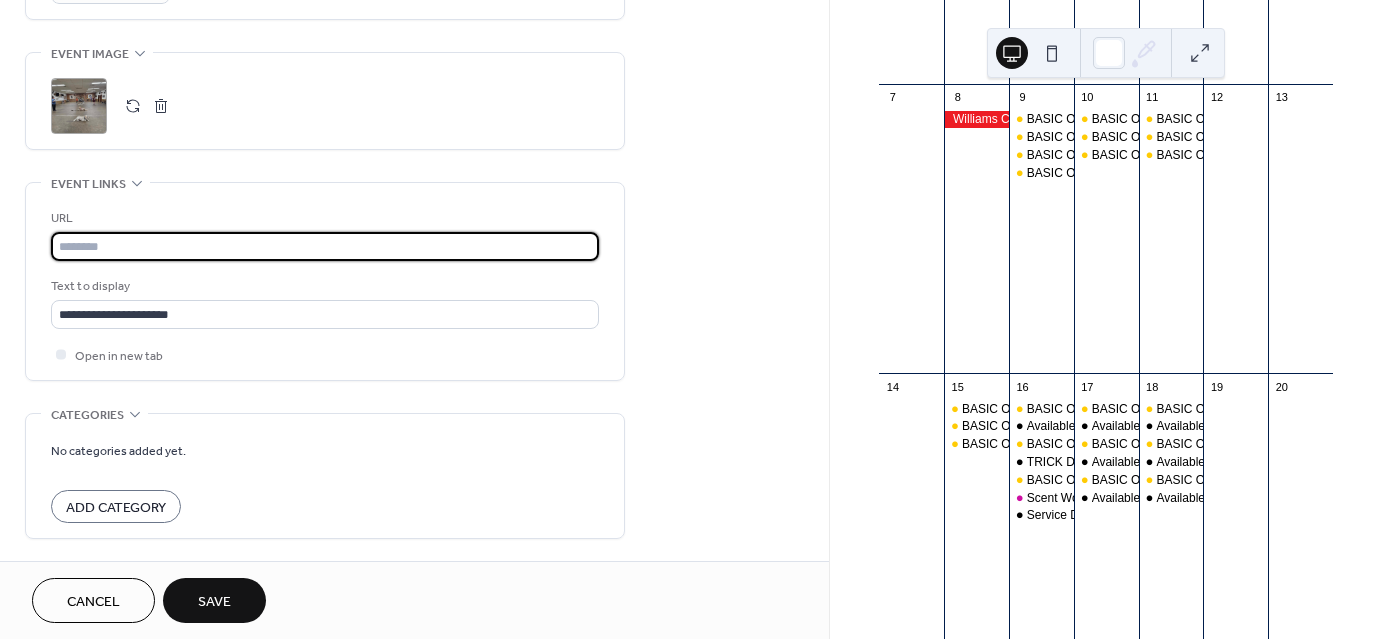 scroll, scrollTop: 0, scrollLeft: 0, axis: both 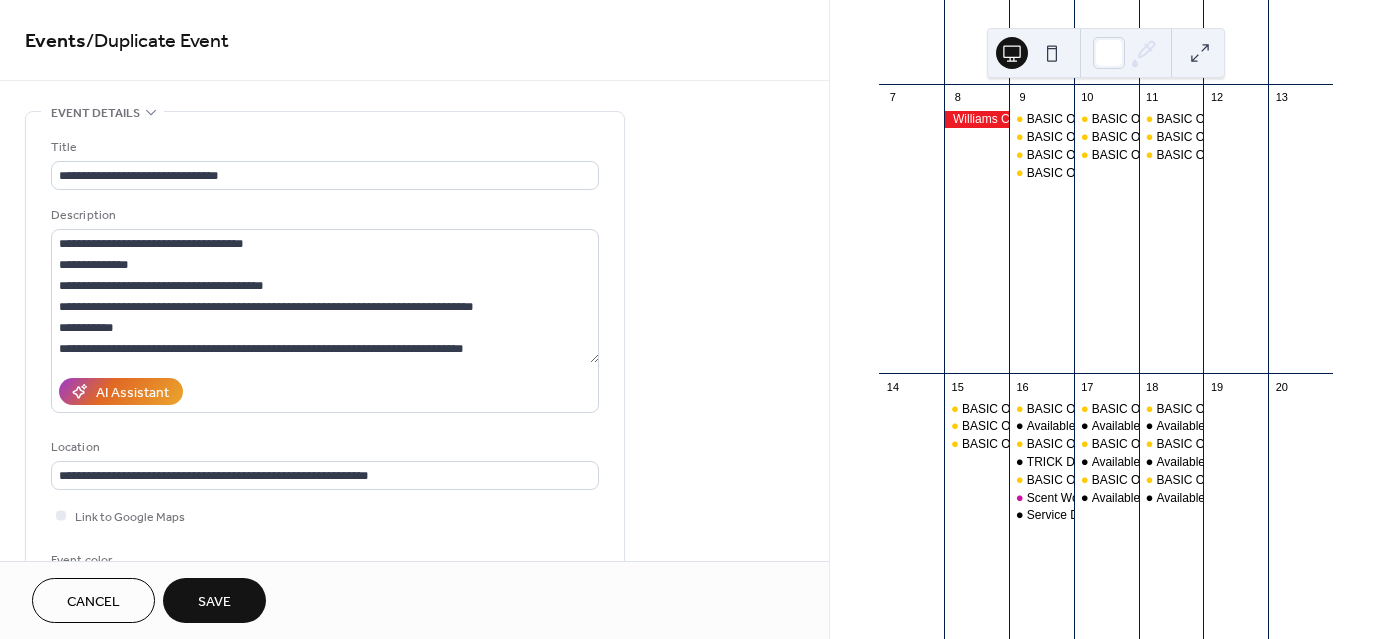 type on "**********" 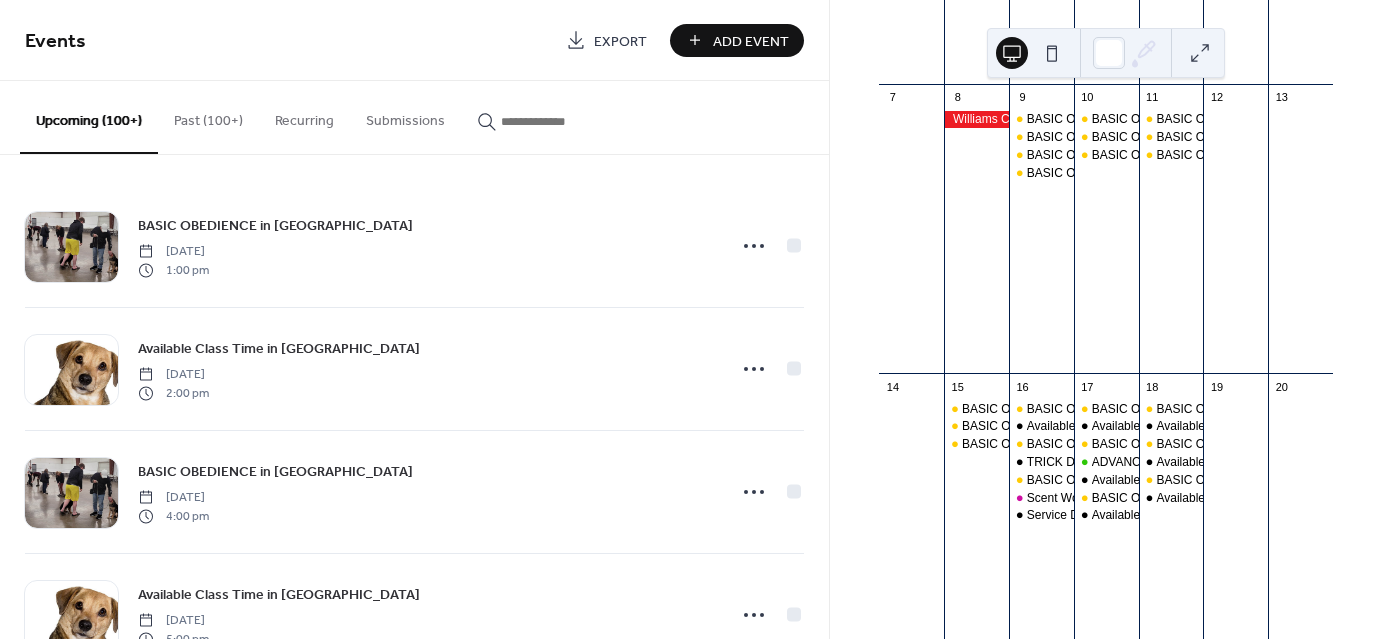 click on "Past (100+)" at bounding box center (208, 116) 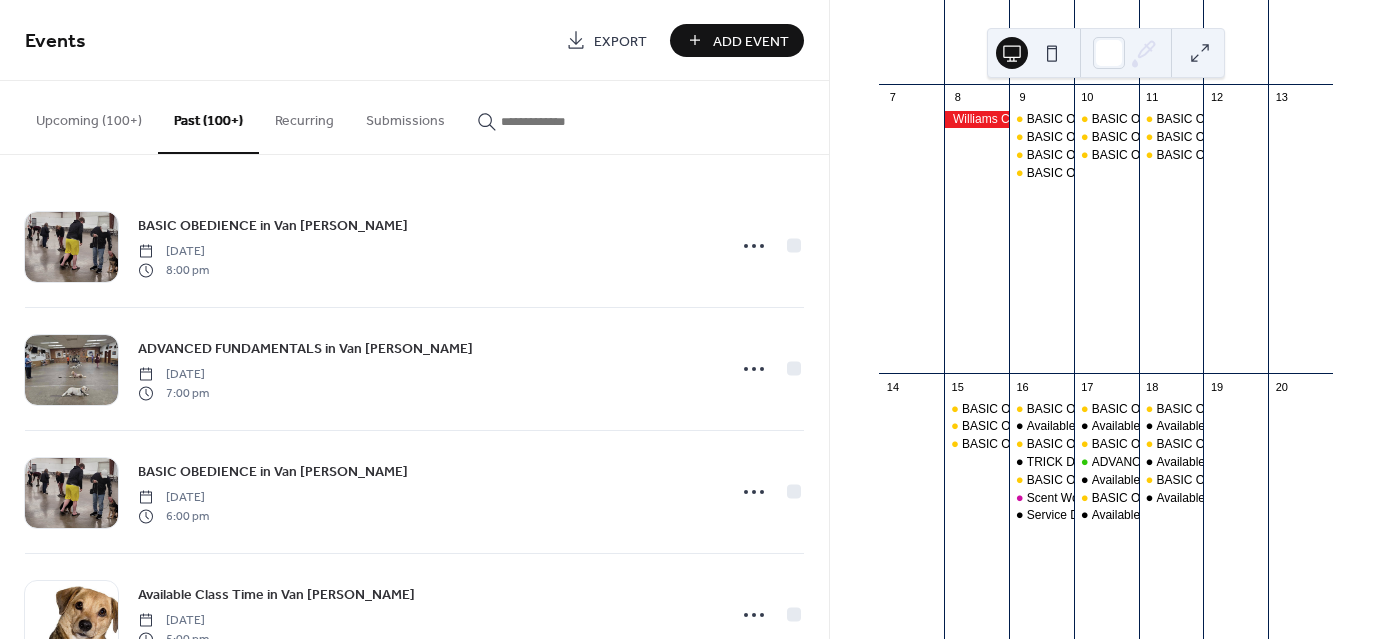 click on "Upcoming (100+)" at bounding box center [89, 116] 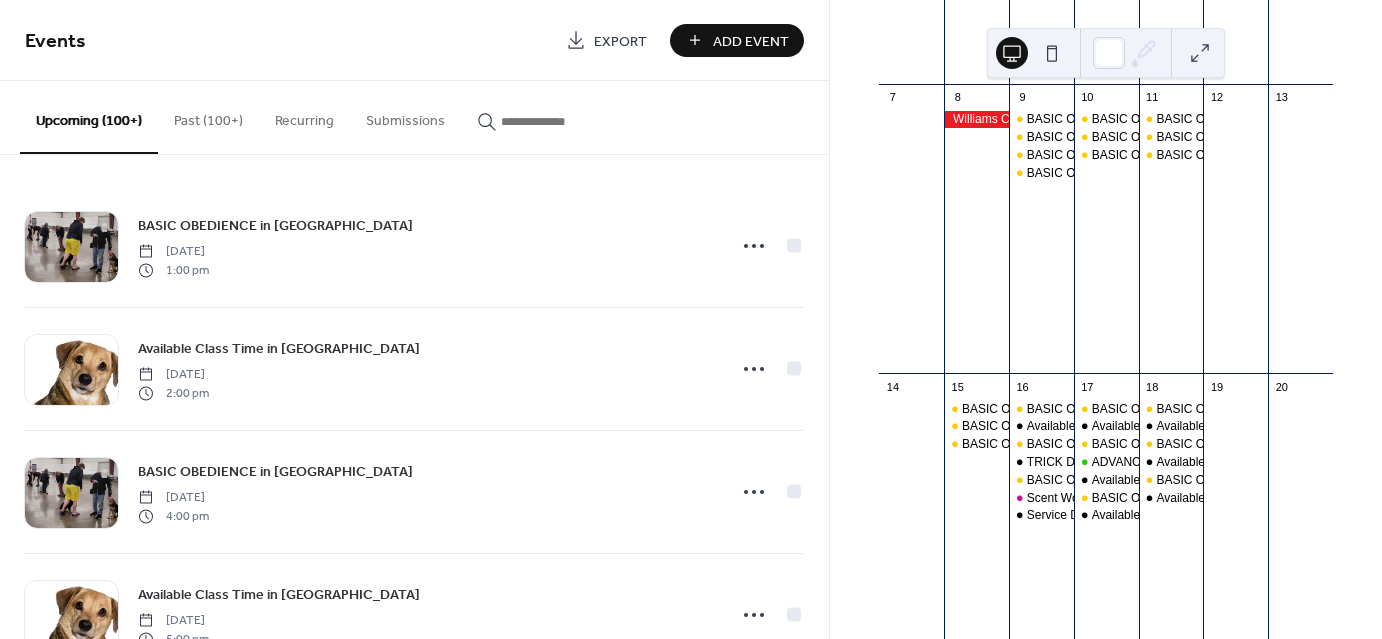 scroll, scrollTop: 424, scrollLeft: 0, axis: vertical 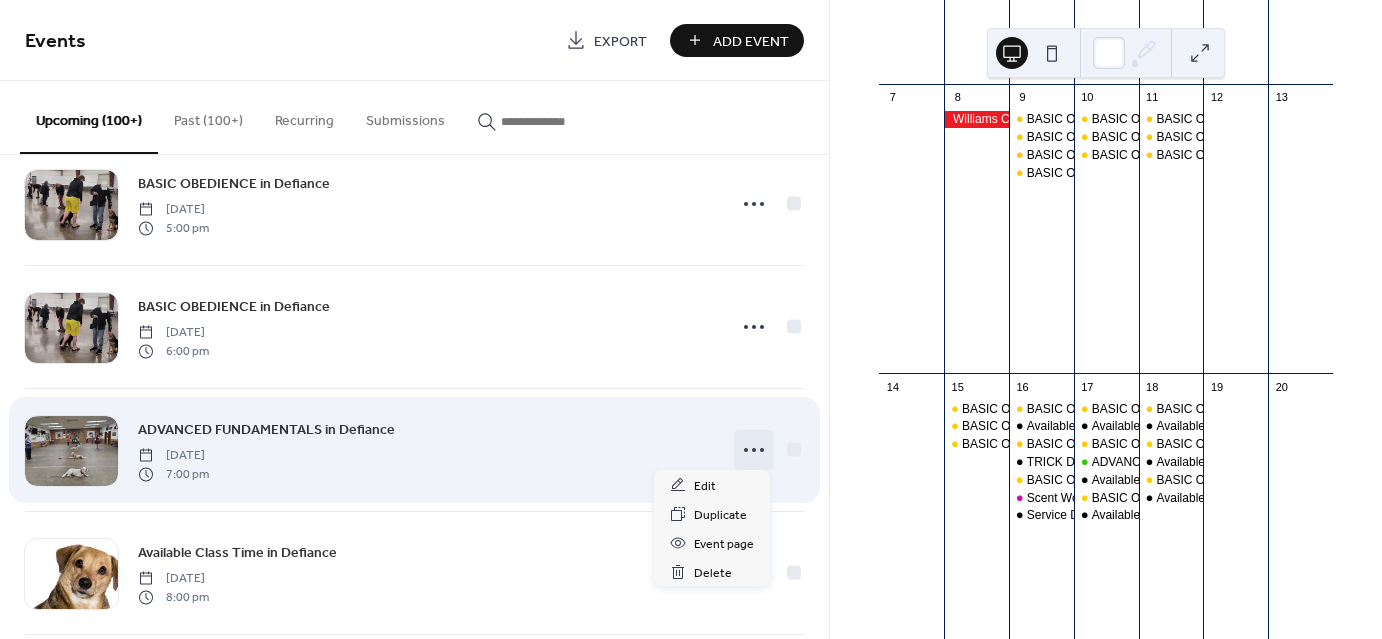 click 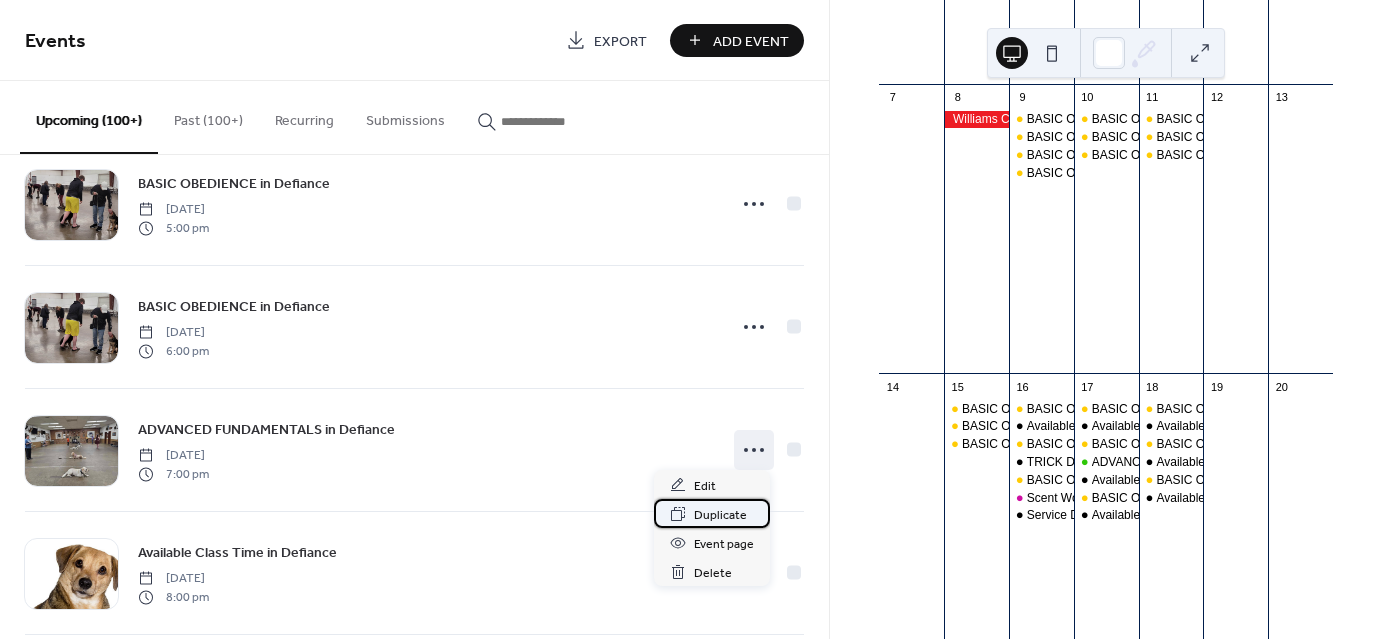 click on "Duplicate" at bounding box center [720, 515] 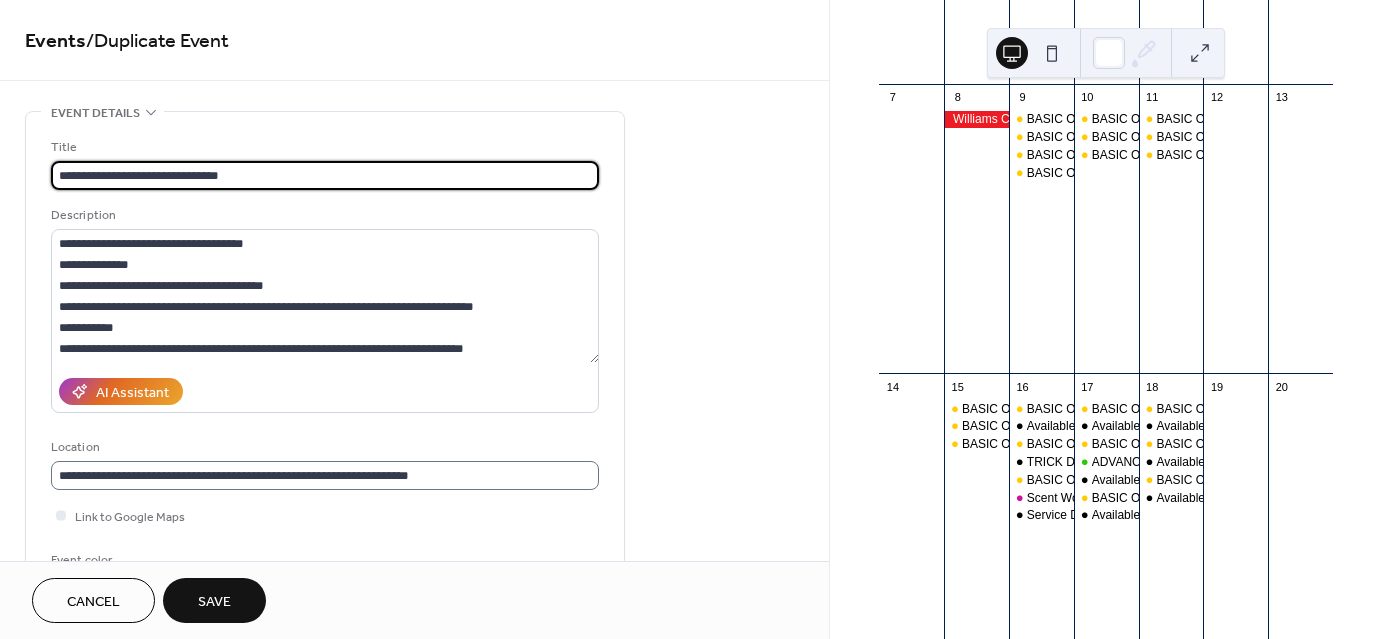 type on "**********" 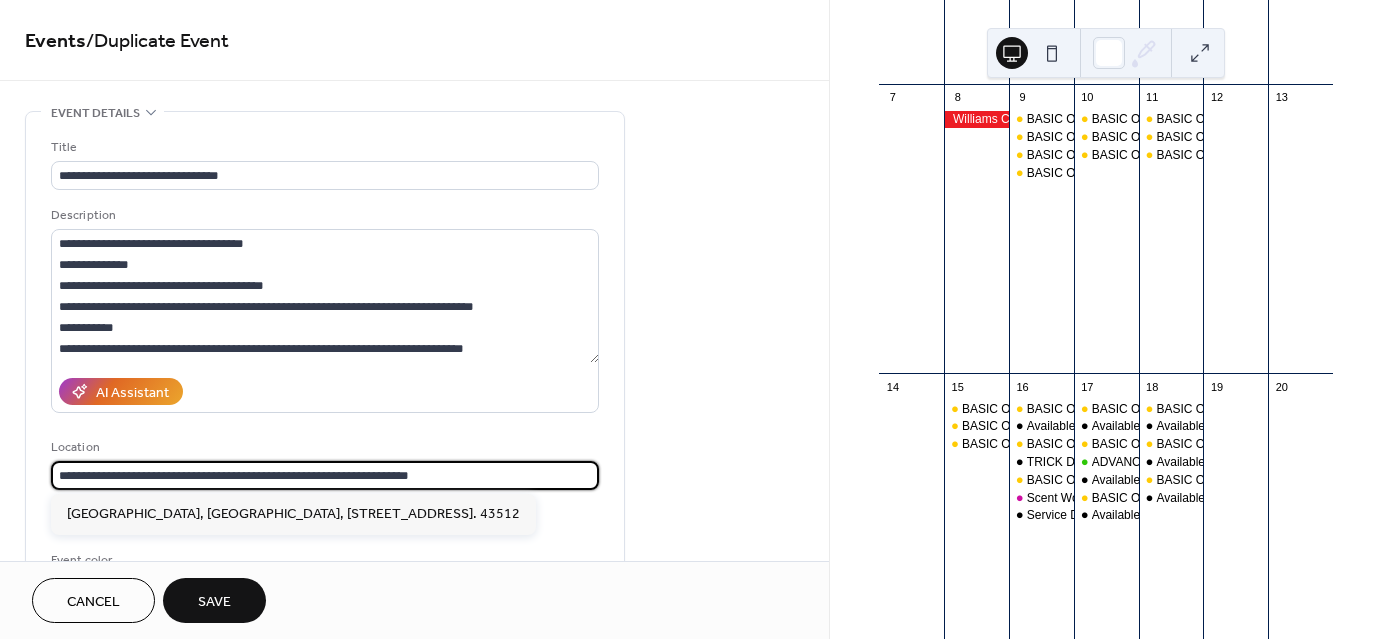 click on "**********" at bounding box center (325, 475) 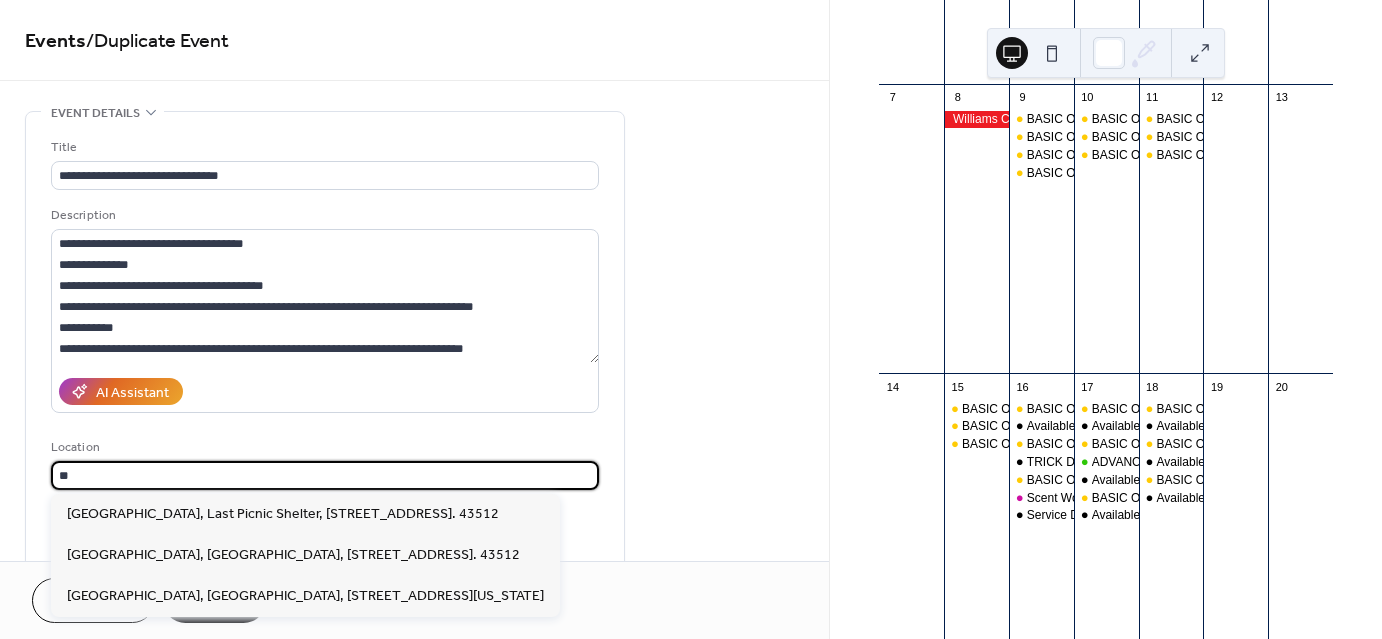 type on "*" 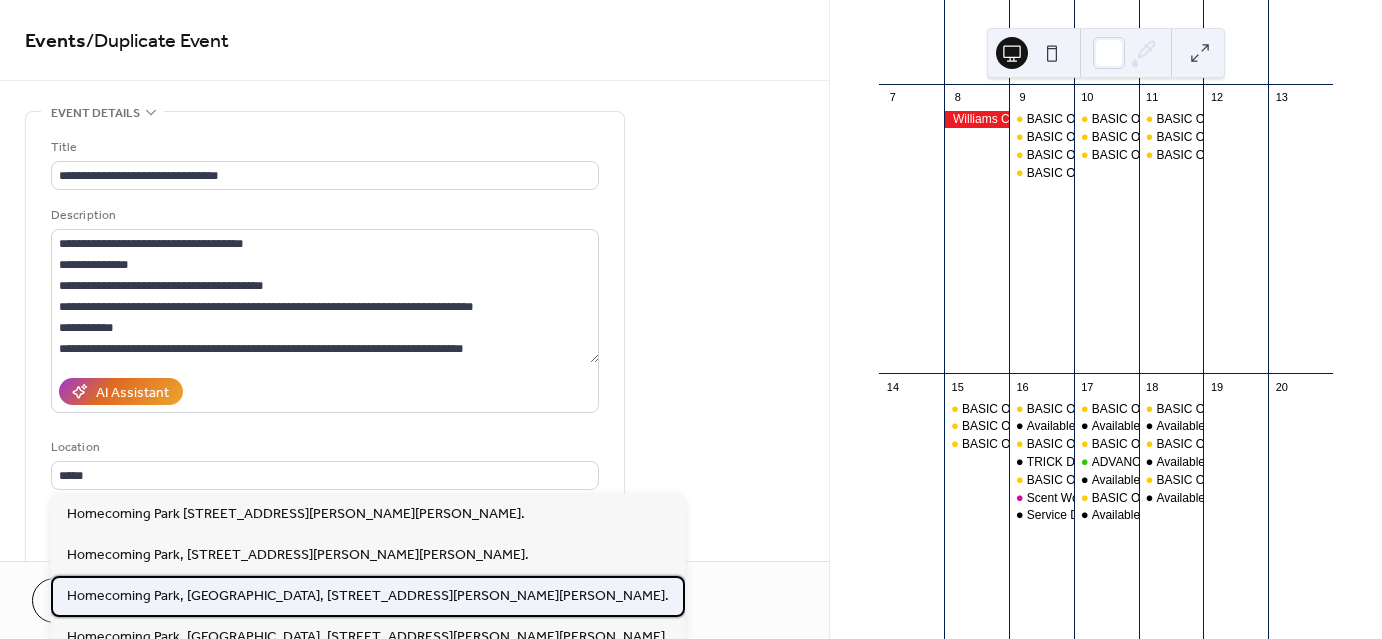 click on "Homecoming Park, BIG Pavilion, 715 Lawrence Ave., Wauseon, Oh." at bounding box center (368, 595) 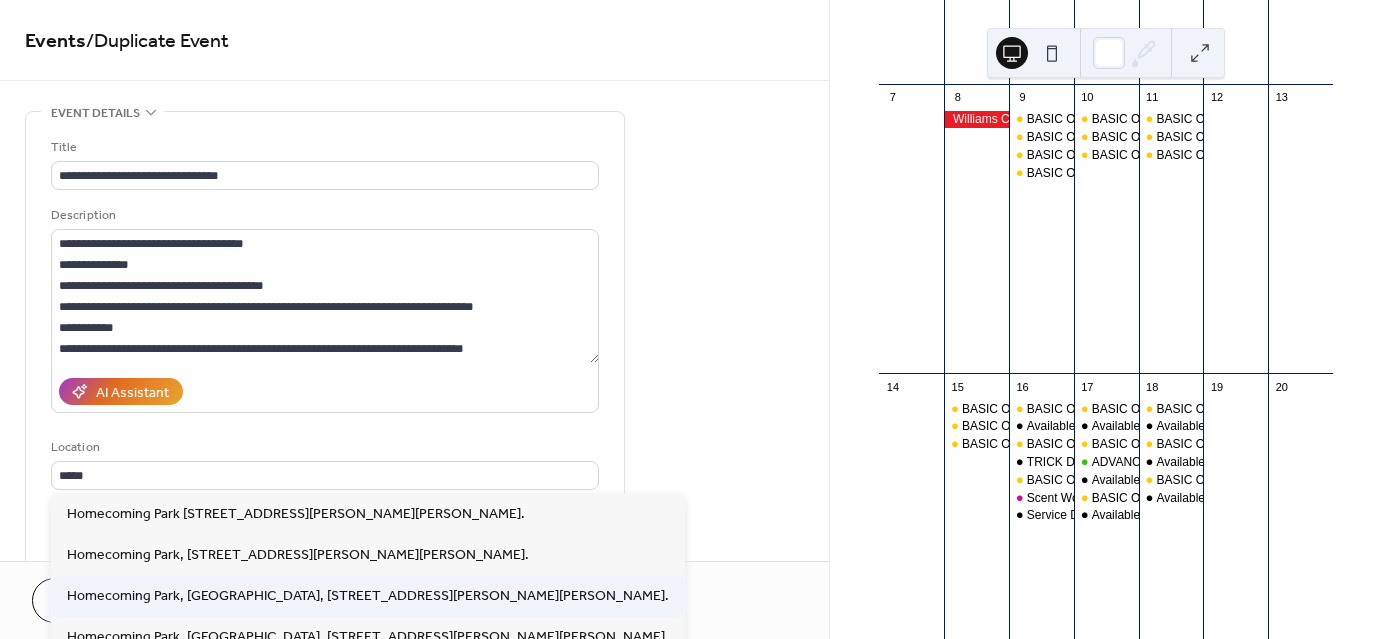 type on "**********" 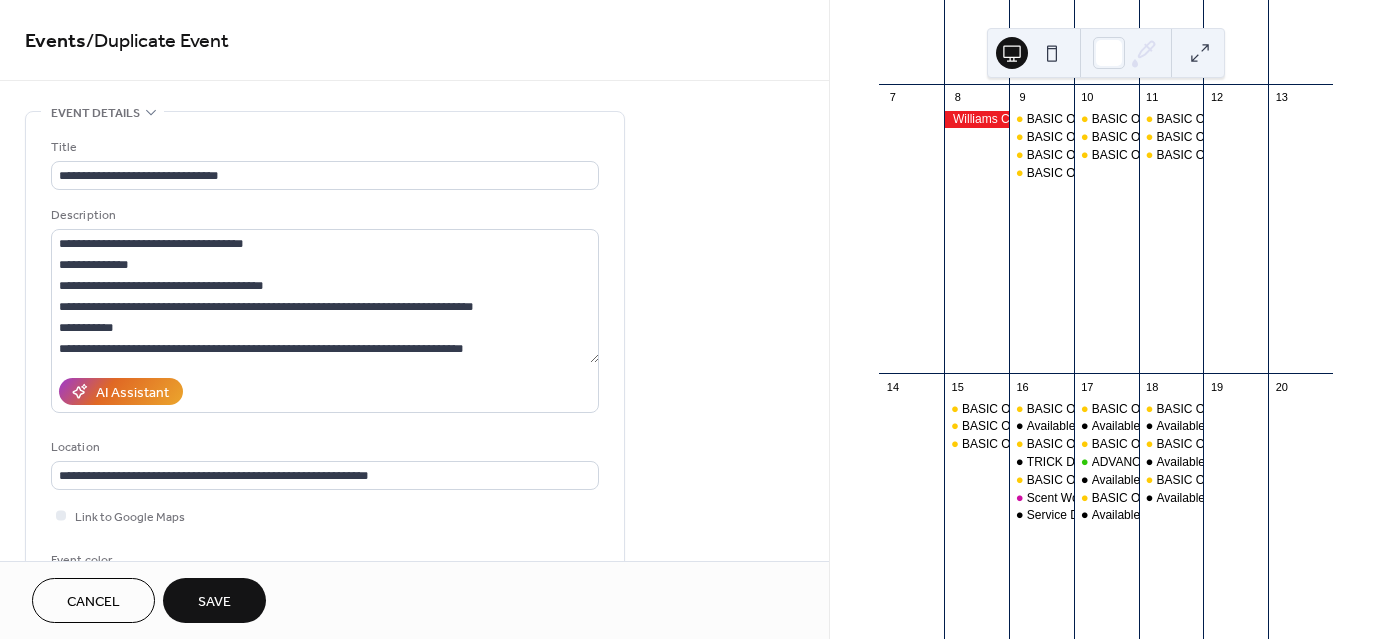 scroll, scrollTop: 491, scrollLeft: 0, axis: vertical 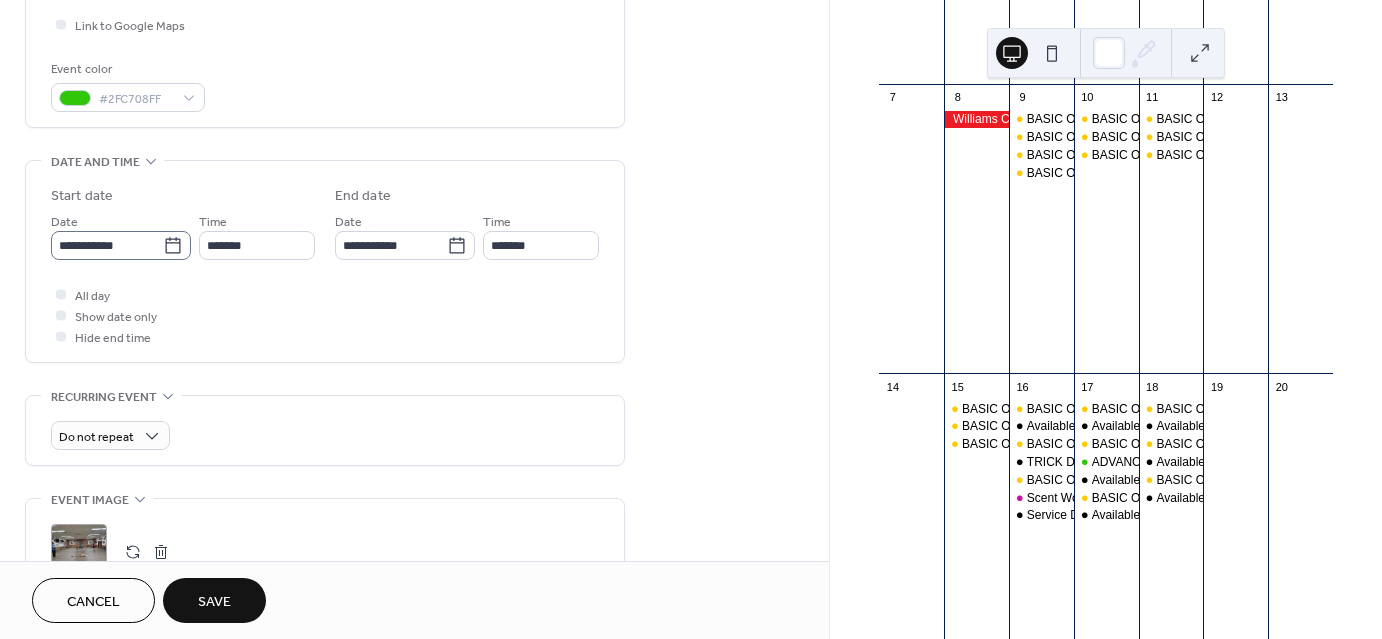 click 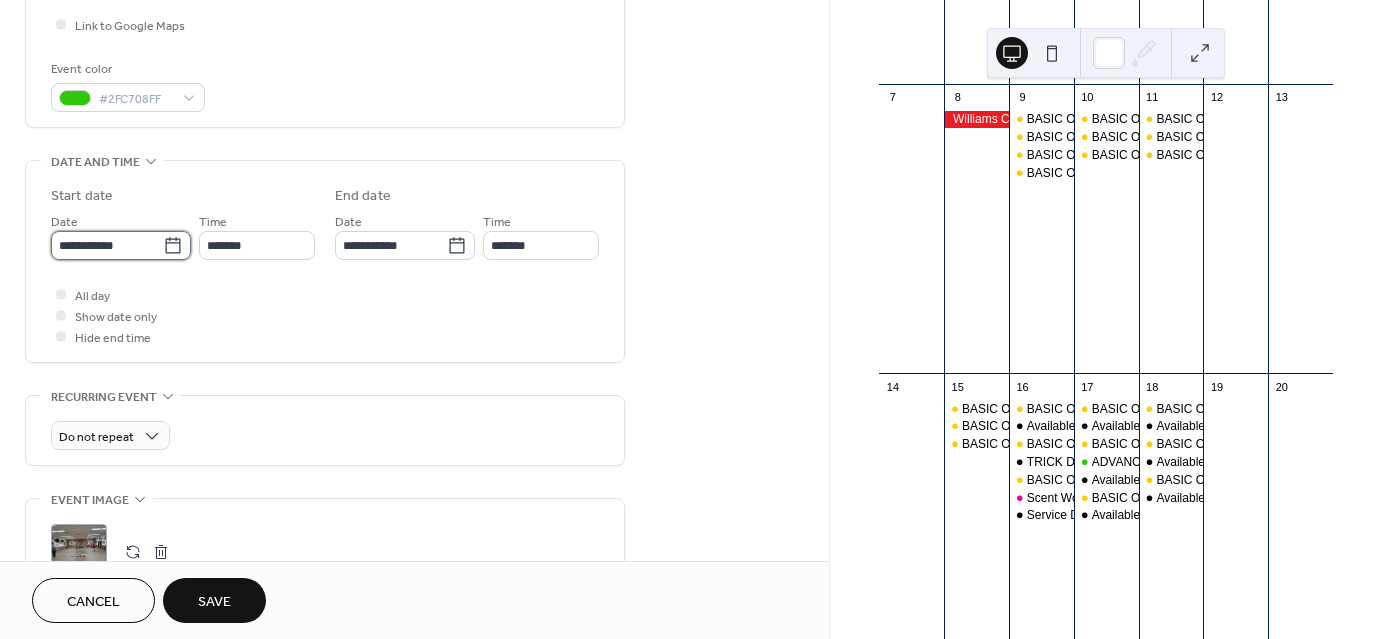 click on "**********" at bounding box center (107, 245) 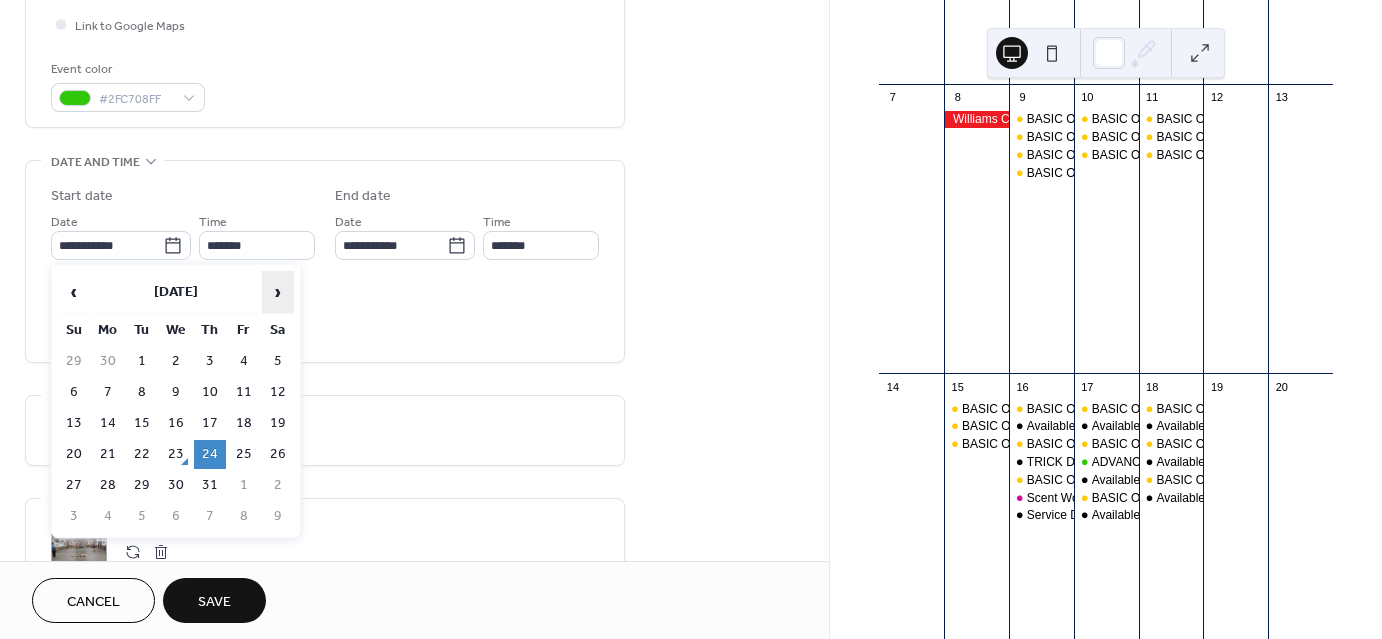 click on "›" at bounding box center [278, 292] 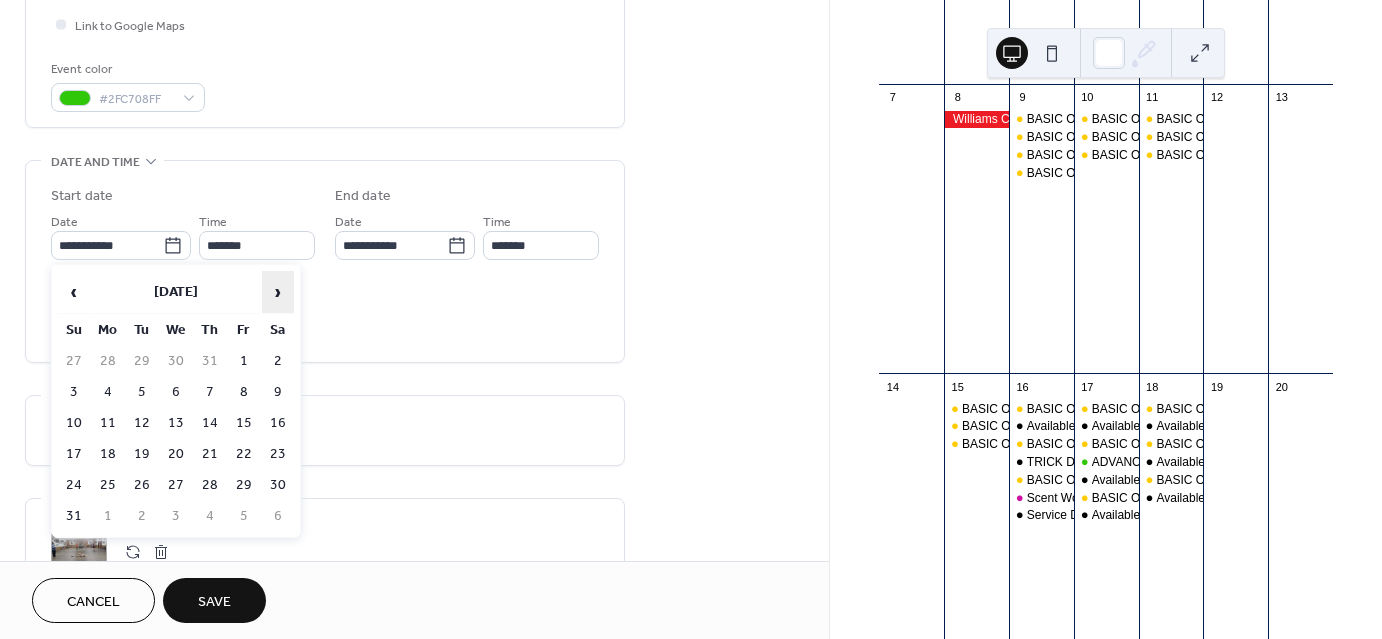 click on "›" at bounding box center (278, 292) 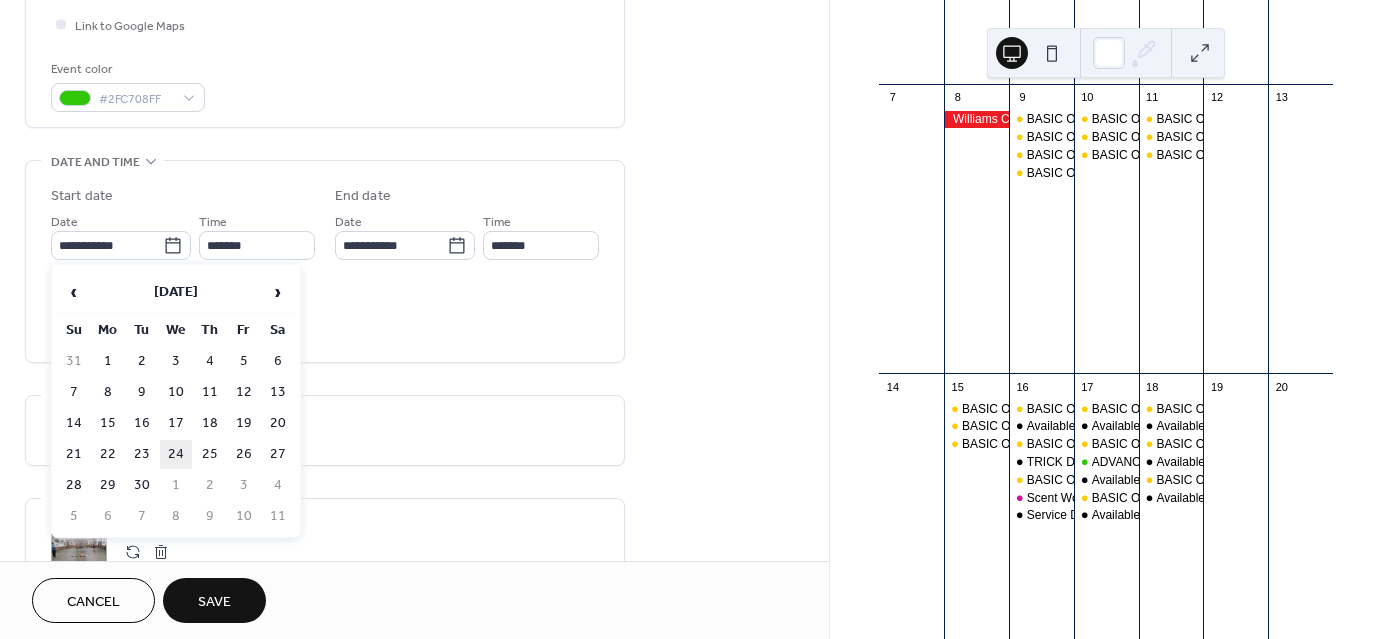 click on "24" at bounding box center [176, 454] 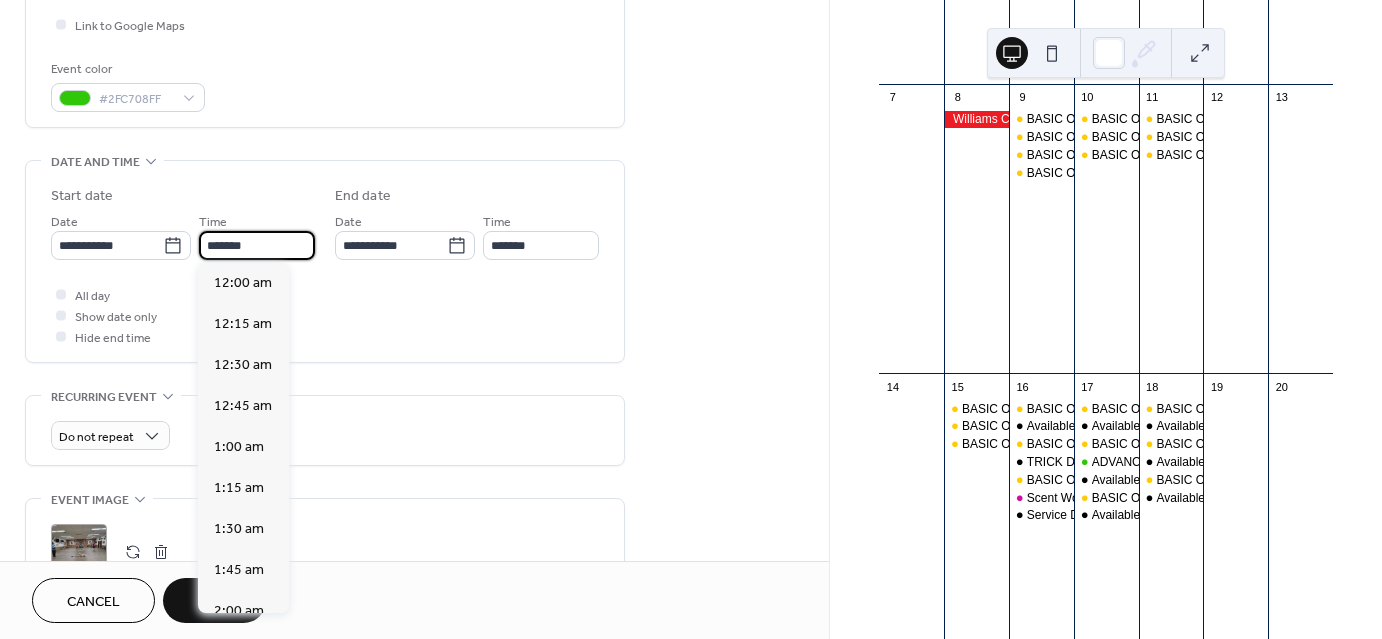 scroll, scrollTop: 3116, scrollLeft: 0, axis: vertical 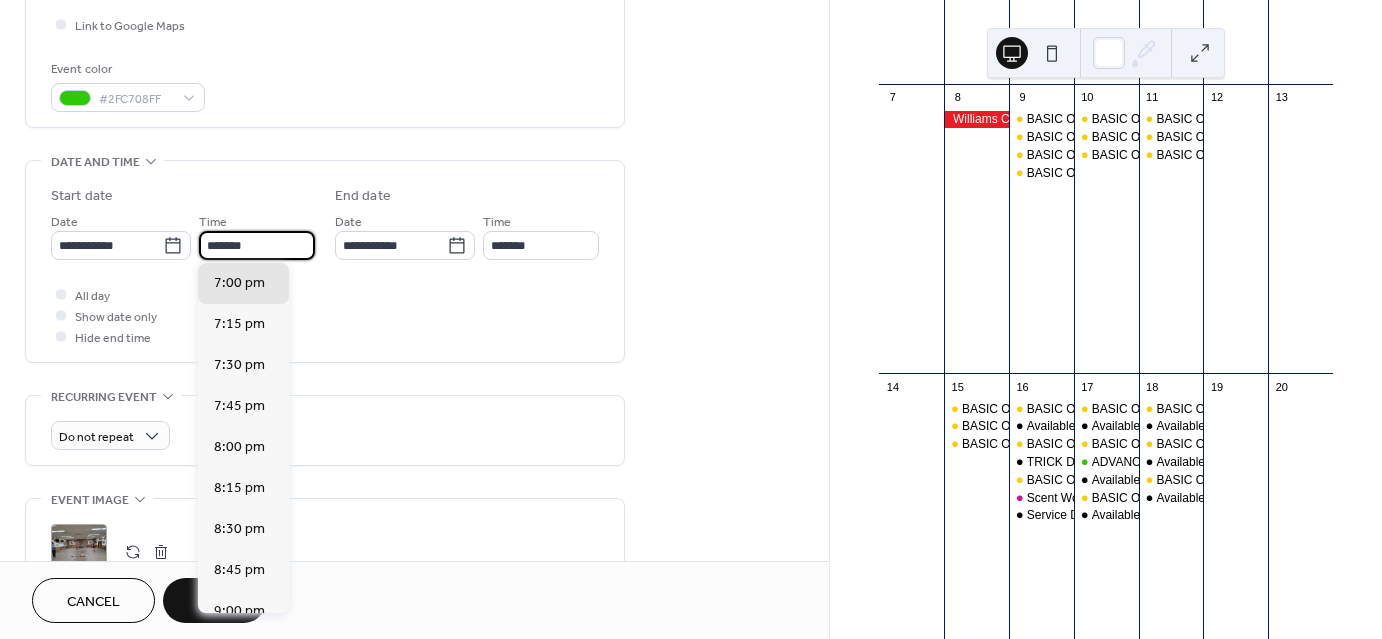 click on "*******" at bounding box center [257, 245] 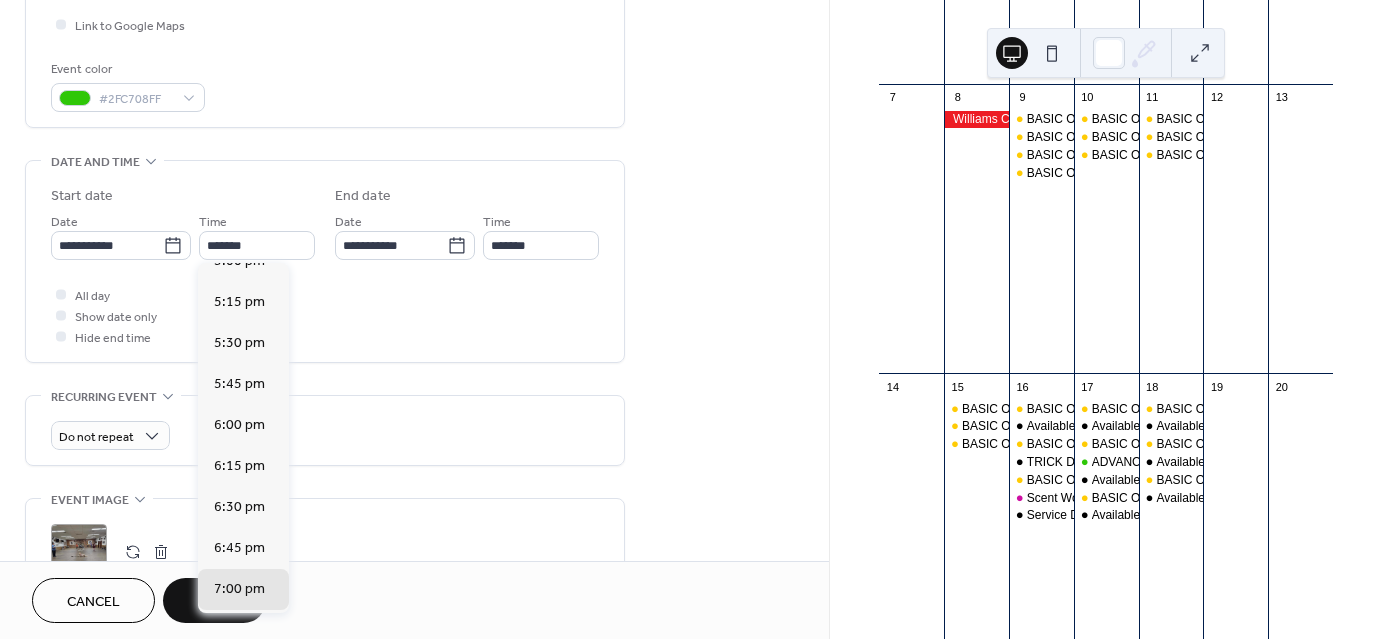 scroll, scrollTop: 2504, scrollLeft: 0, axis: vertical 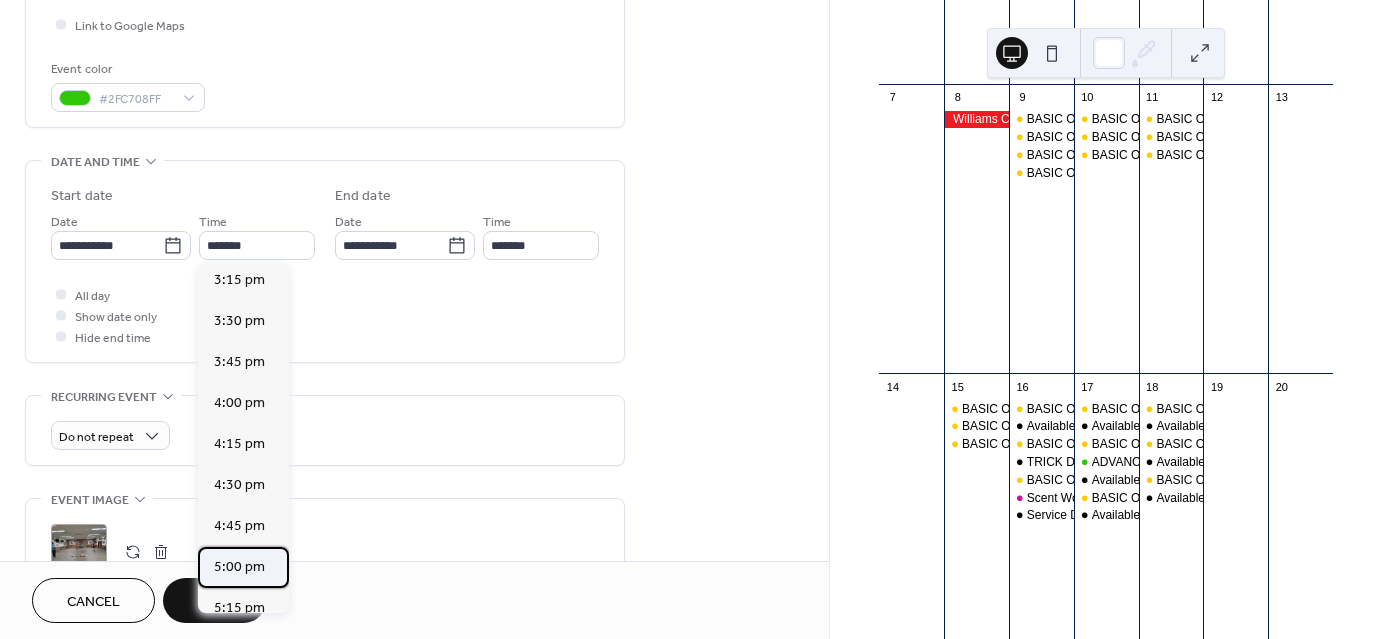 click on "5:00 pm" at bounding box center [239, 567] 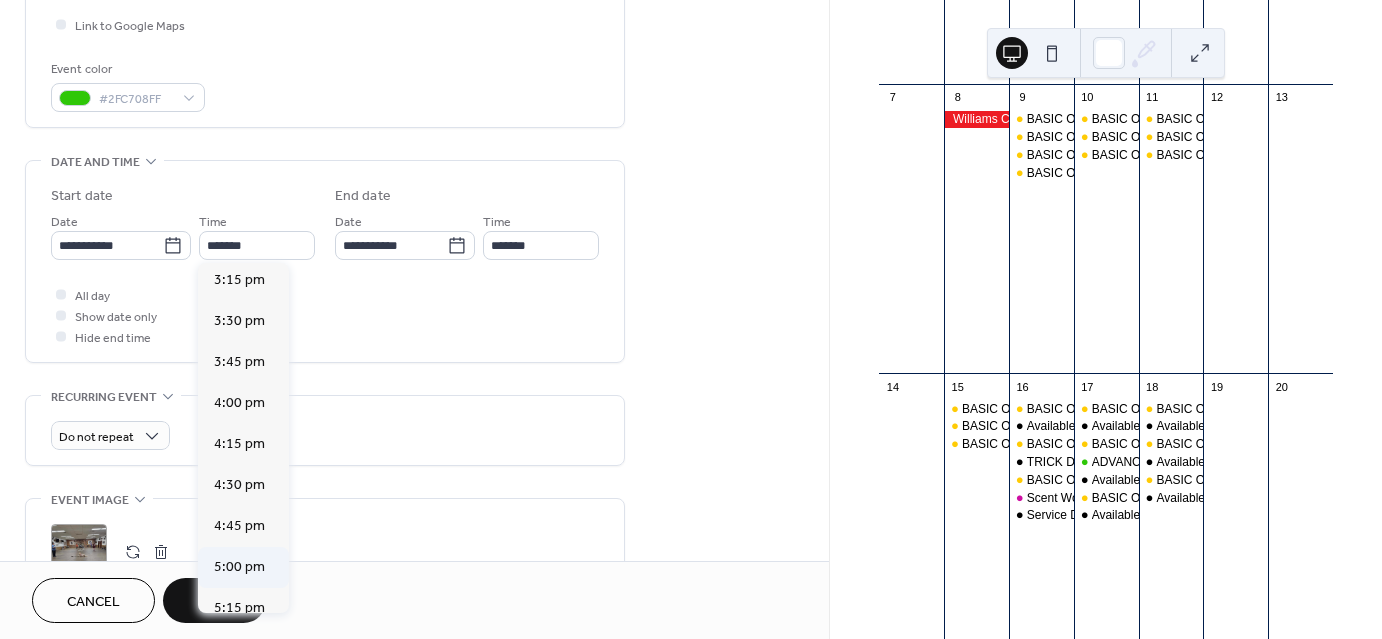 type on "*******" 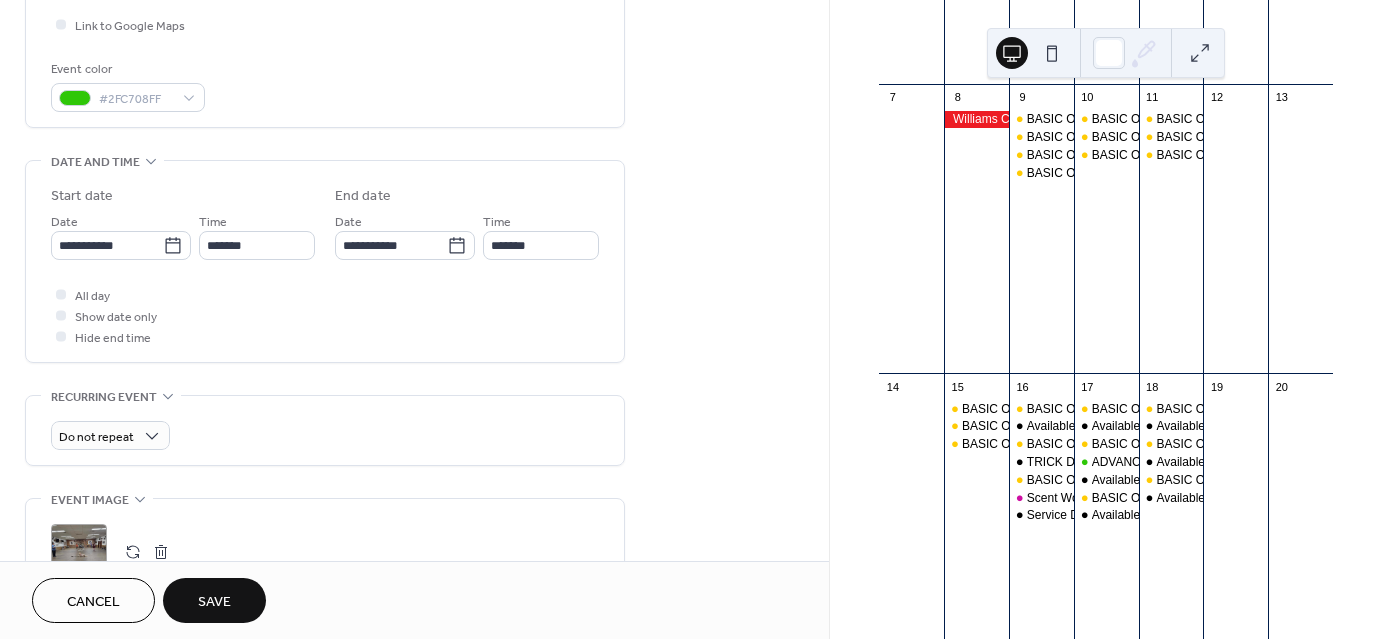 click on "Save" at bounding box center (214, 602) 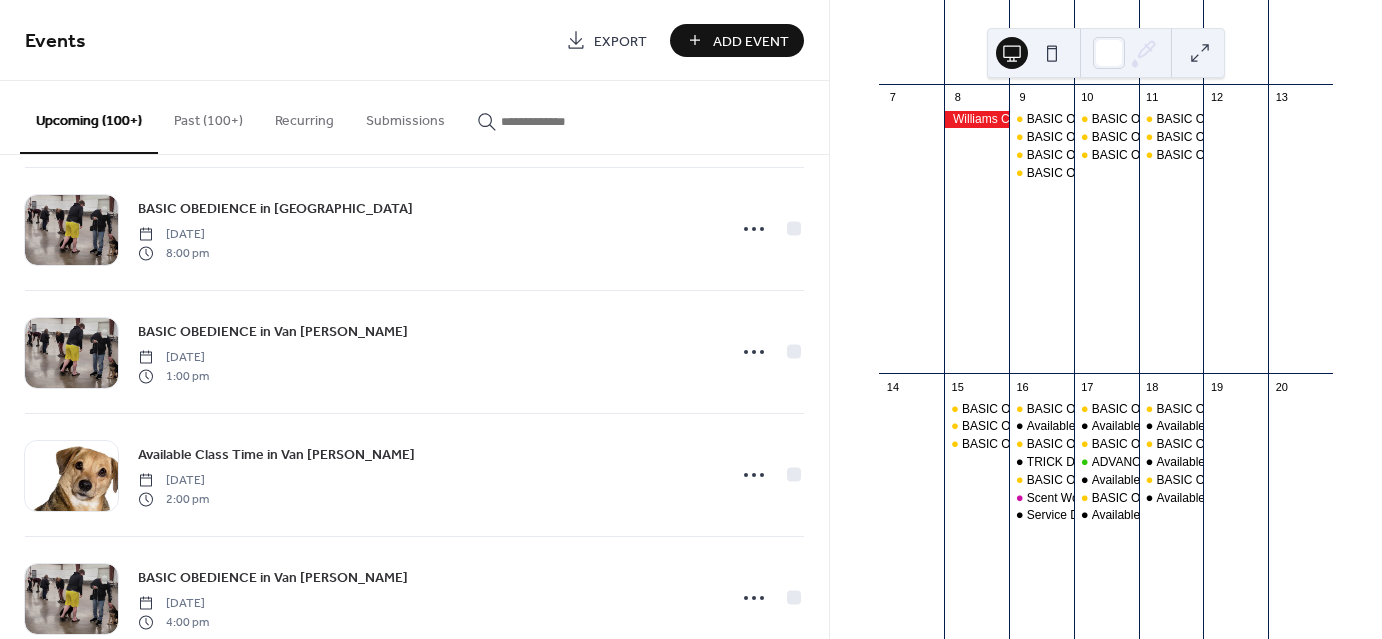 scroll, scrollTop: 3258, scrollLeft: 0, axis: vertical 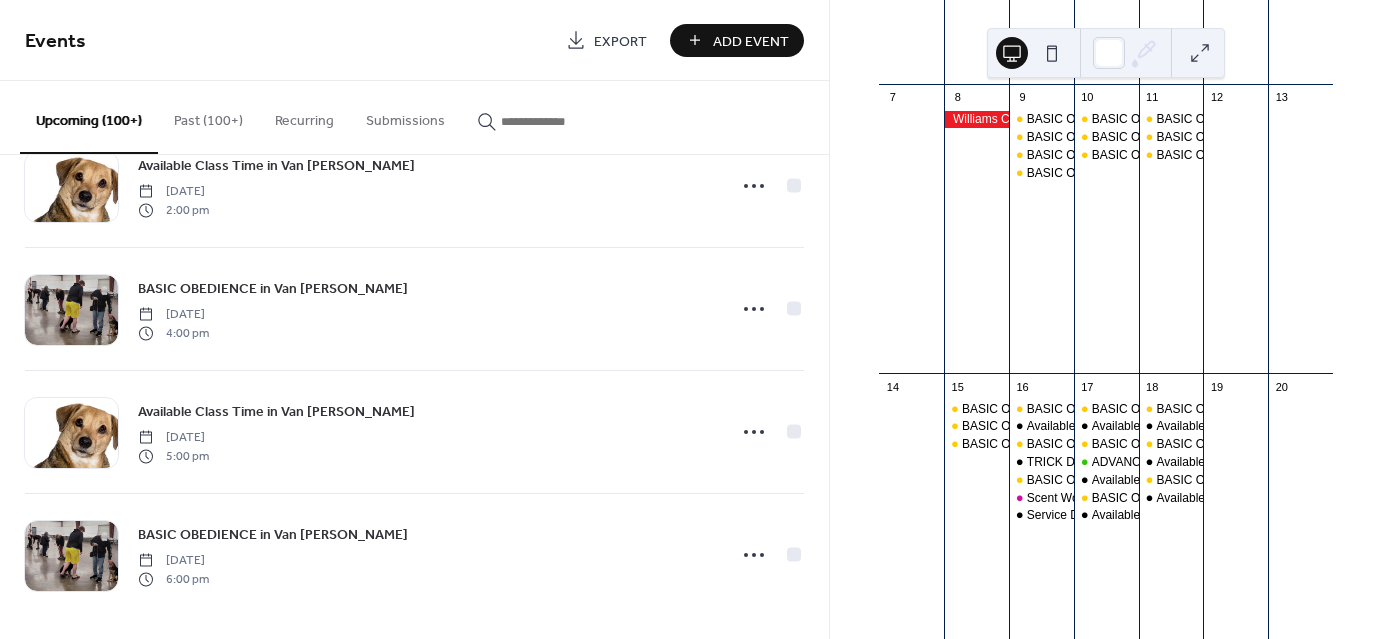 click at bounding box center [561, 121] 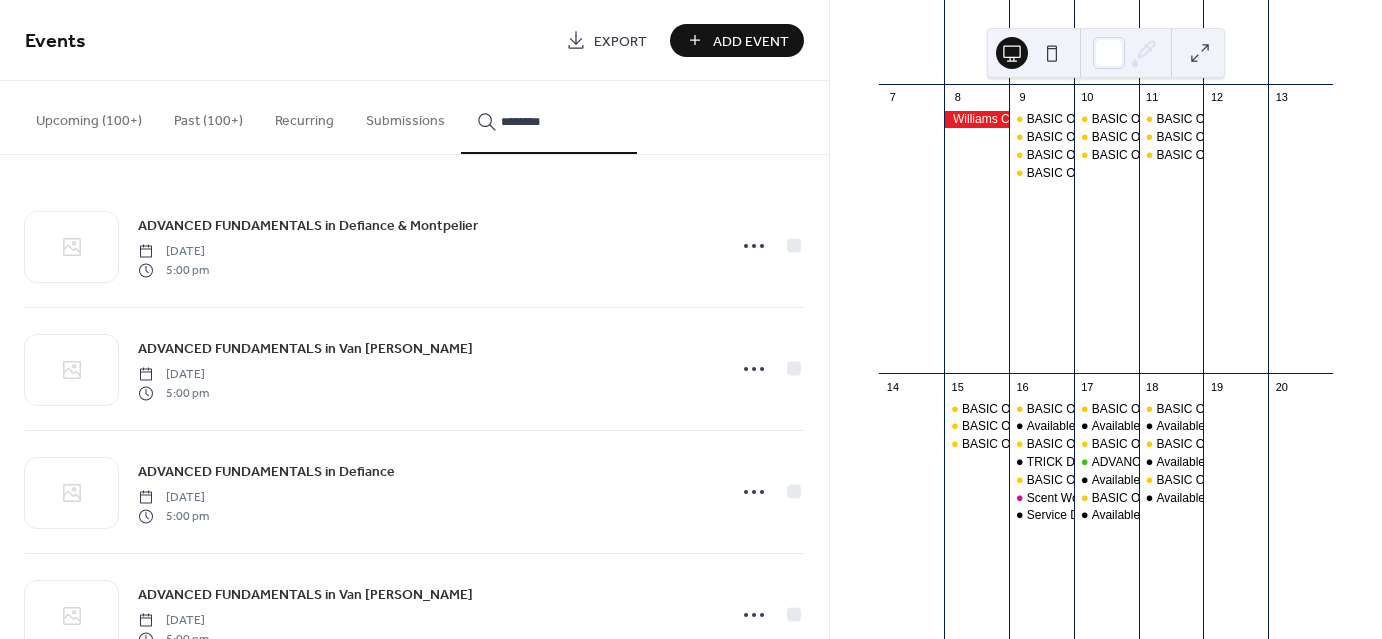 type on "********" 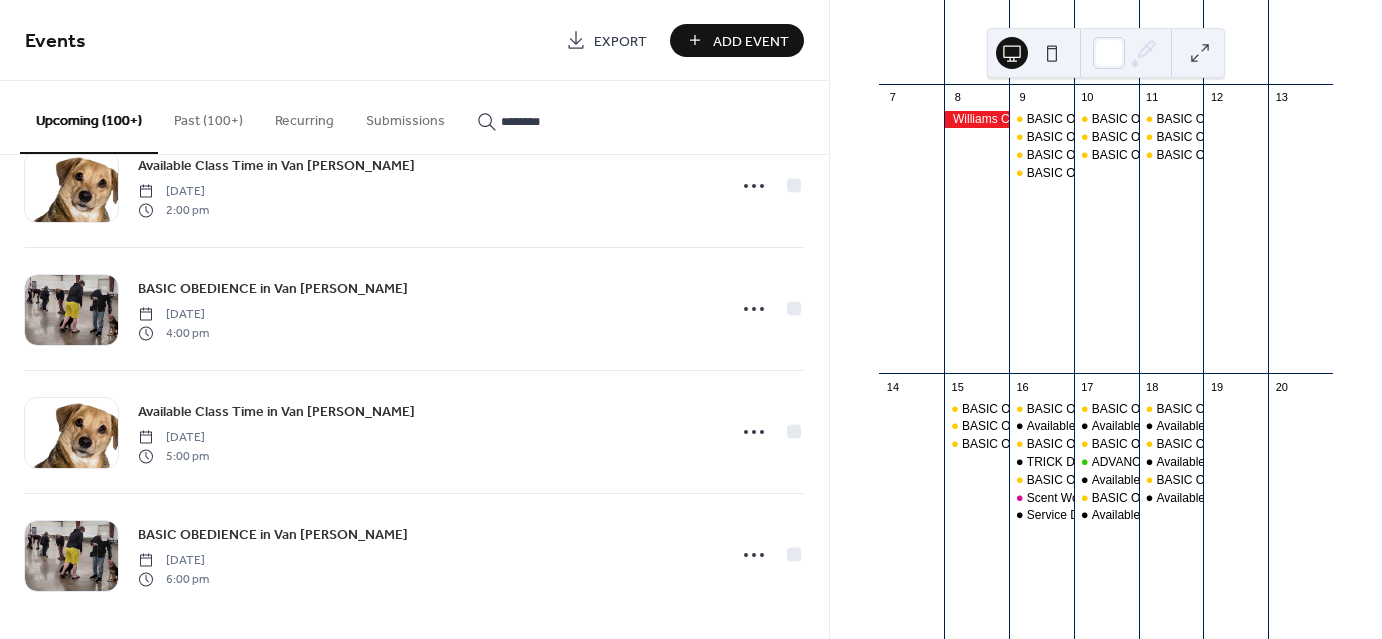 click on "Past (100+)" at bounding box center (208, 116) 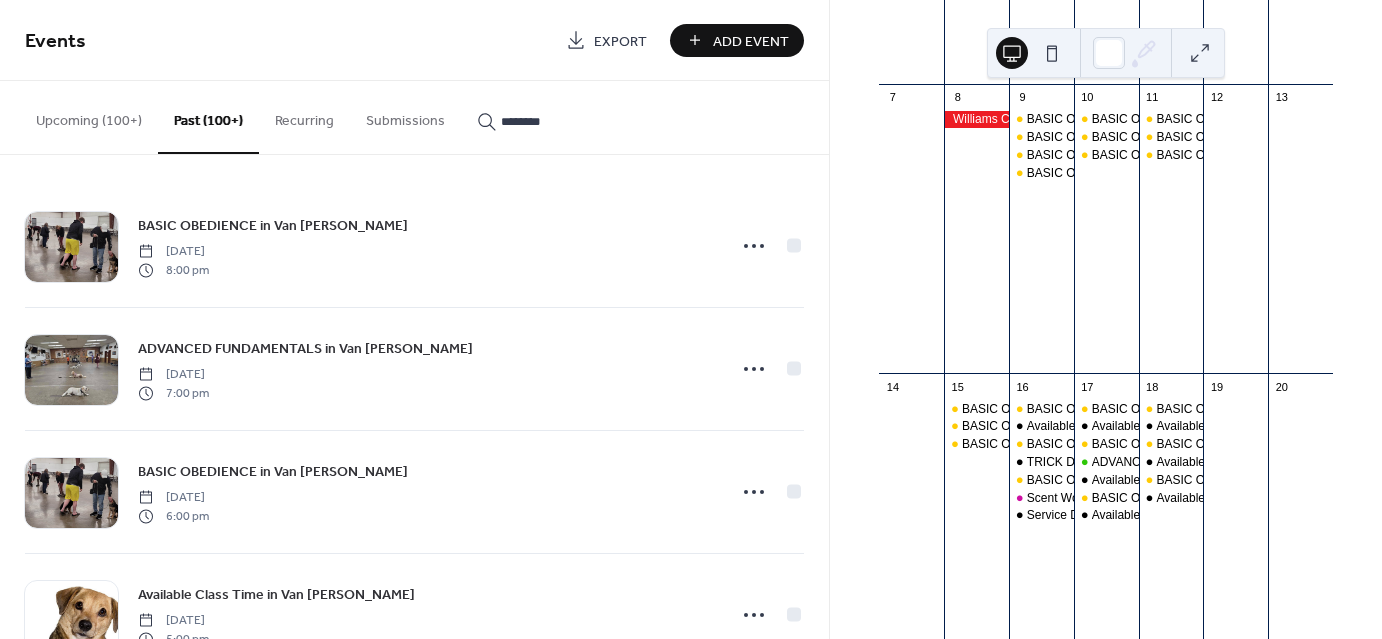 click on "Upcoming (100+)" at bounding box center [89, 116] 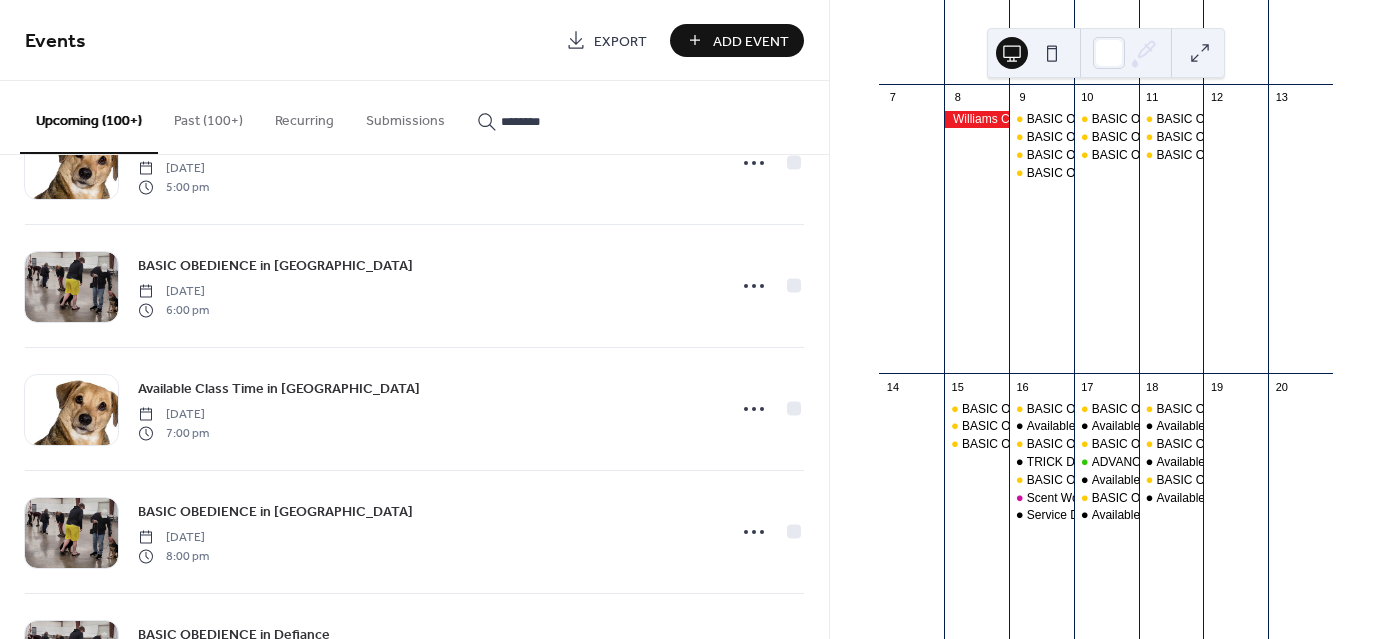 scroll, scrollTop: 4420, scrollLeft: 0, axis: vertical 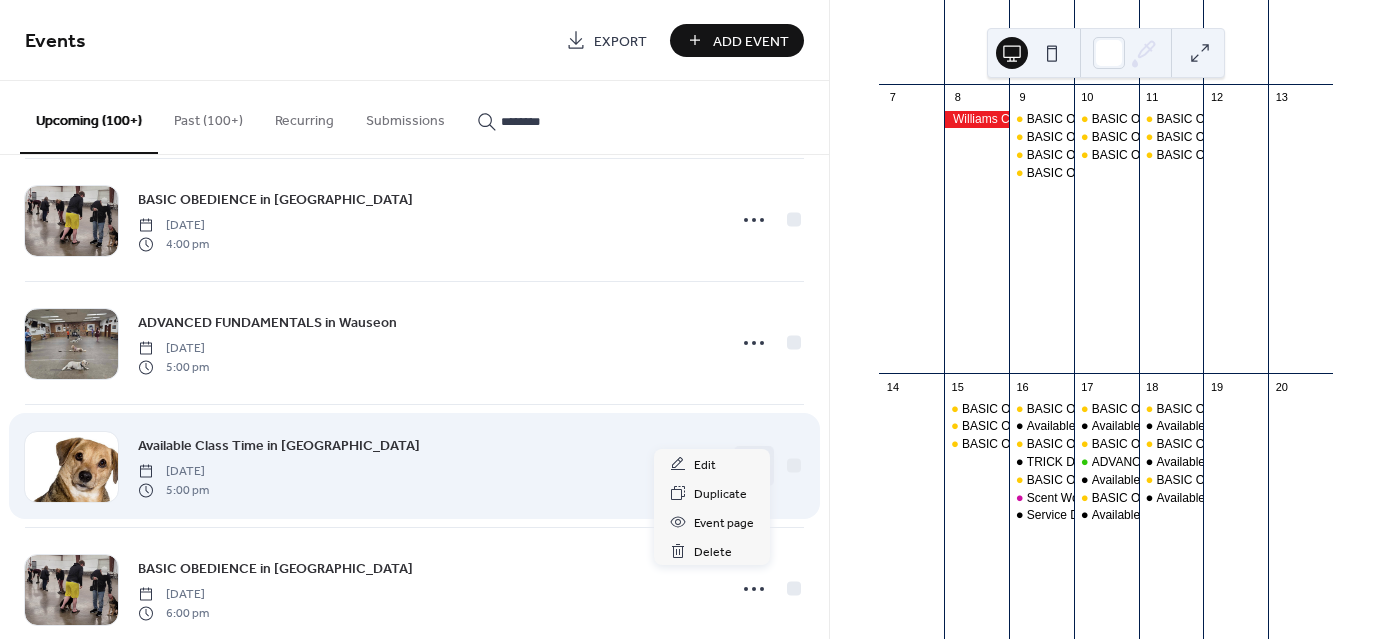 click 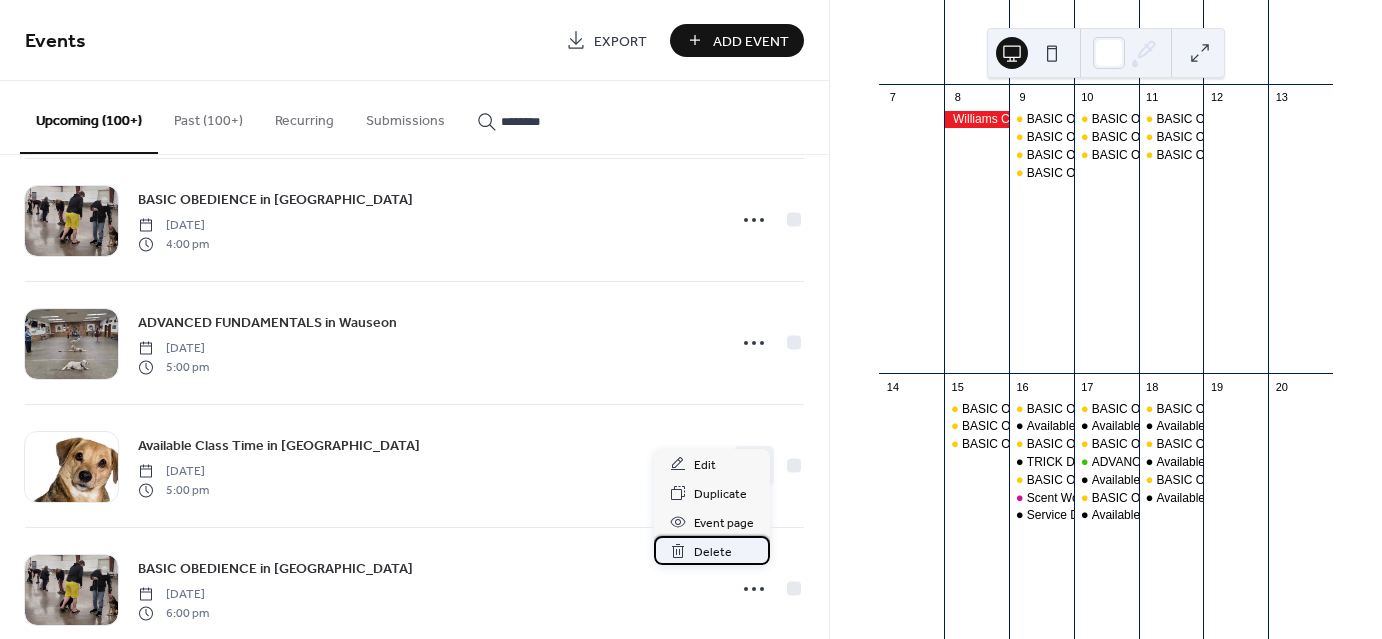 click on "Delete" at bounding box center (713, 552) 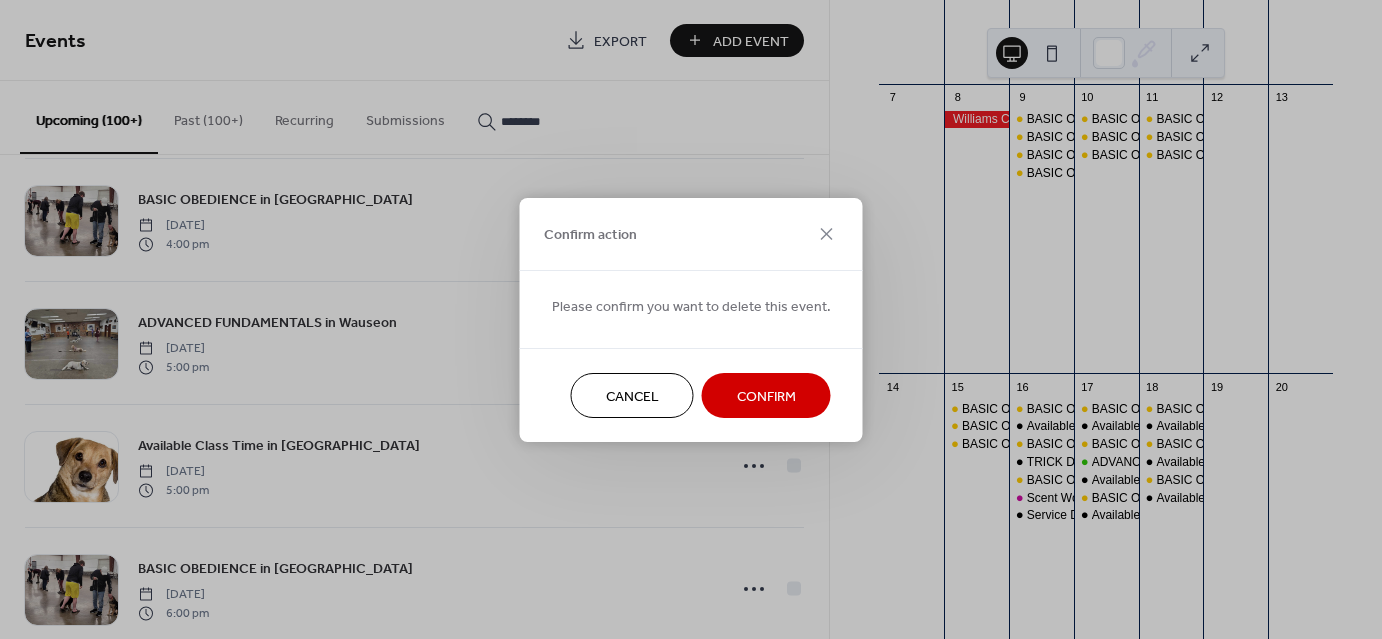click on "Confirm" at bounding box center [766, 395] 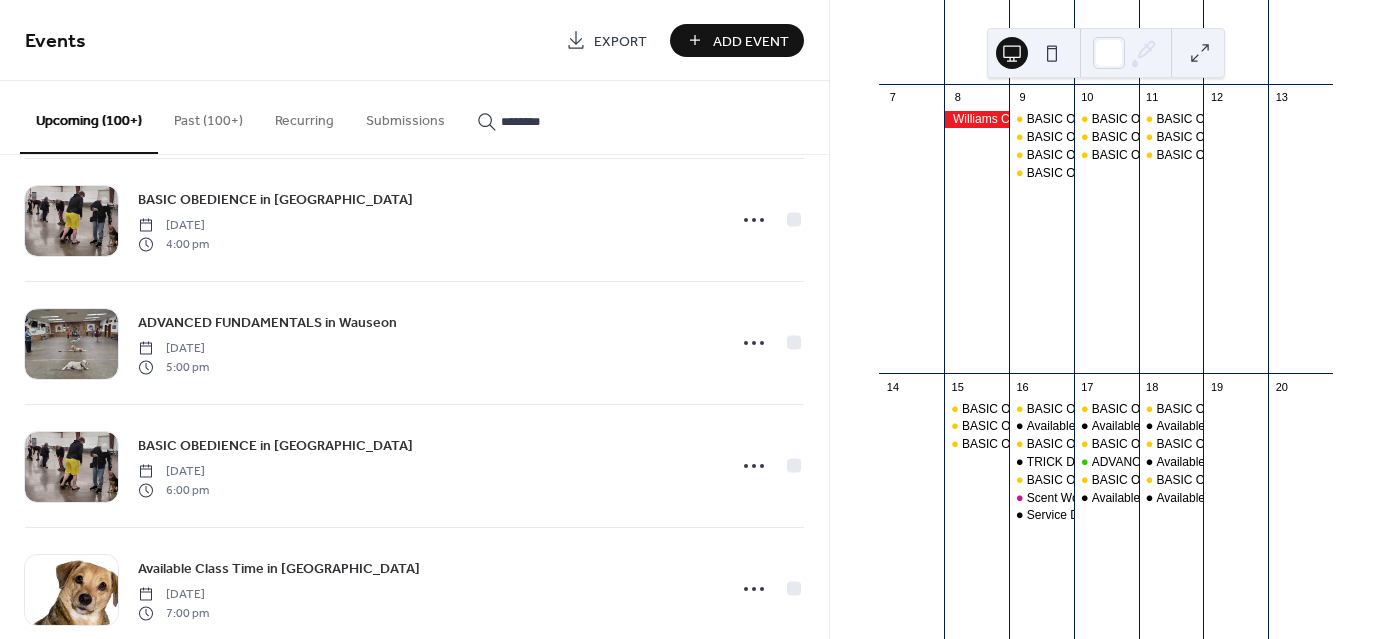 scroll, scrollTop: 24558, scrollLeft: 0, axis: vertical 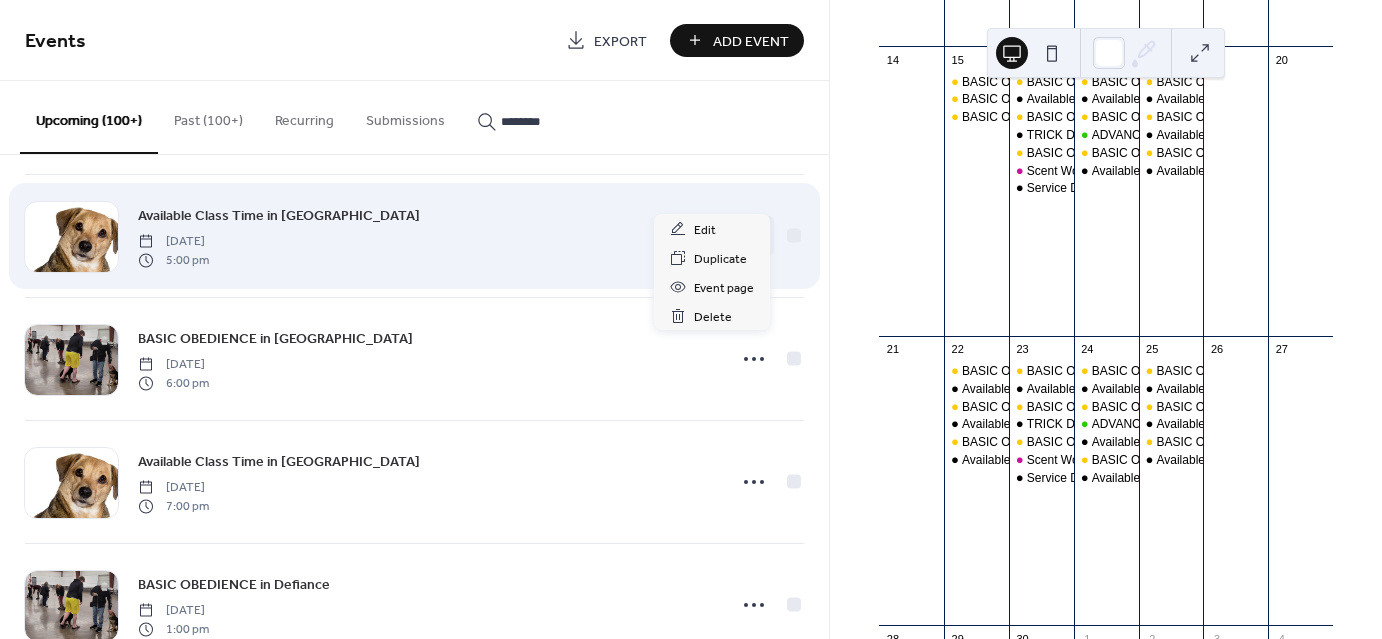 click 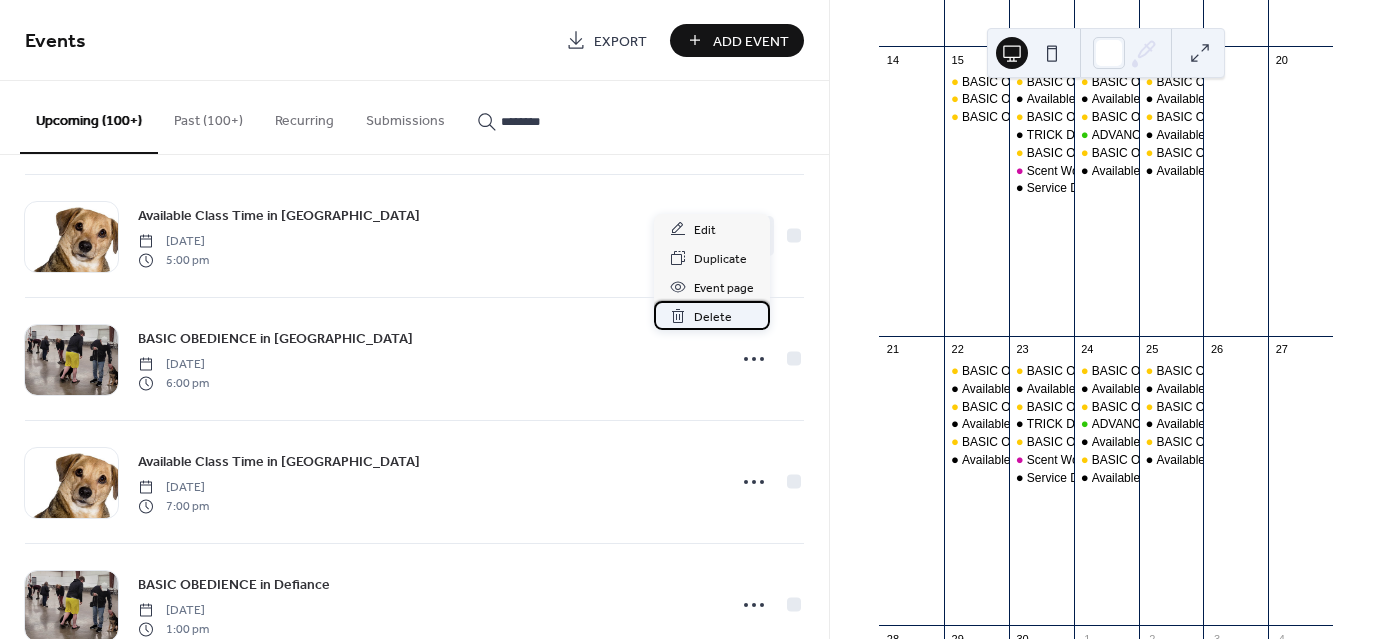click on "Delete" at bounding box center (713, 317) 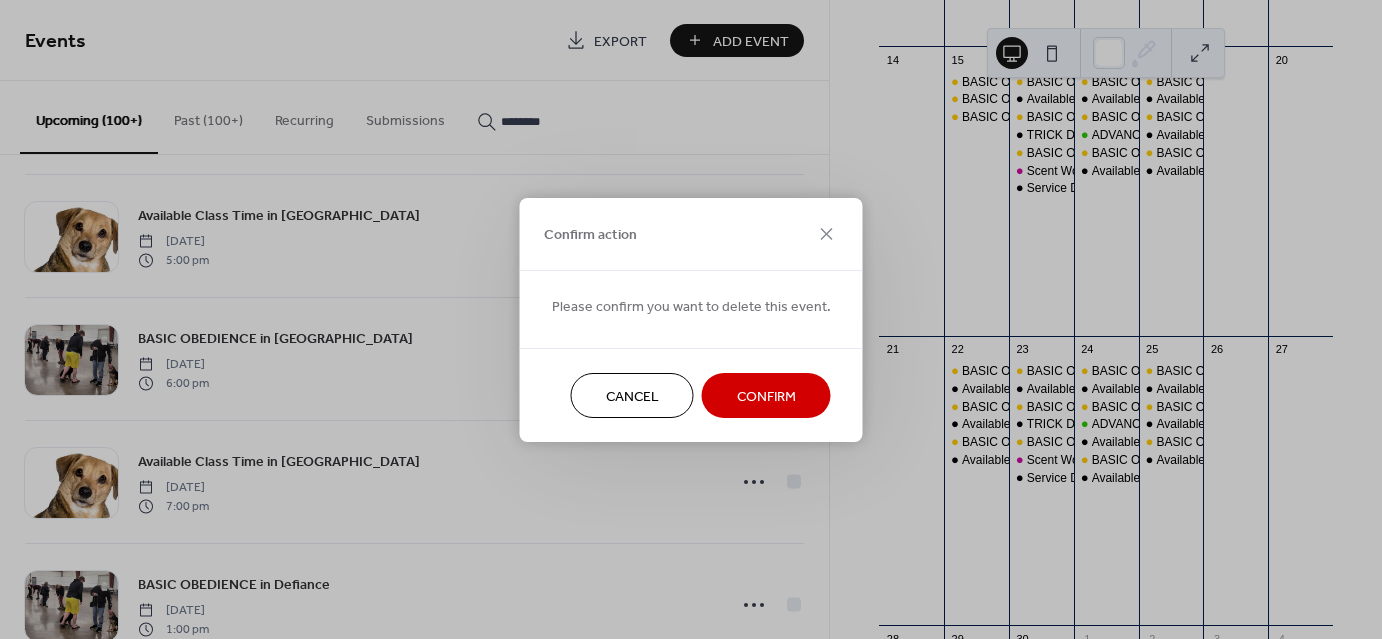 click on "Confirm" at bounding box center (766, 396) 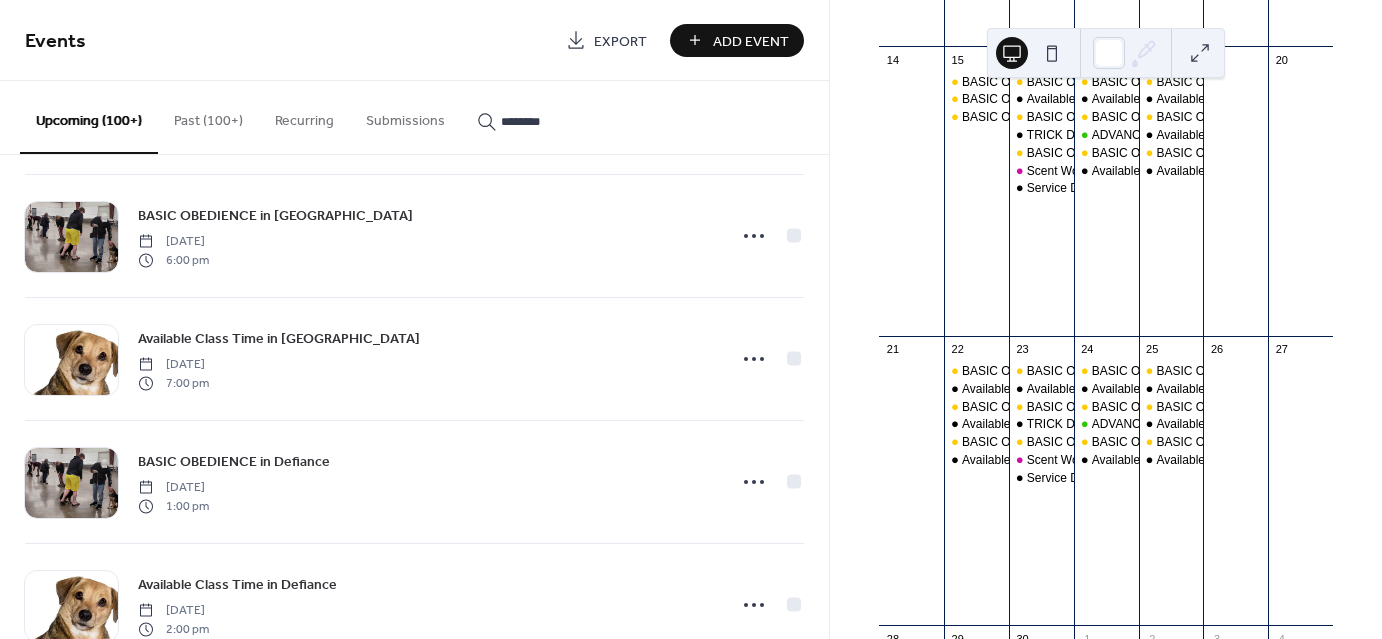 scroll, scrollTop: 27316, scrollLeft: 0, axis: vertical 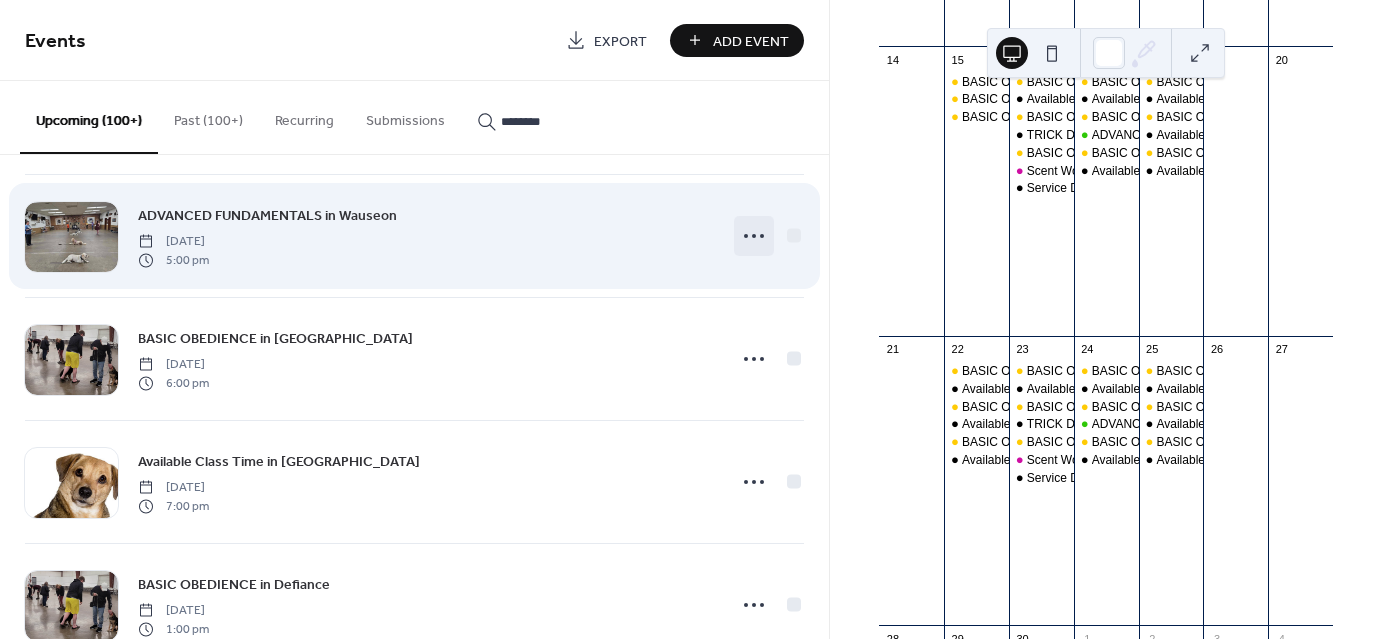 click 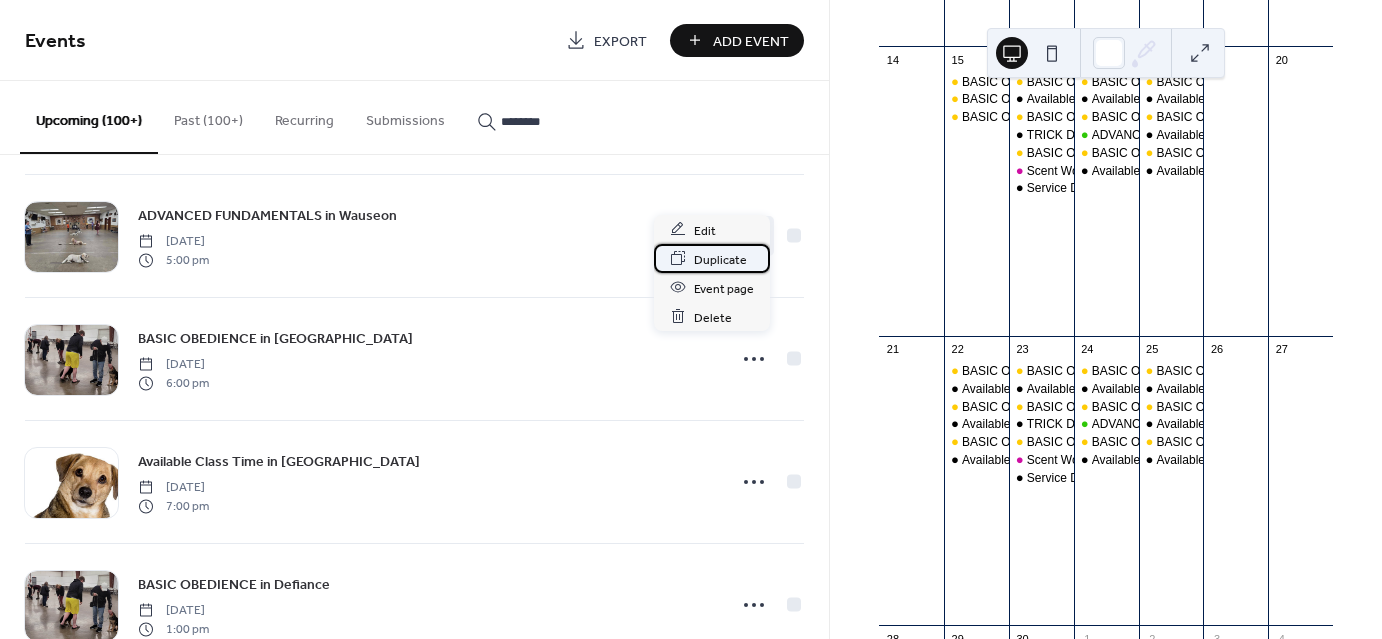 click on "Duplicate" at bounding box center (720, 259) 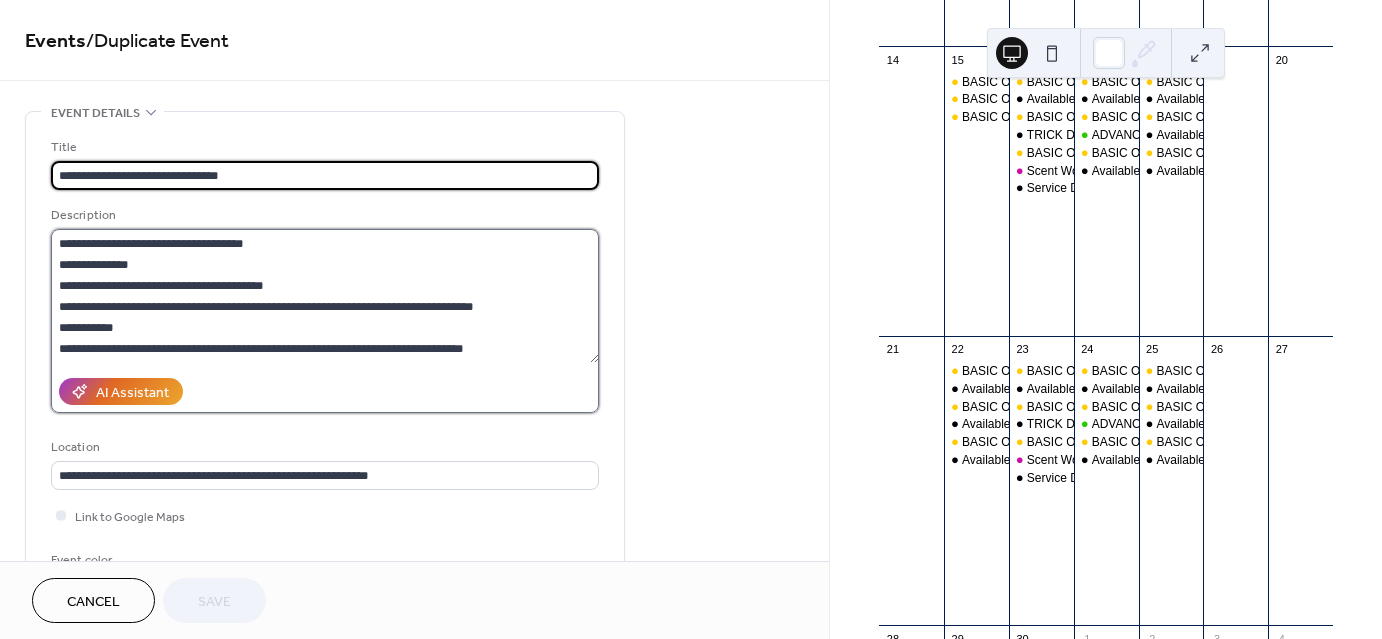 click on "**********" at bounding box center (325, 296) 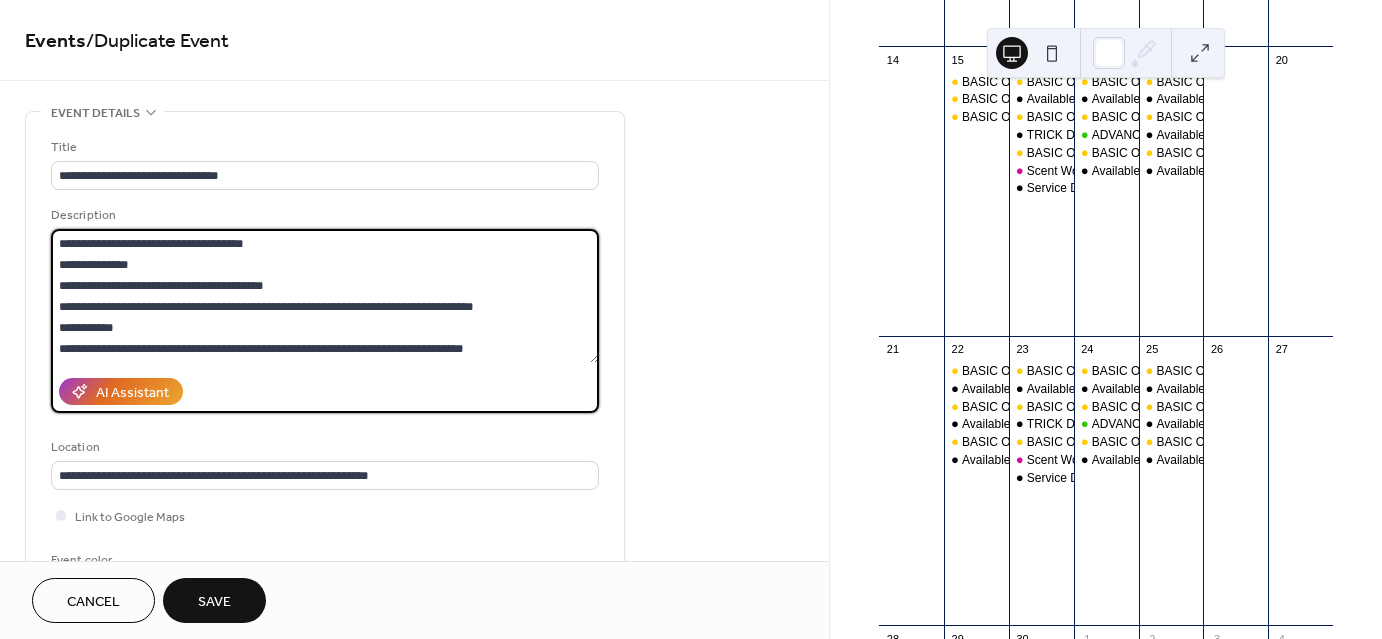 type on "**********" 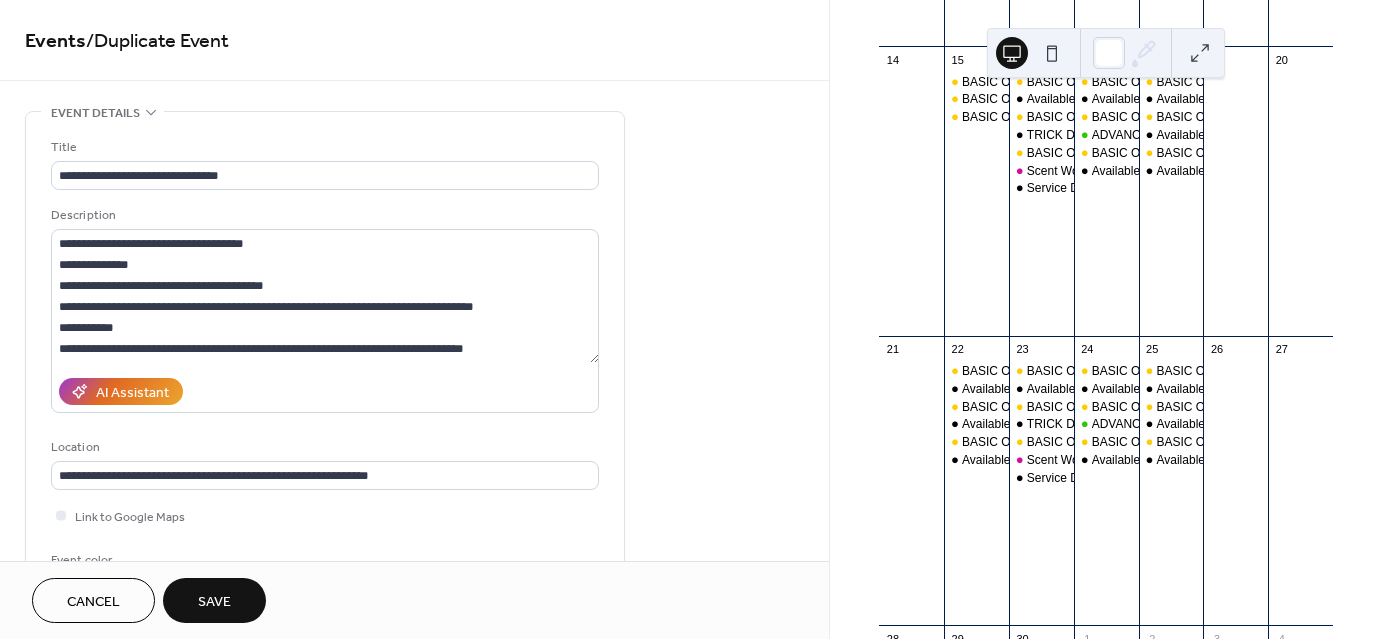 click on "September 2025 23 Today Sun Mon Tue Wed Thu Fri Sat 31 1 2 3 4 5 6 7 8 9 BASIC OBEDIENCE in Van Wert BASIC OBEDIENCE in Van Wert BASIC OBEDIENCE in Van Wert BASIC OBEDIENCE in Van Wert 10 BASIC OBEDIENCE in Wauseon BASIC OBEDIENCE in Wauseon BASIC OBEDIENCE in Wauseon 11 BASIC OBEDIENCE in Defiance BASIC OBEDIENCE in Defiance BASIC OBEDIENCE in Defiance 12 13 14 15 BASIC OBEDIENCE in Montpelier BASIC OBEDIENCE in Montpelier BASIC OBEDIENCE in Montpelier 16 BASIC OBEDIENCE in Van Wert Available Class Time  in Van Wert BASIC OBEDIENCE in Van Wert TRICK DOG in Van Wert BASIC OBEDIENCE in Van Wert Scent Work in Van Wert Service Dog Skills Class in Van Wert 17 BASIC OBEDIENCE in Wauseon Available Class Time  in Wauseon BASIC OBEDIENCE in Wauseon ADVANCED FUNDAMENTALS in Wauseon BASIC OBEDIENCE in Wauseon Available Class Time  in Wauseon 18 BASIC OBEDIENCE in Defiance Available Class Time  in Defiance BASIC OBEDIENCE in Defiance Available Class Time  in Defiance BASIC OBEDIENCE in Defiance 19 20 21 22 23 24 25 26 1" at bounding box center (1106, 319) 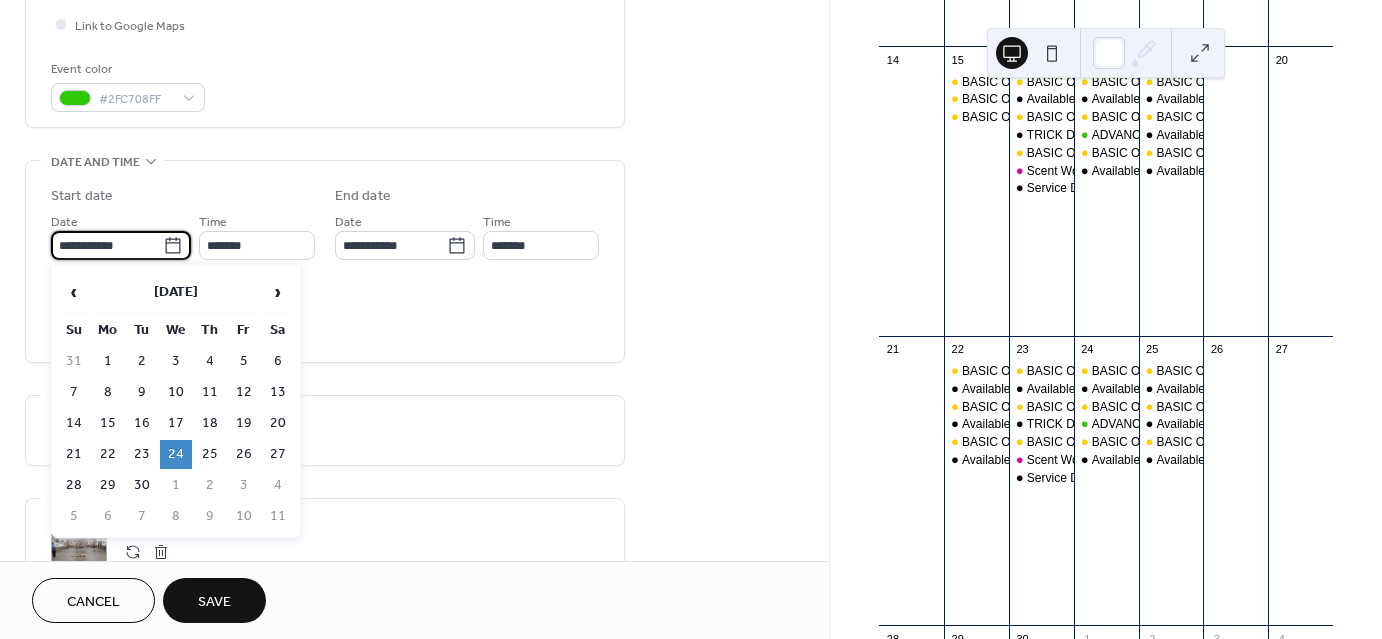click on "**********" at bounding box center (107, 245) 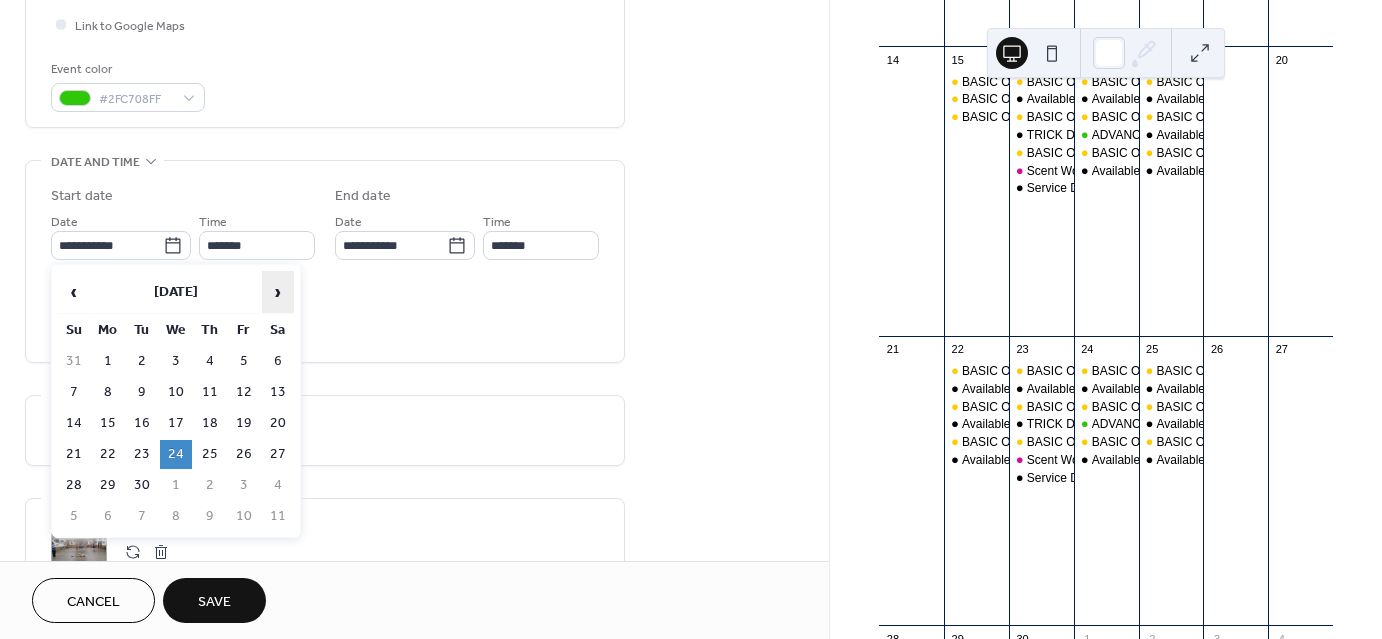 click on "›" at bounding box center [278, 292] 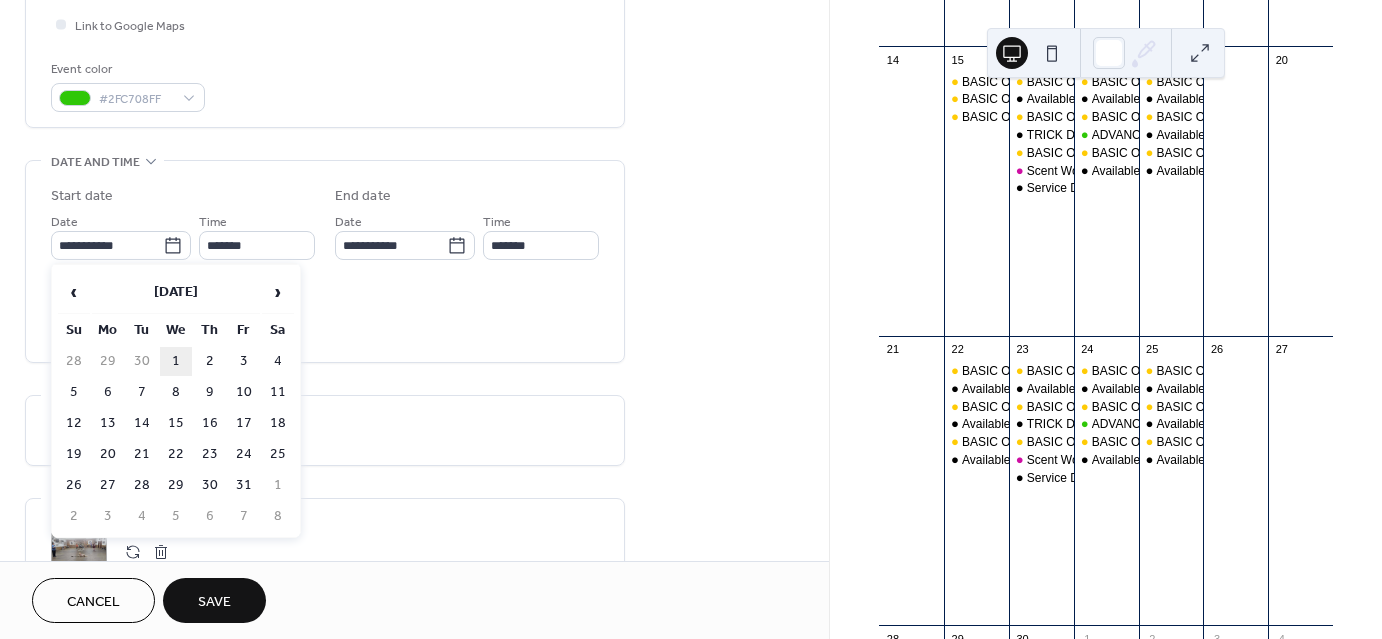 click on "1" at bounding box center (176, 361) 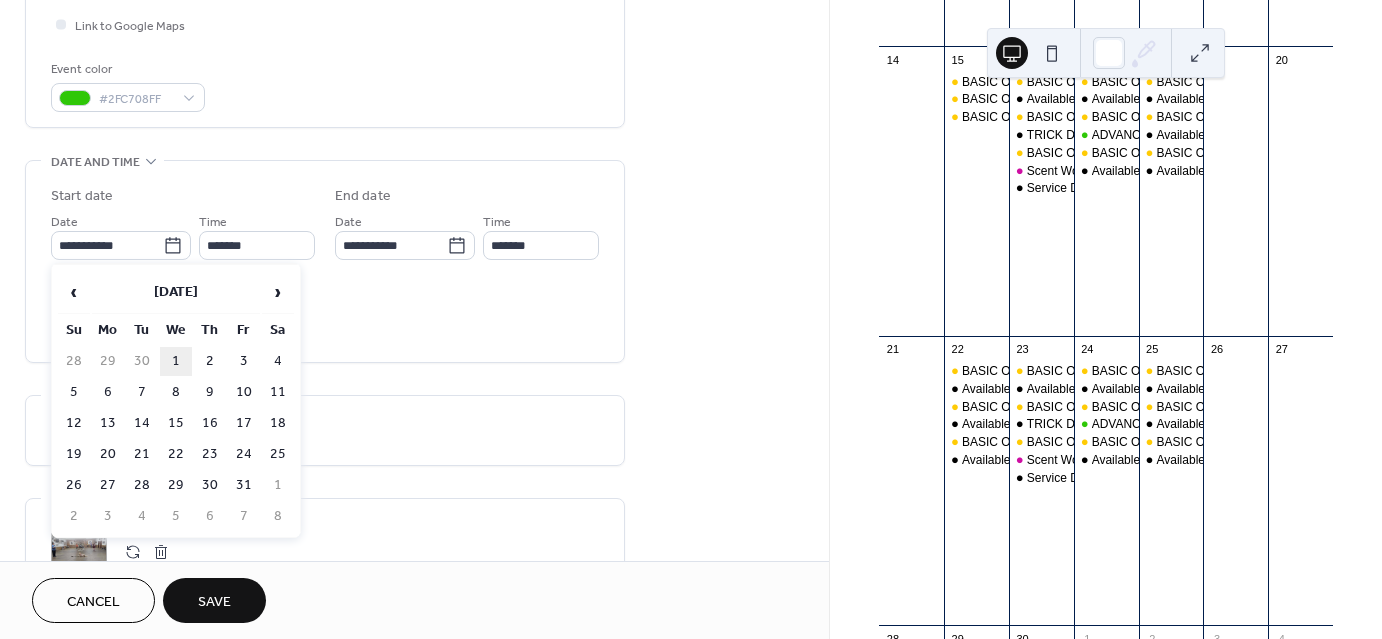 type on "**********" 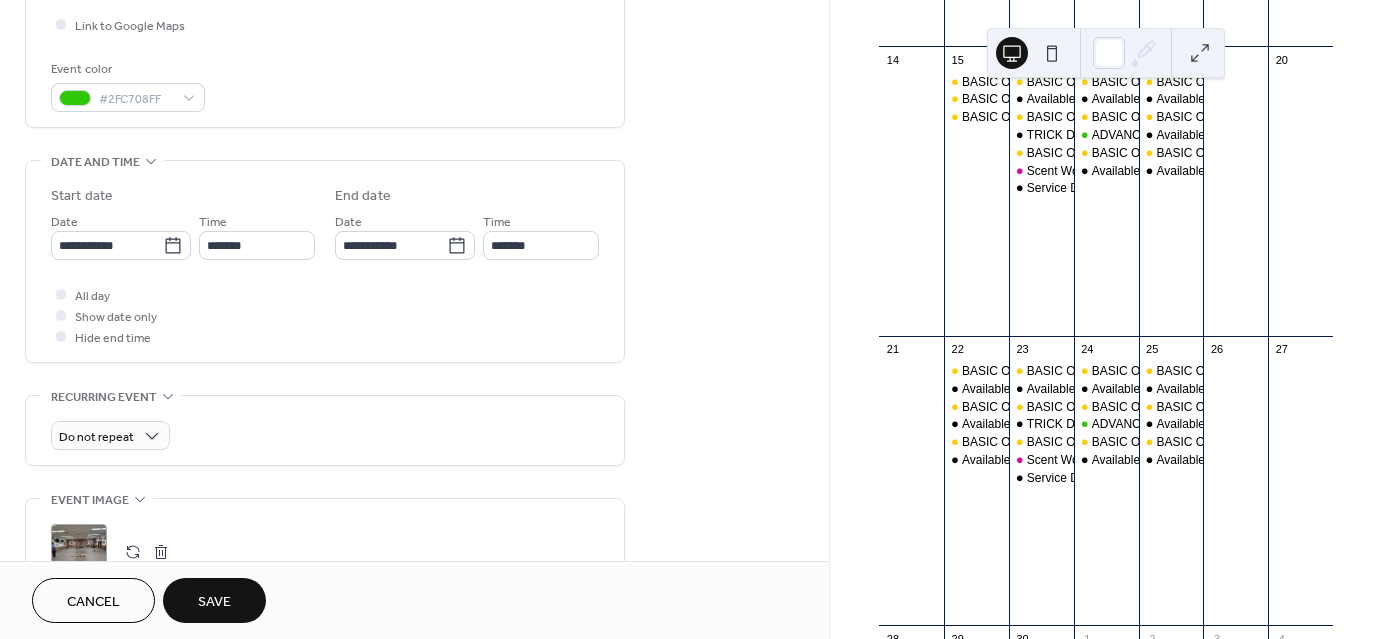 scroll, scrollTop: 983, scrollLeft: 0, axis: vertical 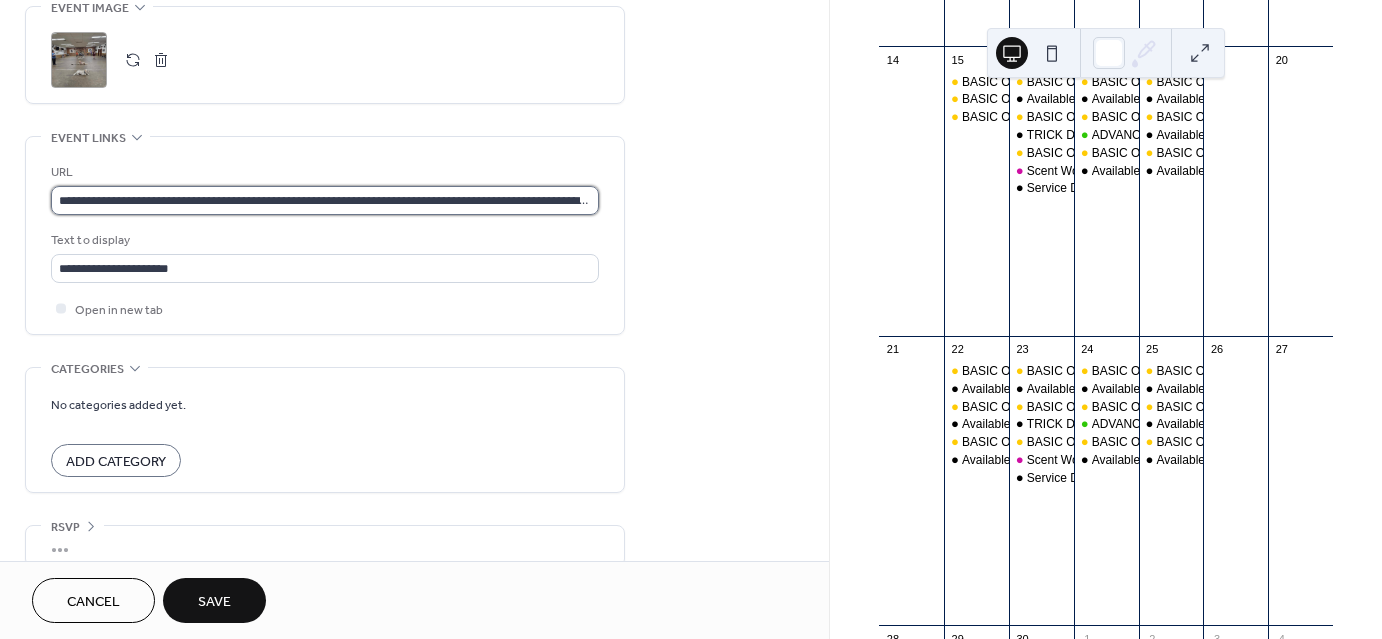 click on "**********" at bounding box center [325, 200] 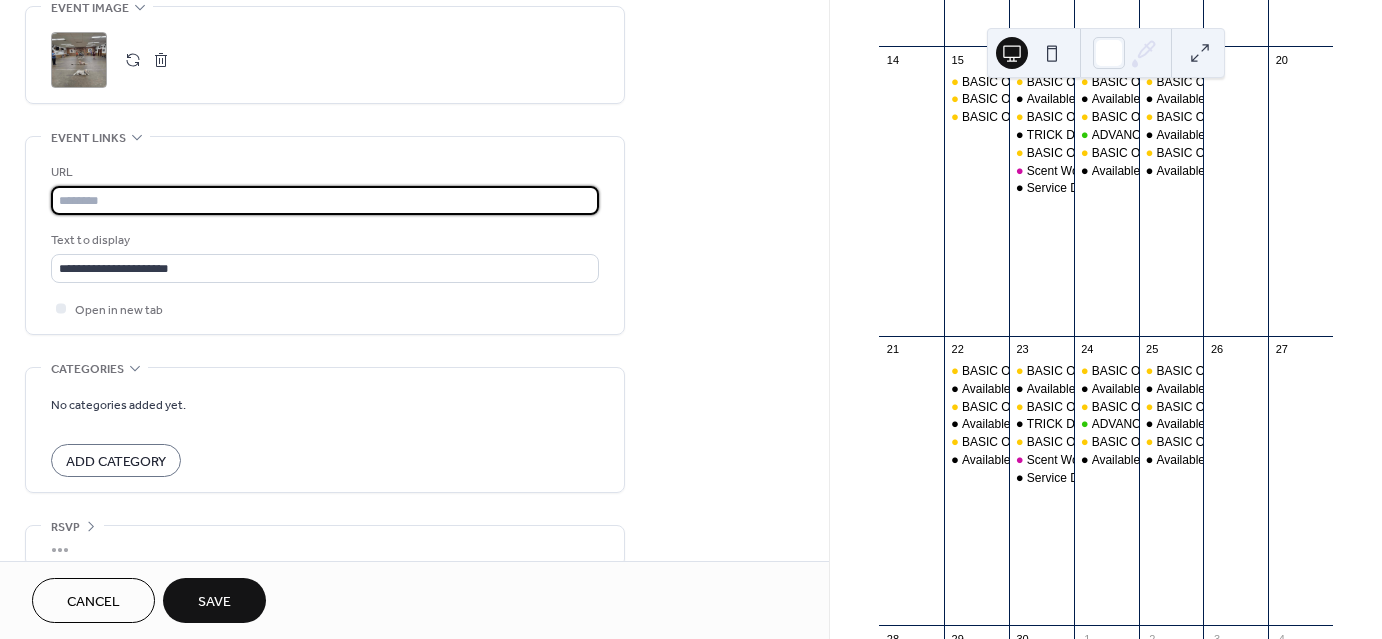 scroll, scrollTop: 0, scrollLeft: 0, axis: both 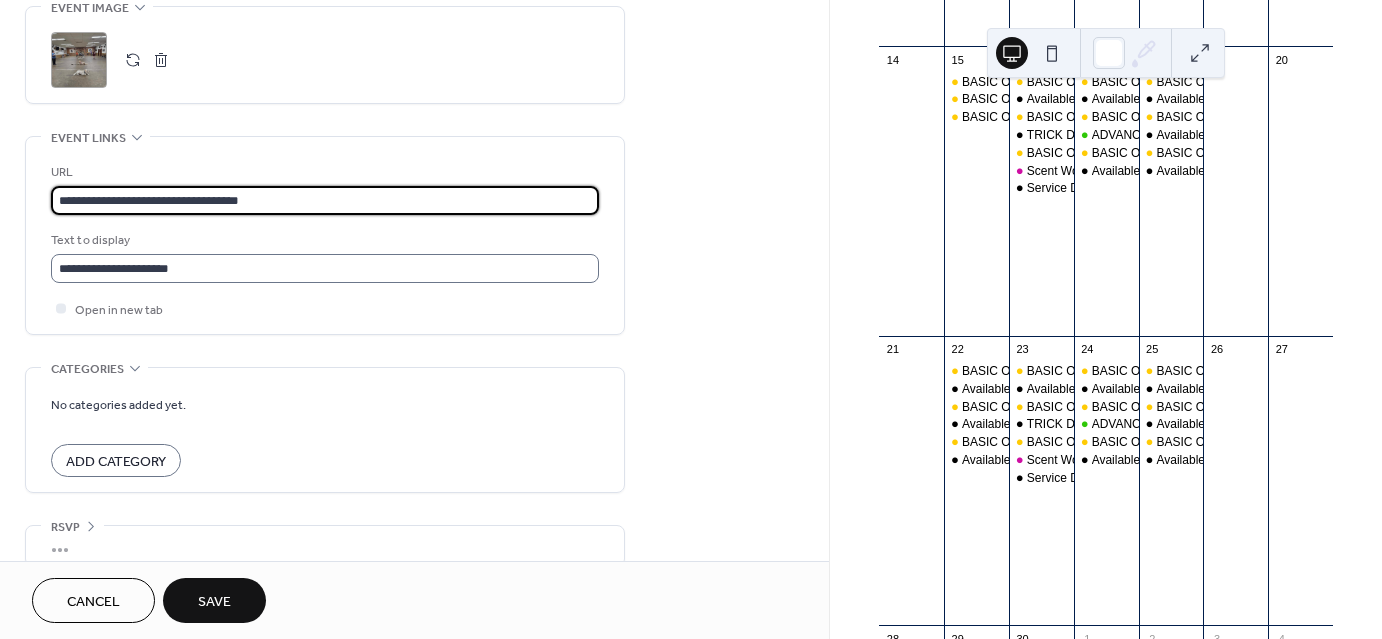 type on "**********" 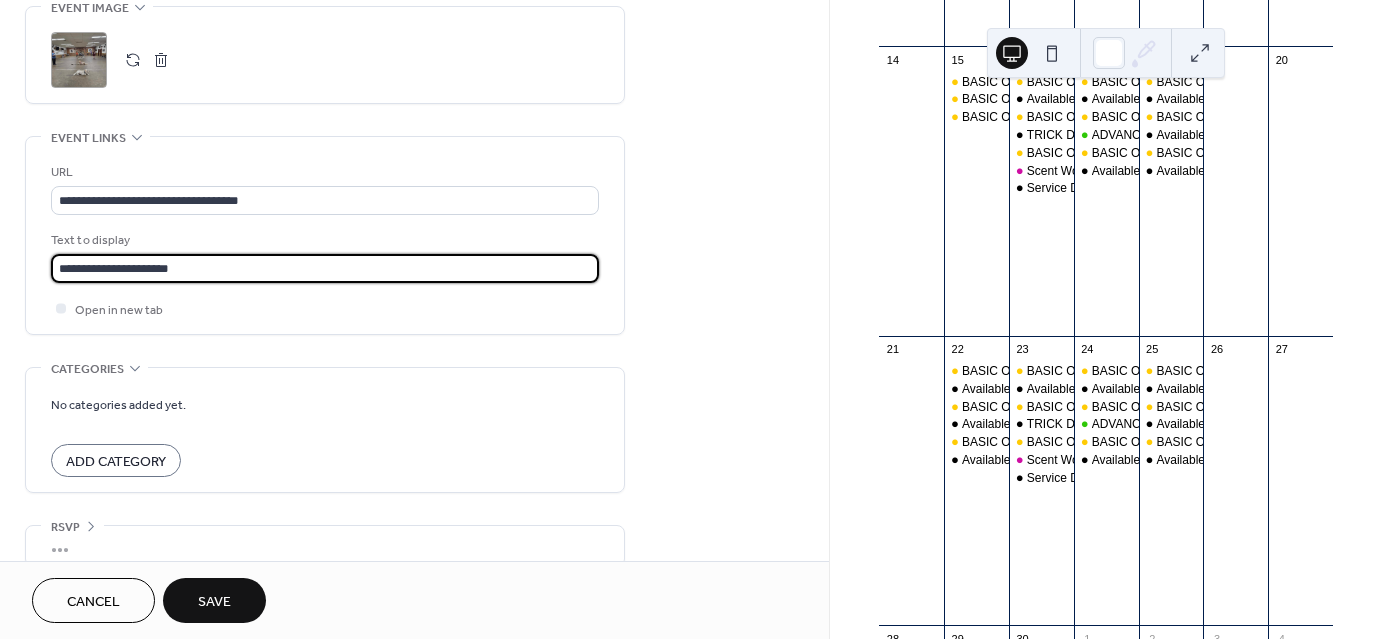 click on "**********" at bounding box center [325, 268] 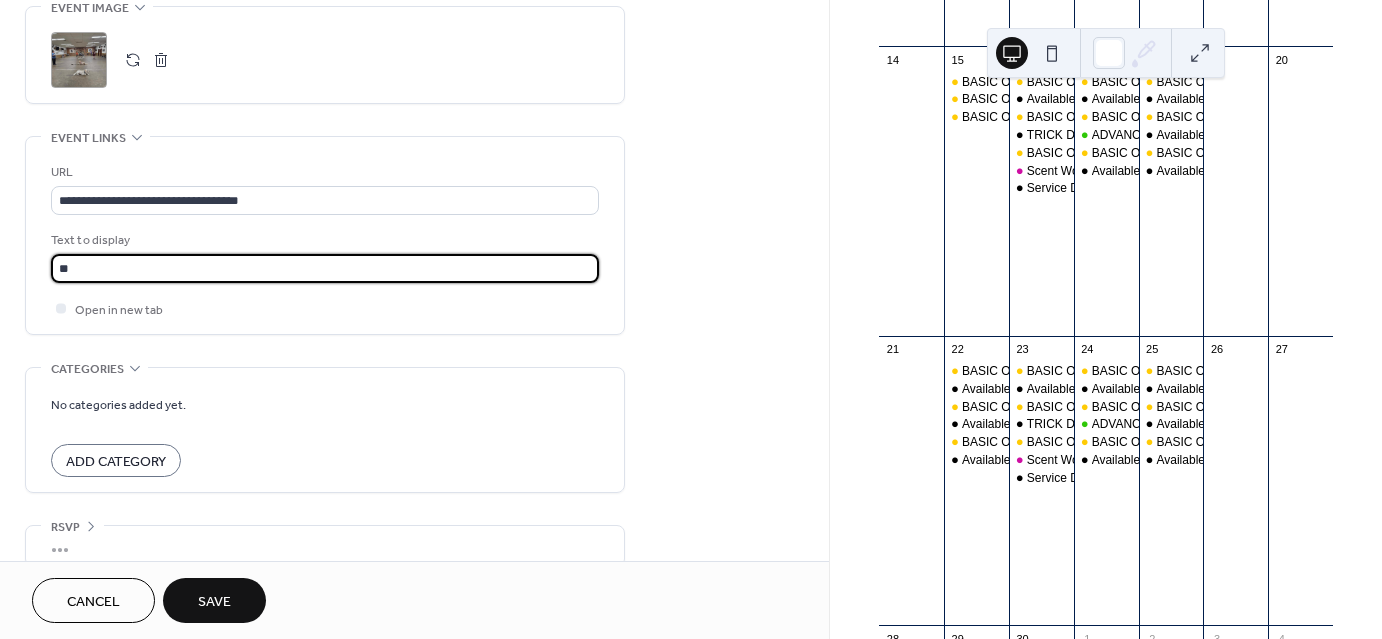 type on "*" 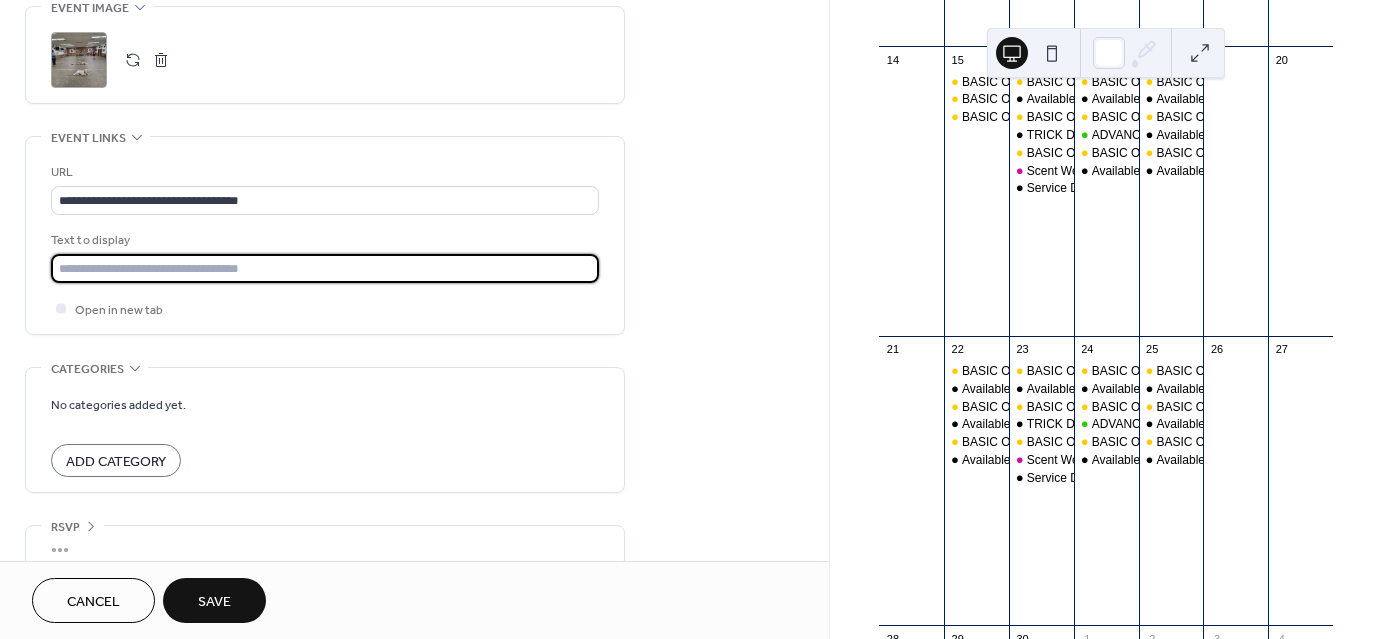 type on "*" 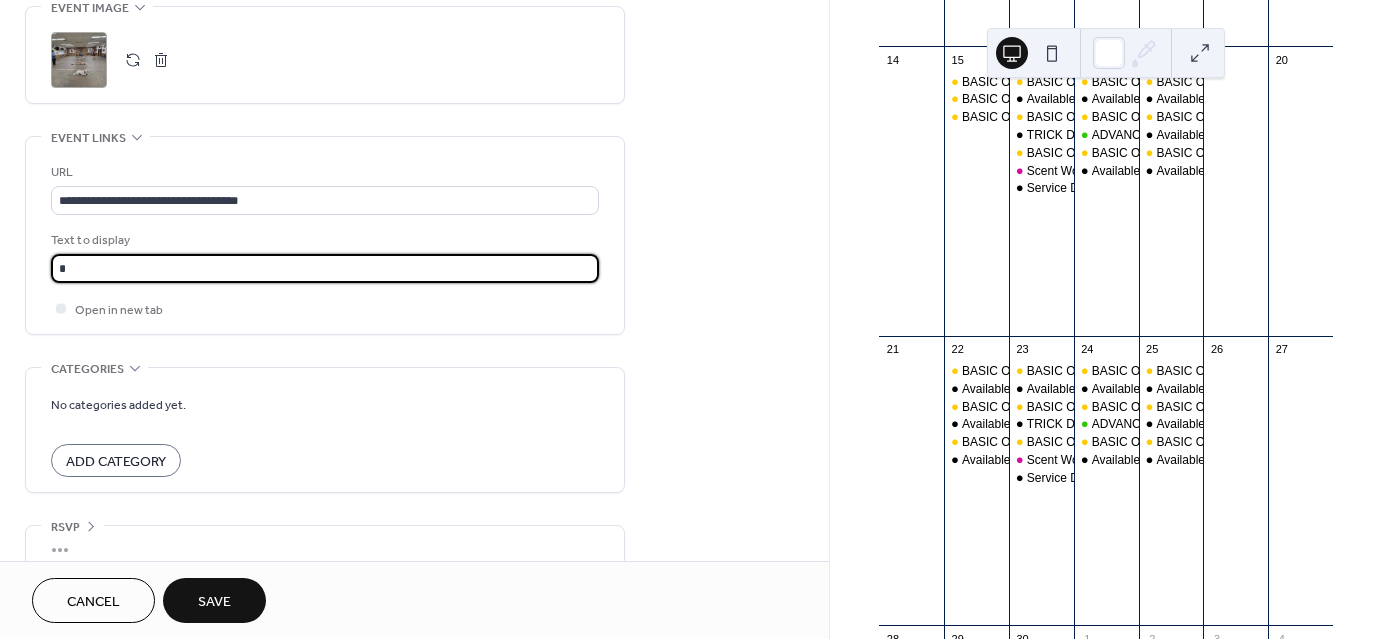 type on "**********" 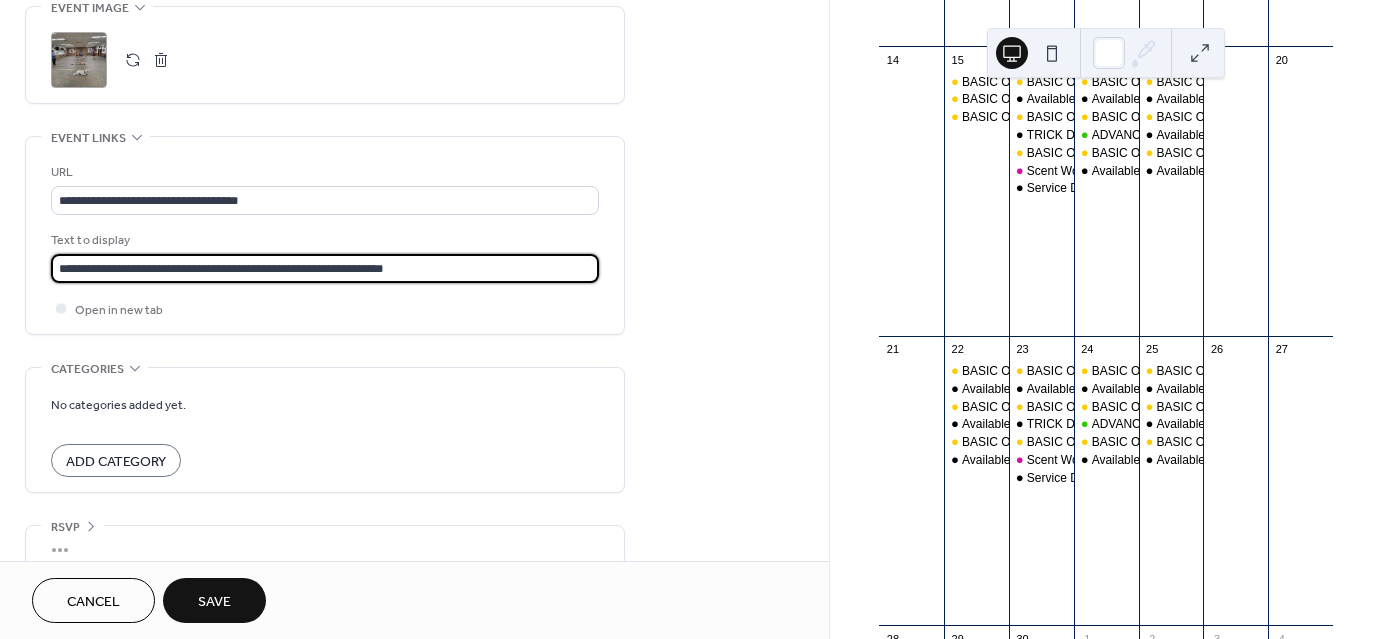 scroll, scrollTop: 491, scrollLeft: 0, axis: vertical 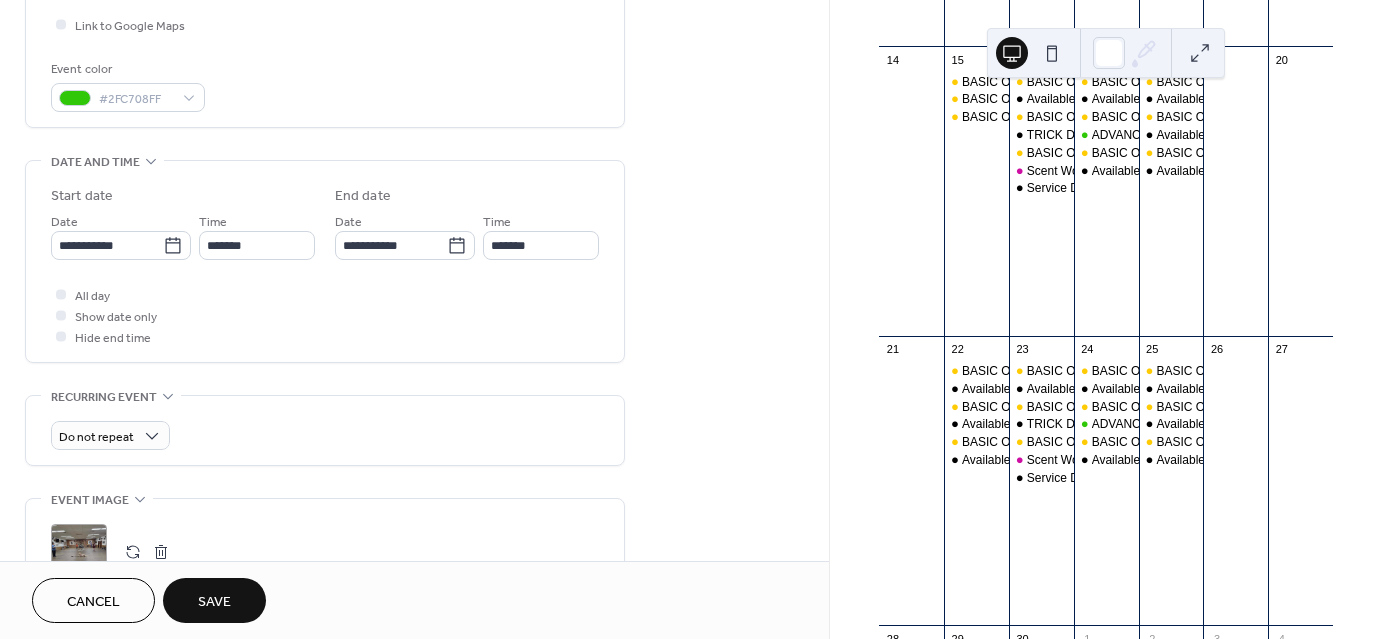click on "Save" at bounding box center (214, 600) 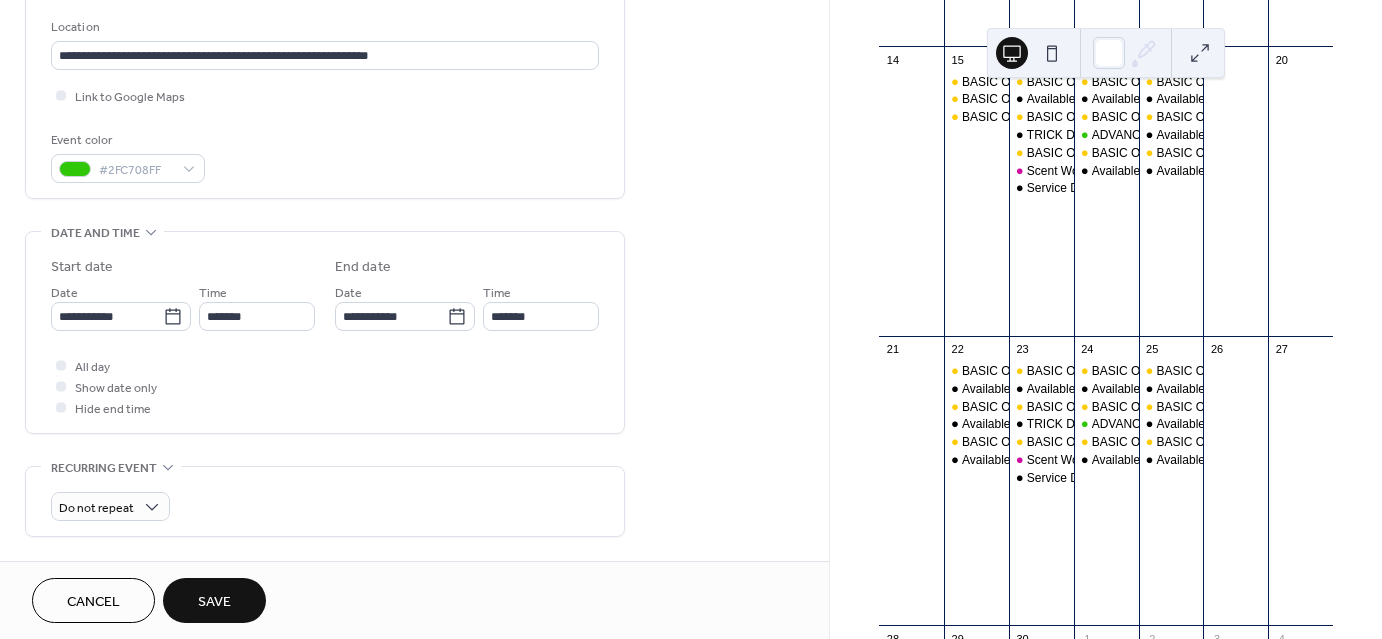 scroll, scrollTop: 561, scrollLeft: 0, axis: vertical 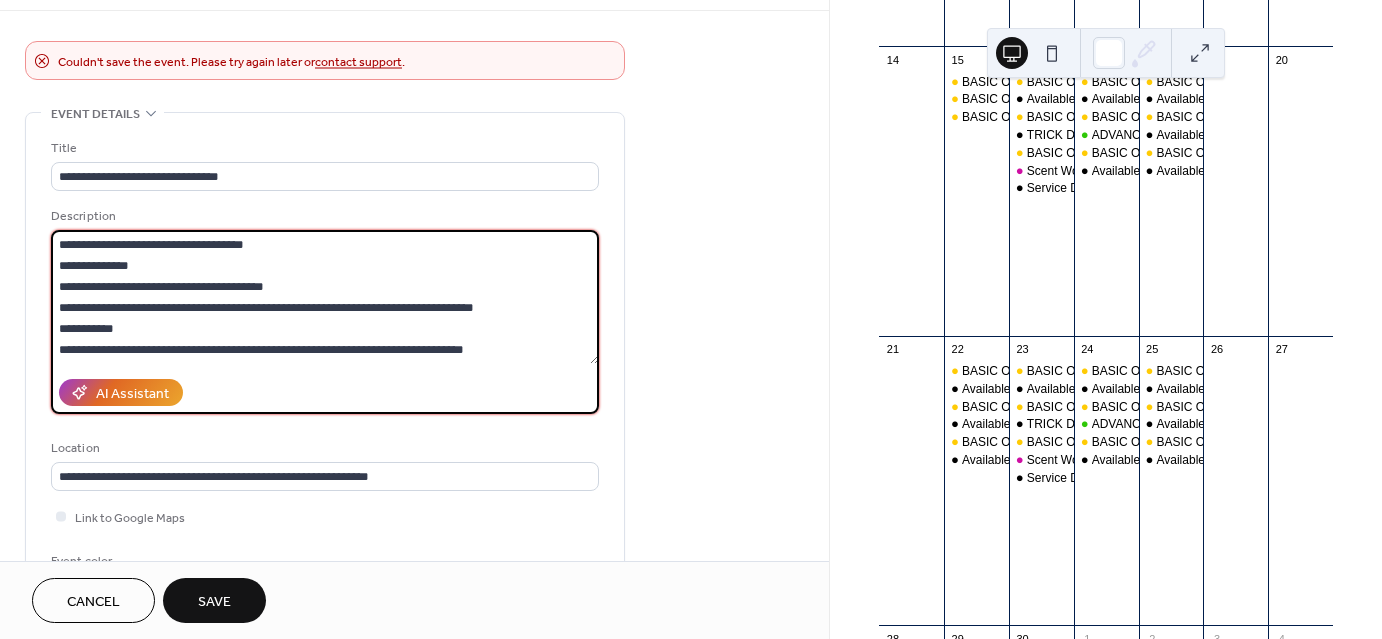 click on "**********" at bounding box center (325, 297) 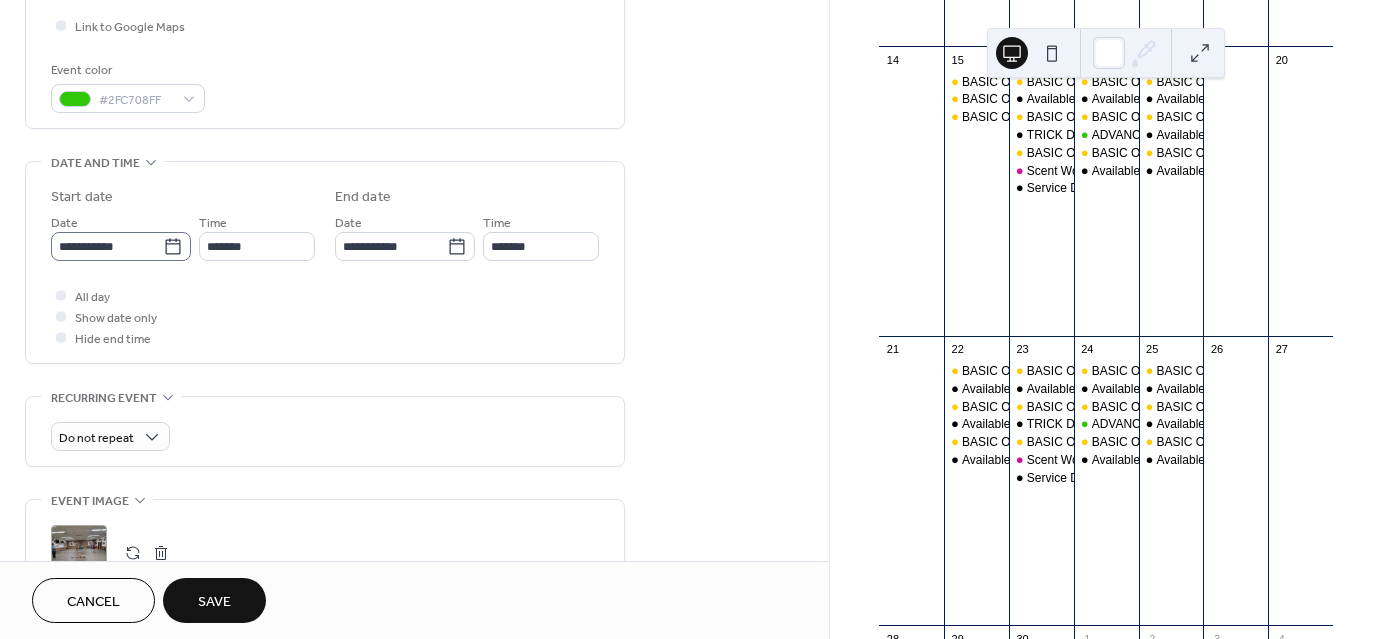 type on "**********" 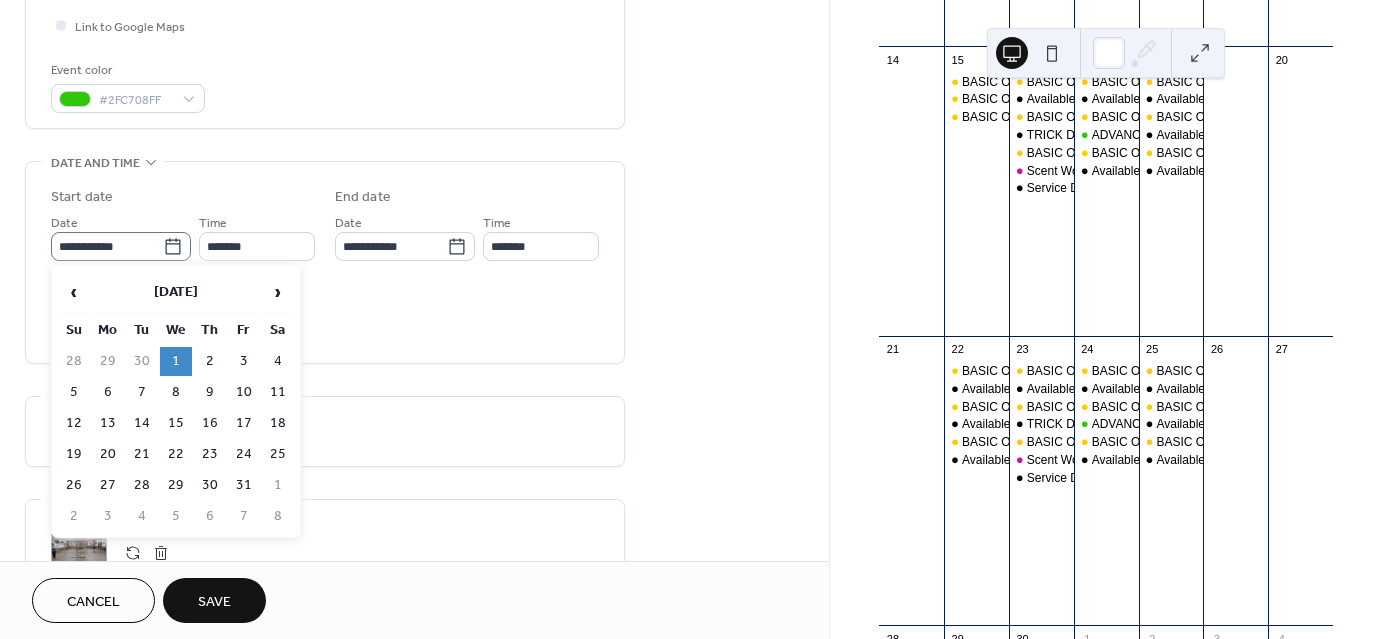 click 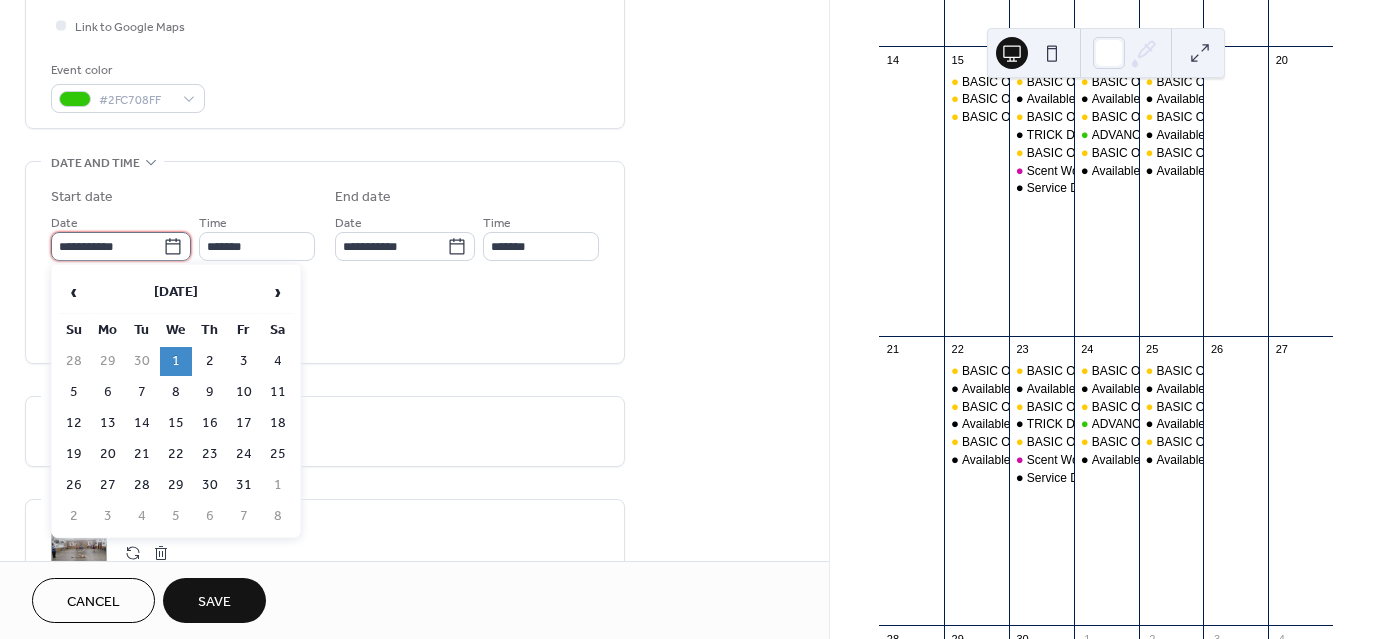 click on "**********" at bounding box center (107, 246) 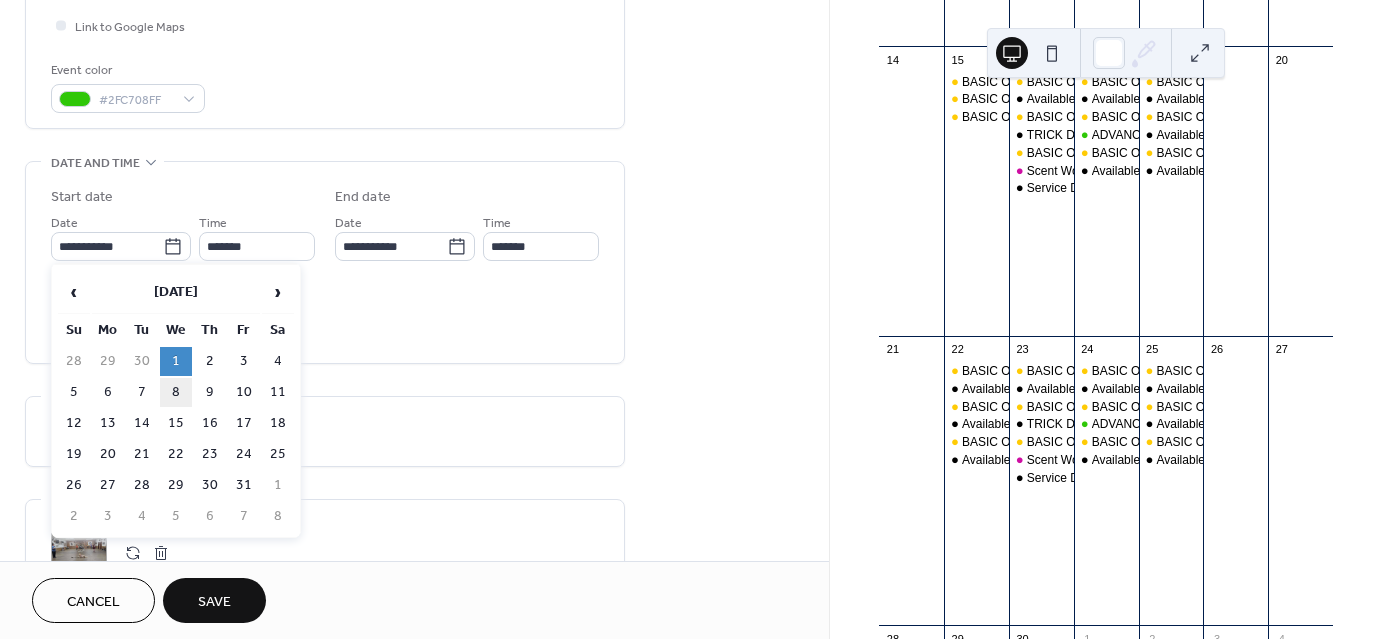 click on "8" at bounding box center (176, 392) 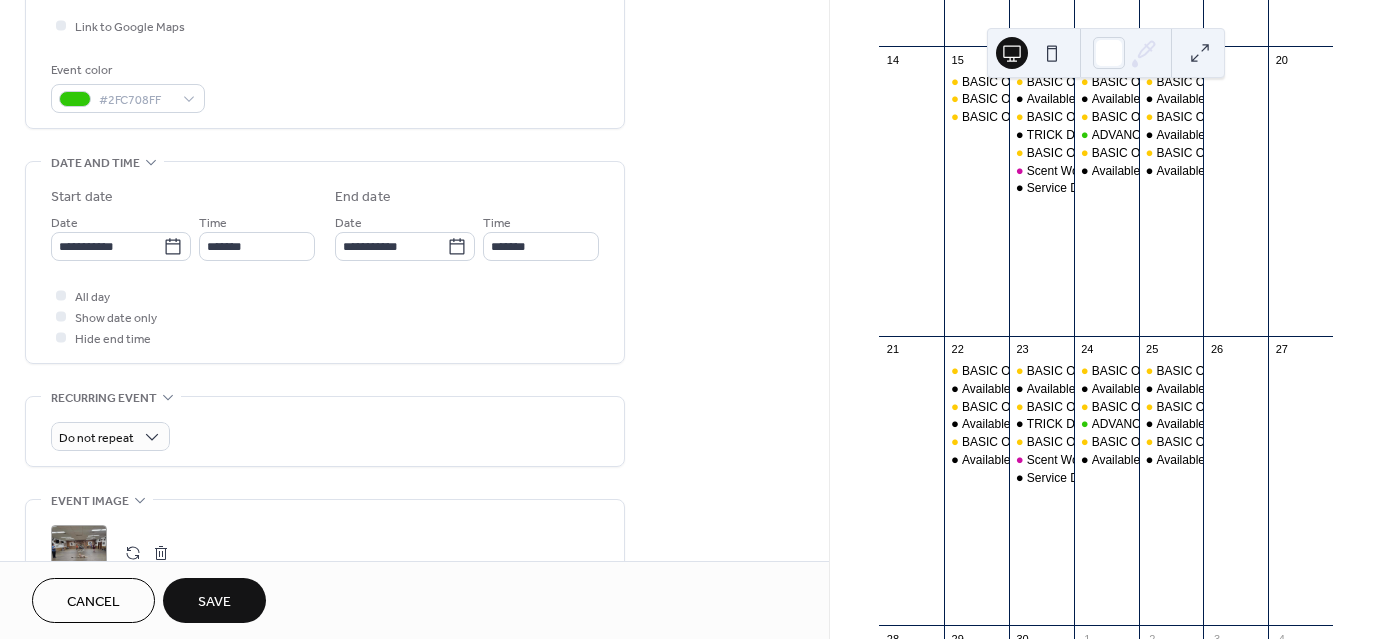 click on "Save" at bounding box center [214, 602] 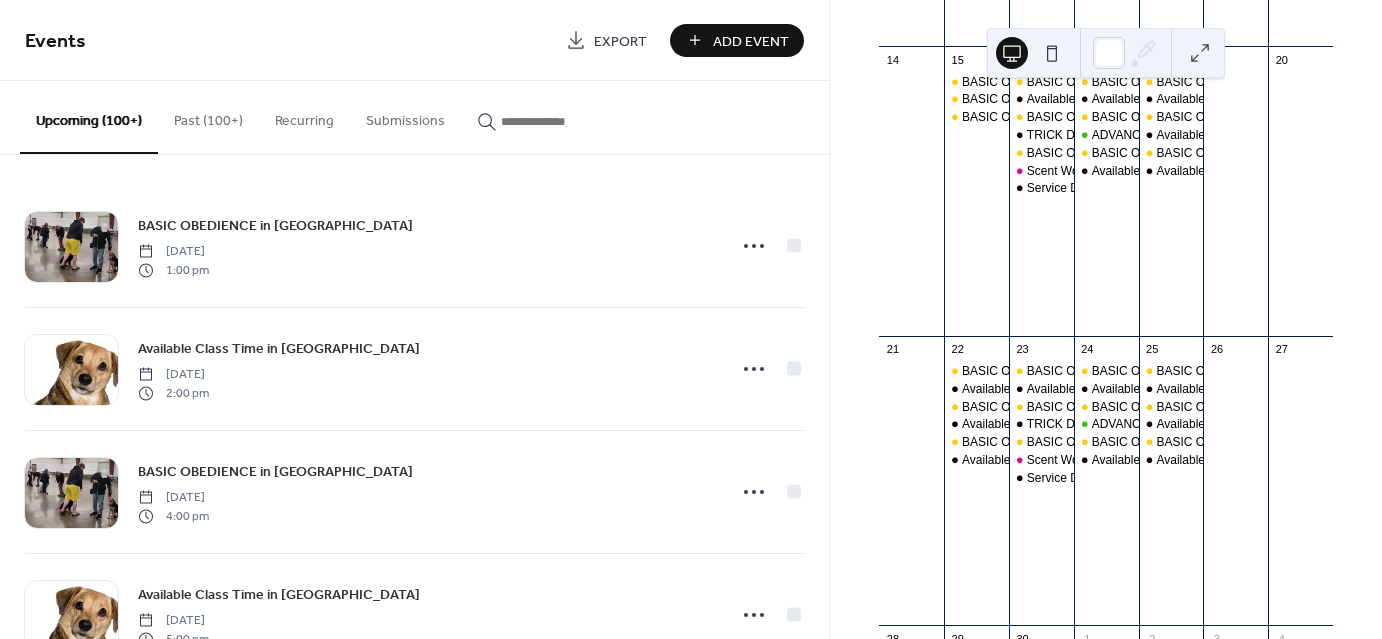 scroll, scrollTop: 424, scrollLeft: 0, axis: vertical 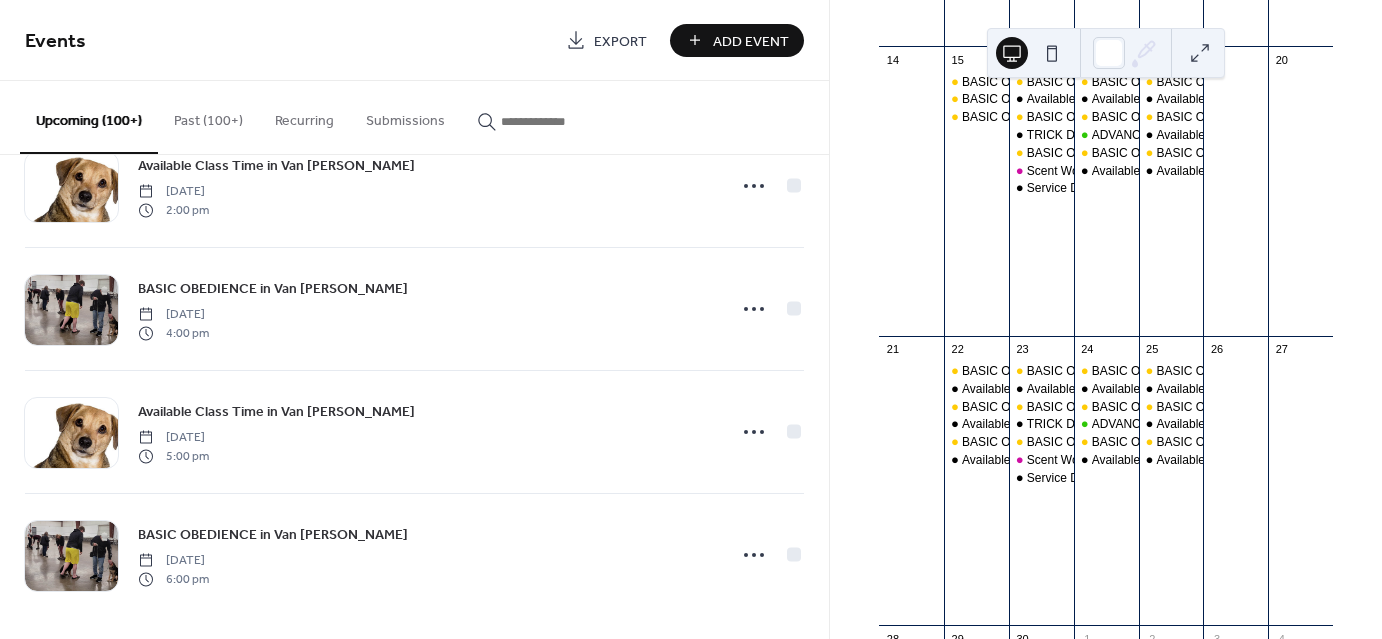 click at bounding box center [561, 121] 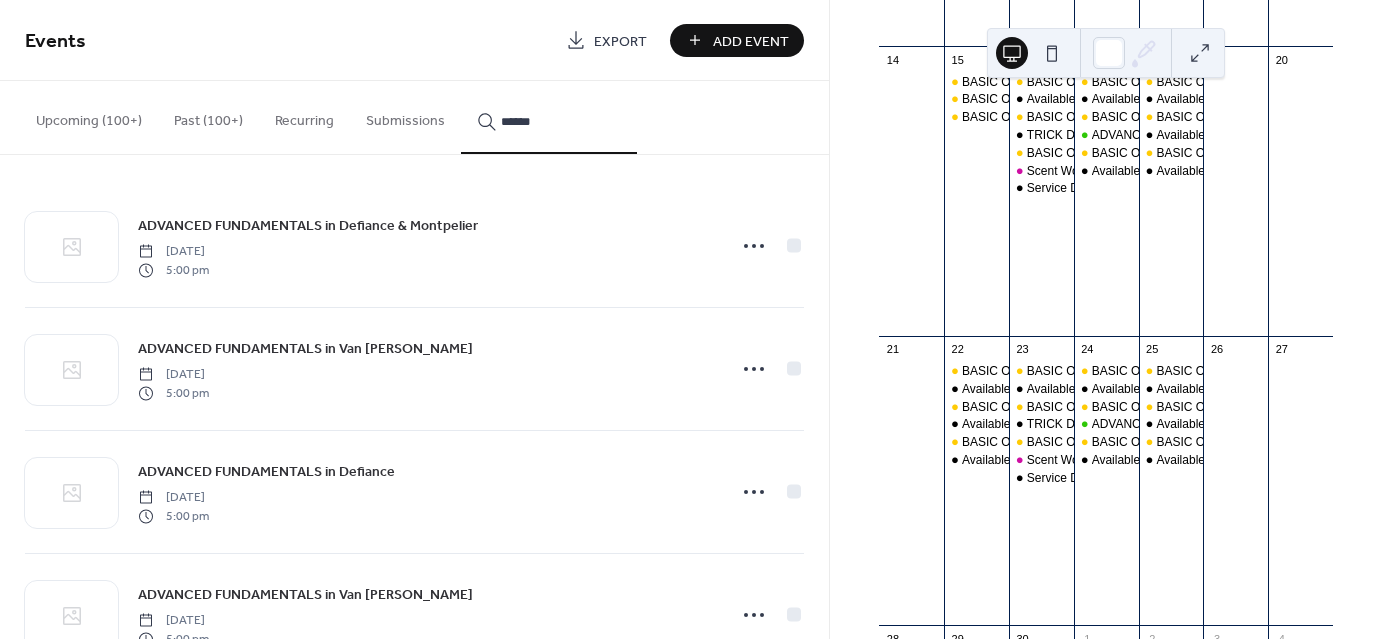 type on "******" 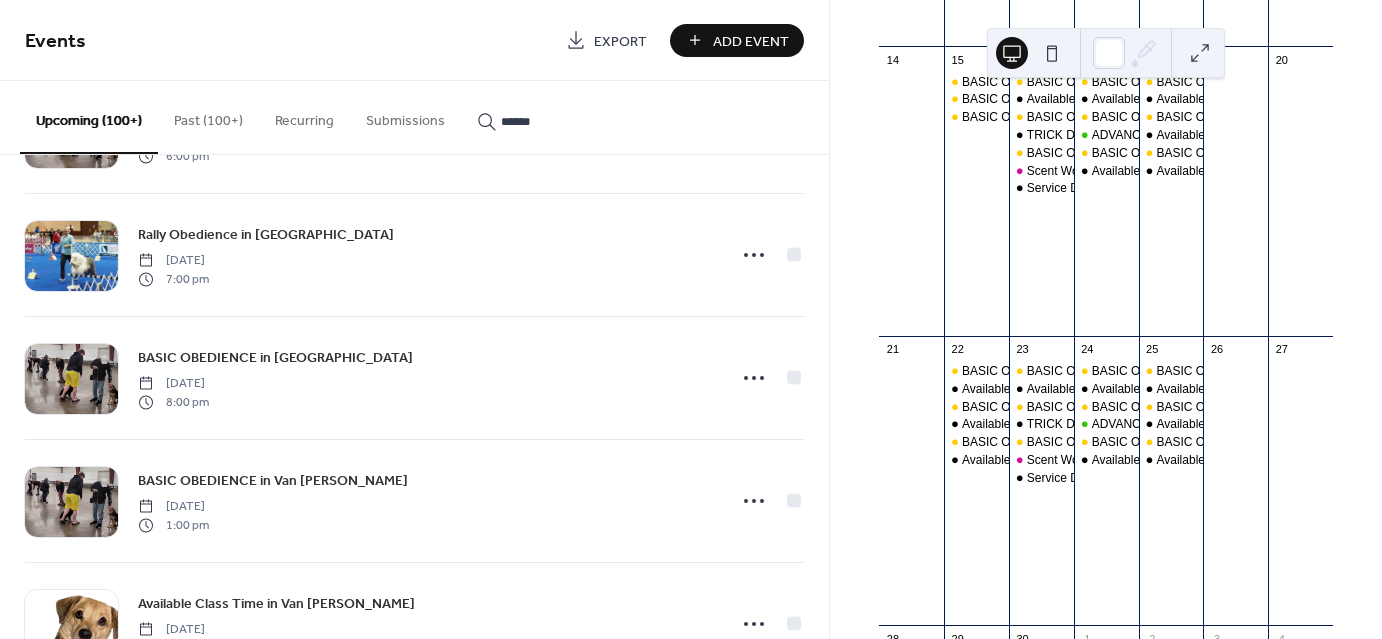 scroll, scrollTop: 4429, scrollLeft: 0, axis: vertical 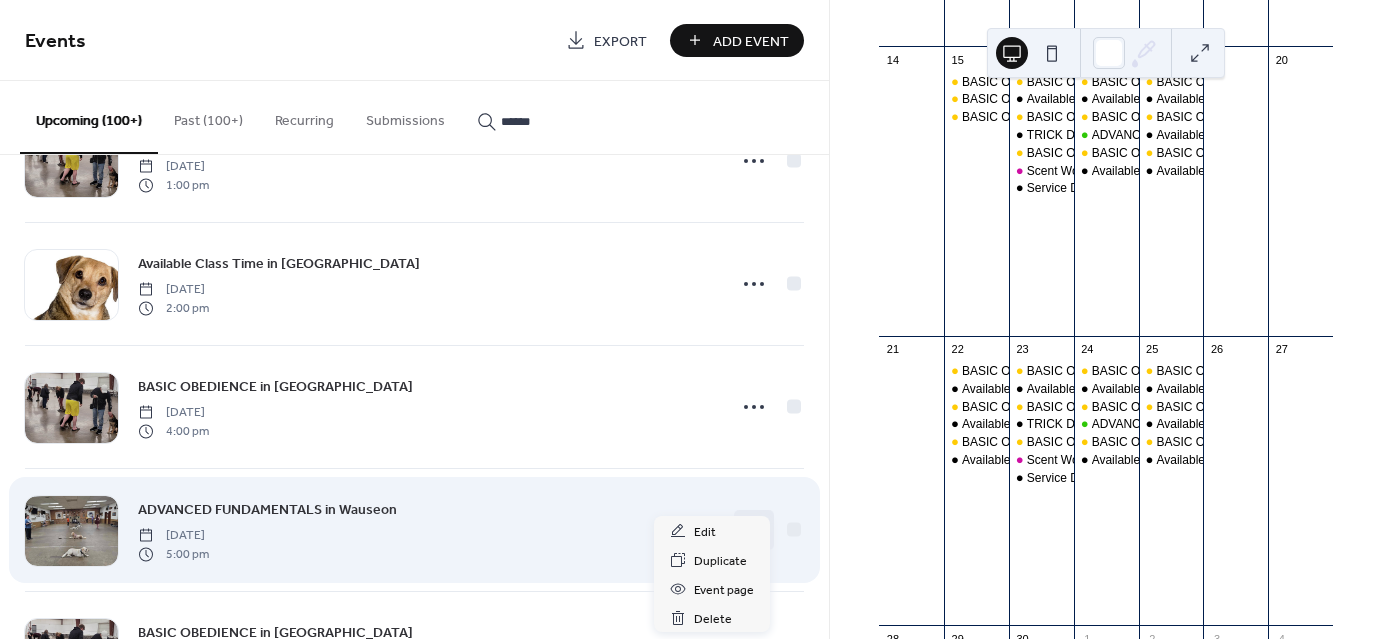 click 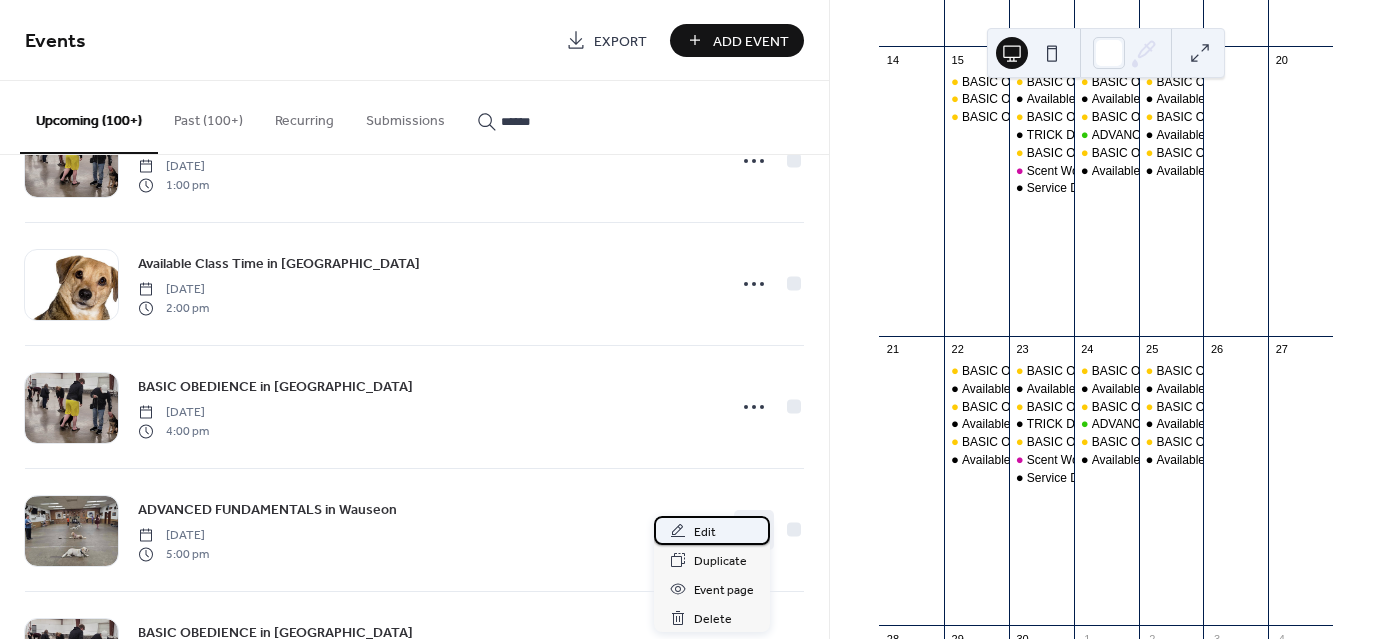 click on "Edit" at bounding box center (712, 530) 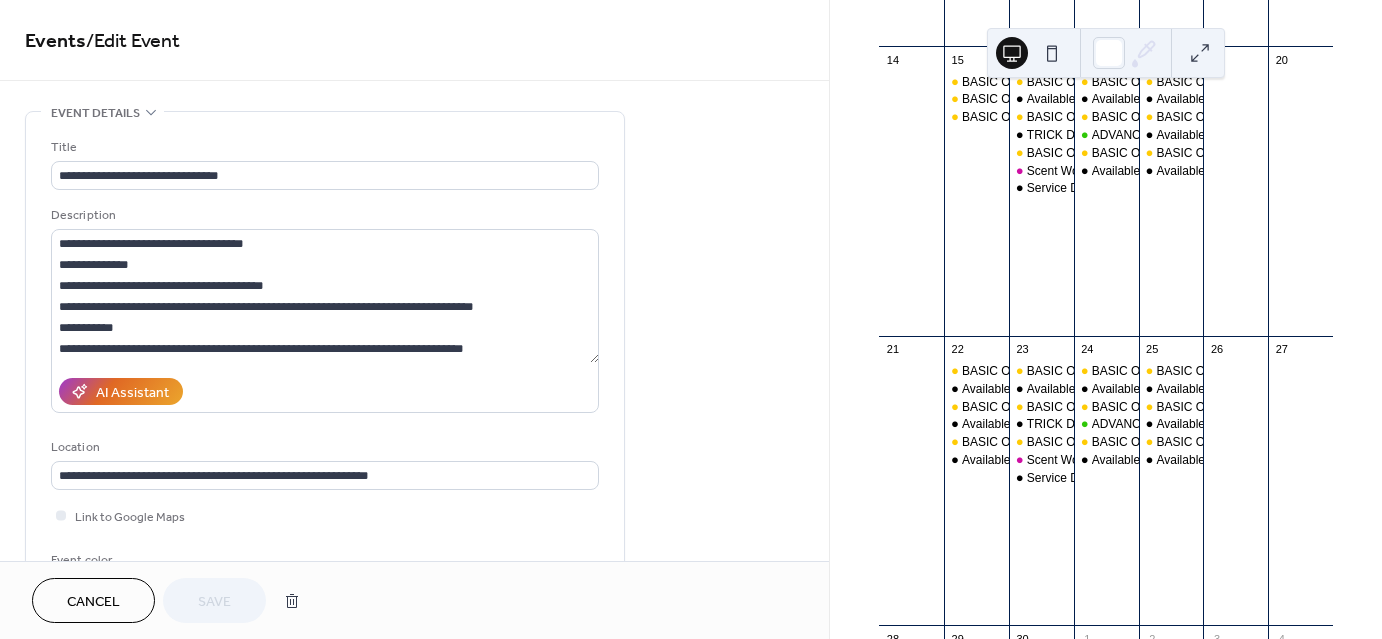 click on "September 2025 23 Today Sun Mon Tue Wed Thu Fri Sat 31 1 2 3 4 5 6 7 8 9 BASIC OBEDIENCE in Van Wert BASIC OBEDIENCE in Van Wert BASIC OBEDIENCE in Van Wert BASIC OBEDIENCE in Van Wert 10 BASIC OBEDIENCE in Wauseon BASIC OBEDIENCE in Wauseon BASIC OBEDIENCE in Wauseon 11 BASIC OBEDIENCE in Defiance BASIC OBEDIENCE in Defiance BASIC OBEDIENCE in Defiance 12 13 14 15 BASIC OBEDIENCE in Montpelier BASIC OBEDIENCE in Montpelier BASIC OBEDIENCE in Montpelier 16 BASIC OBEDIENCE in Van Wert Available Class Time  in Van Wert BASIC OBEDIENCE in Van Wert TRICK DOG in Van Wert BASIC OBEDIENCE in Van Wert Scent Work in Van Wert Service Dog Skills Class in Van Wert 17 BASIC OBEDIENCE in Wauseon Available Class Time  in Wauseon BASIC OBEDIENCE in Wauseon ADVANCED FUNDAMENTALS in Wauseon BASIC OBEDIENCE in Wauseon Available Class Time  in Wauseon 18 BASIC OBEDIENCE in Defiance Available Class Time  in Defiance BASIC OBEDIENCE in Defiance Available Class Time  in Defiance BASIC OBEDIENCE in Defiance 19 20 21 22 23 24 25 26 1" at bounding box center (1106, 319) 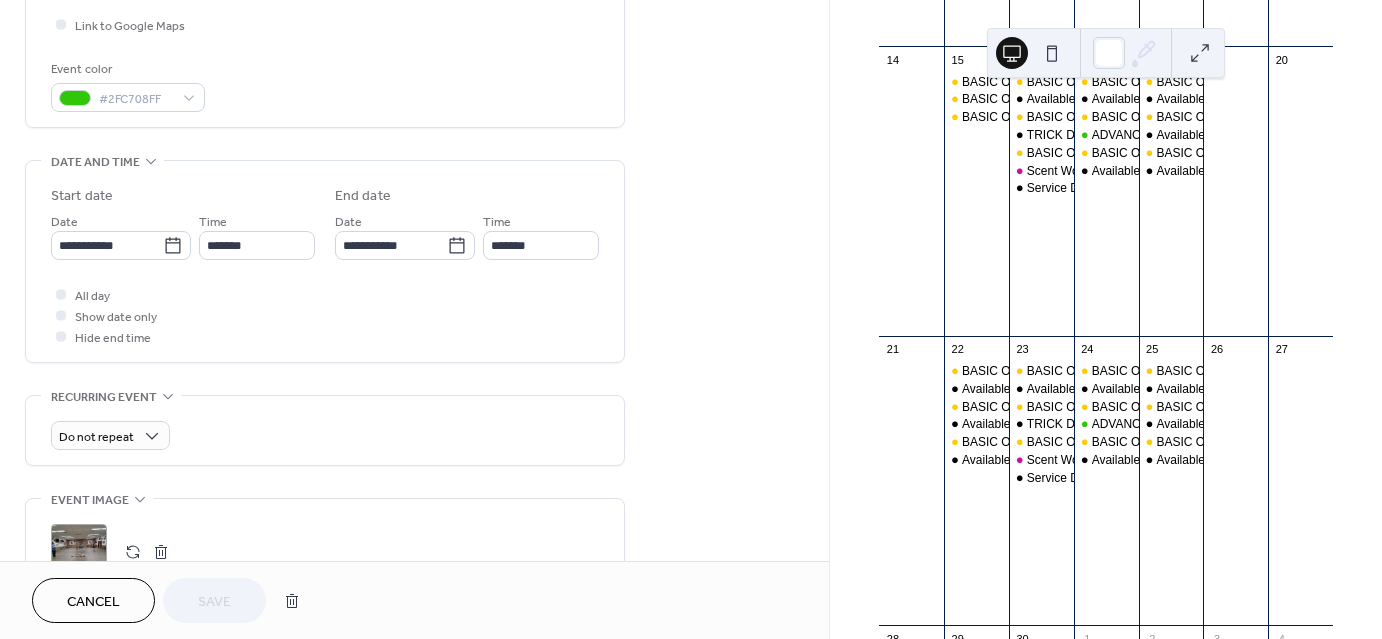 scroll, scrollTop: 983, scrollLeft: 0, axis: vertical 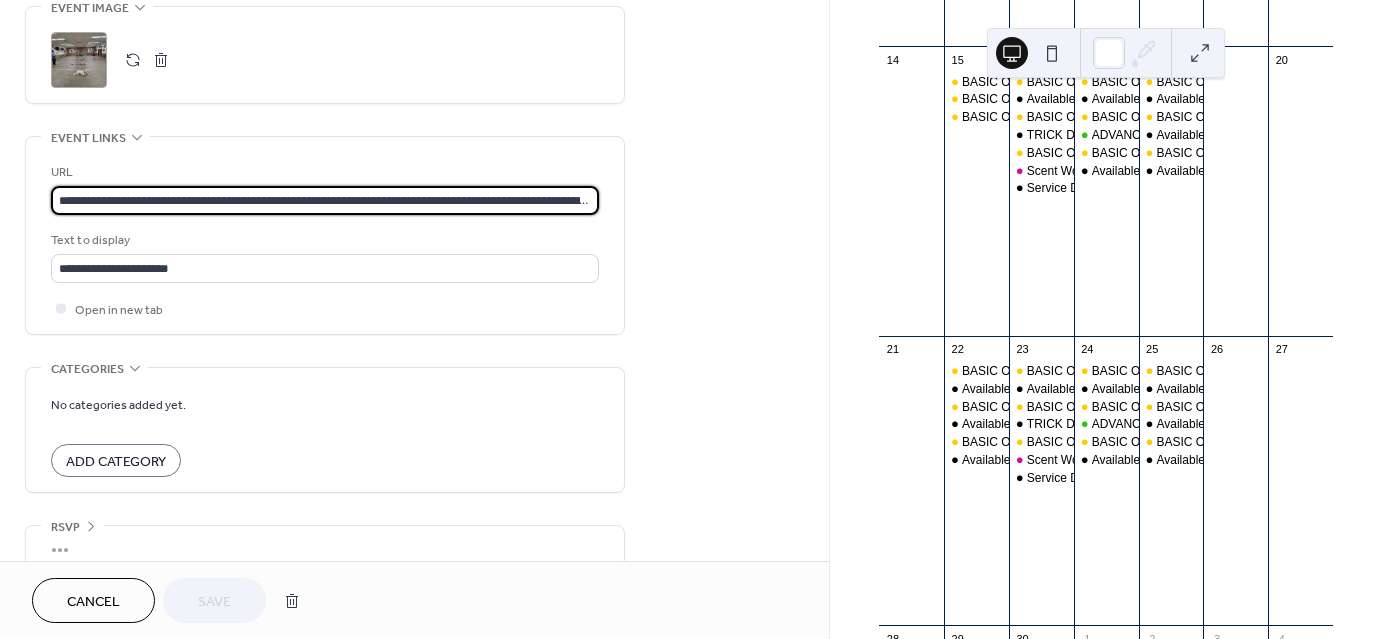 click on "**********" at bounding box center (325, 200) 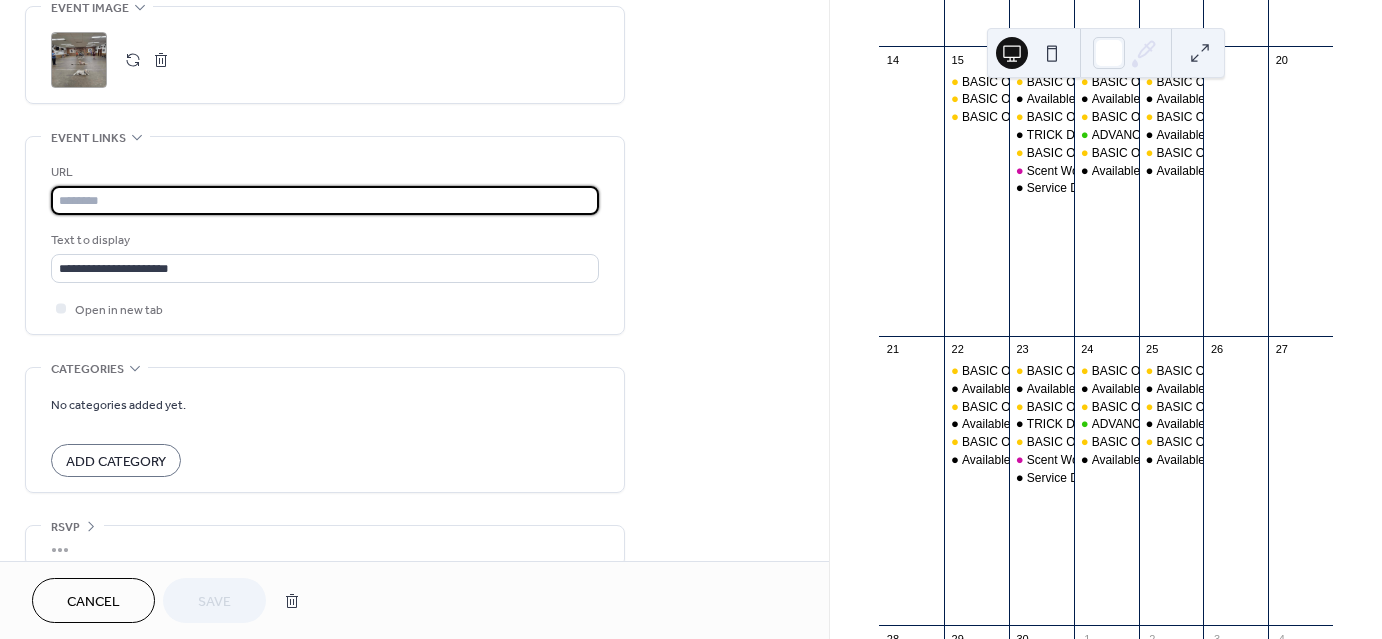 scroll, scrollTop: 0, scrollLeft: 0, axis: both 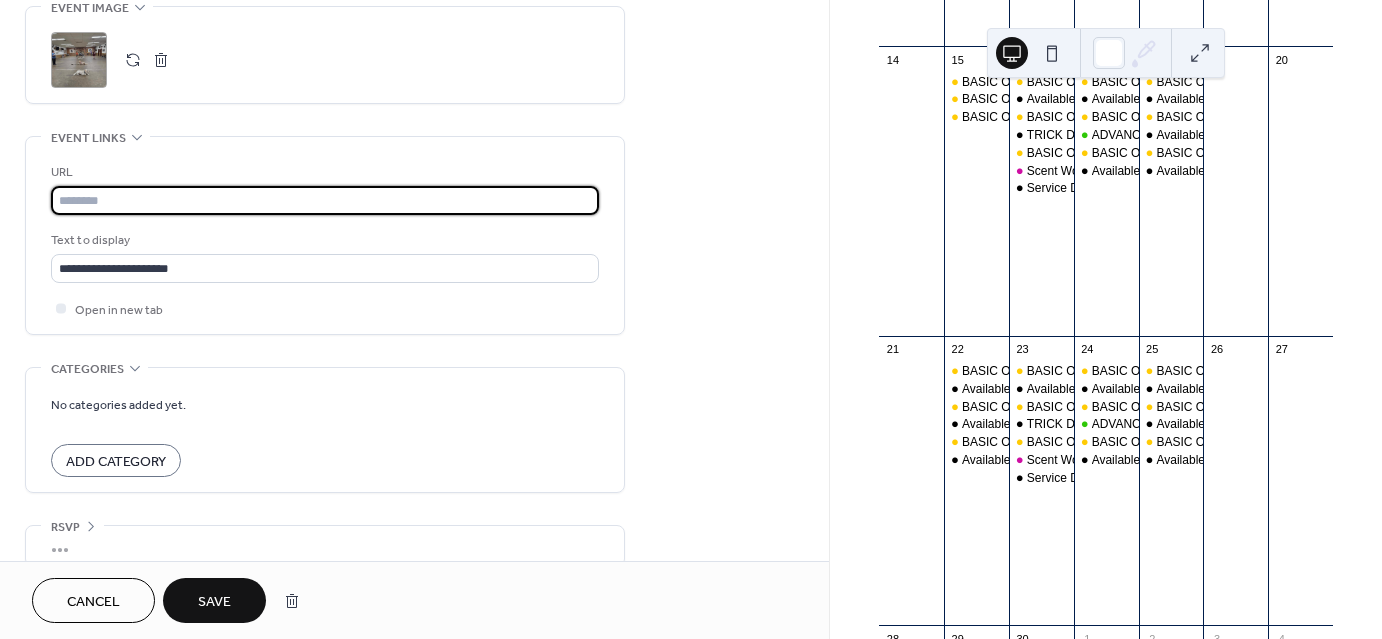 paste on "**********" 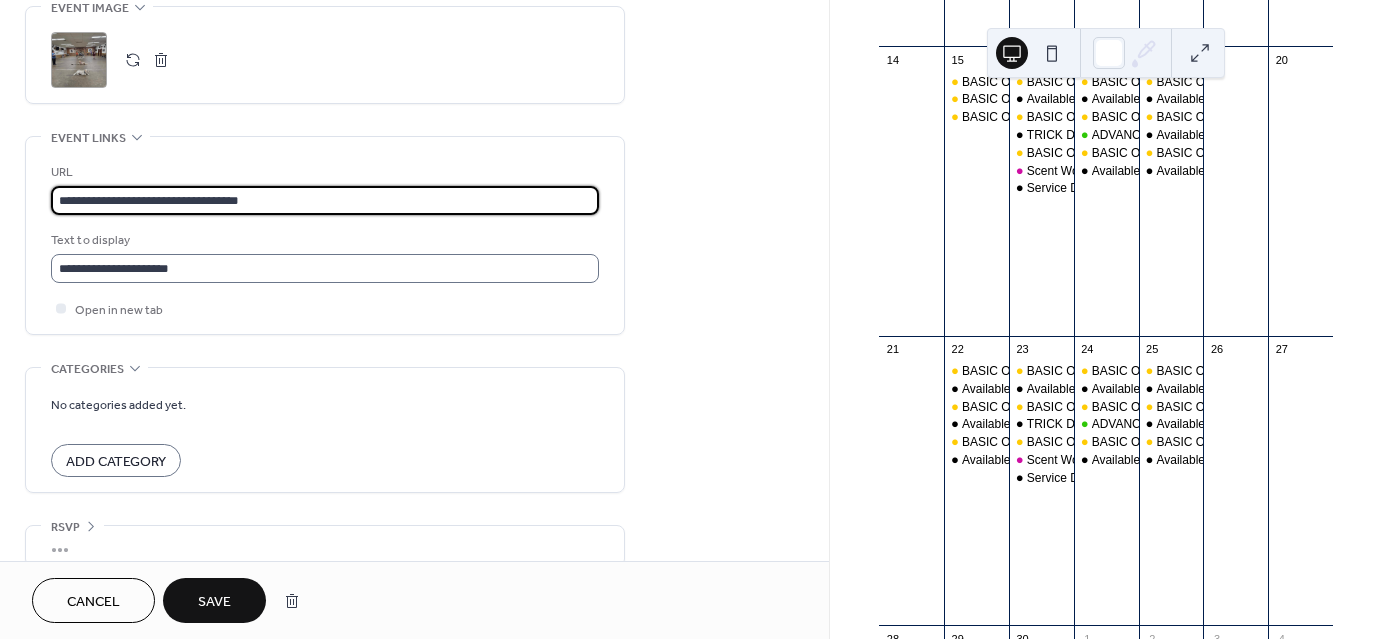 type on "**********" 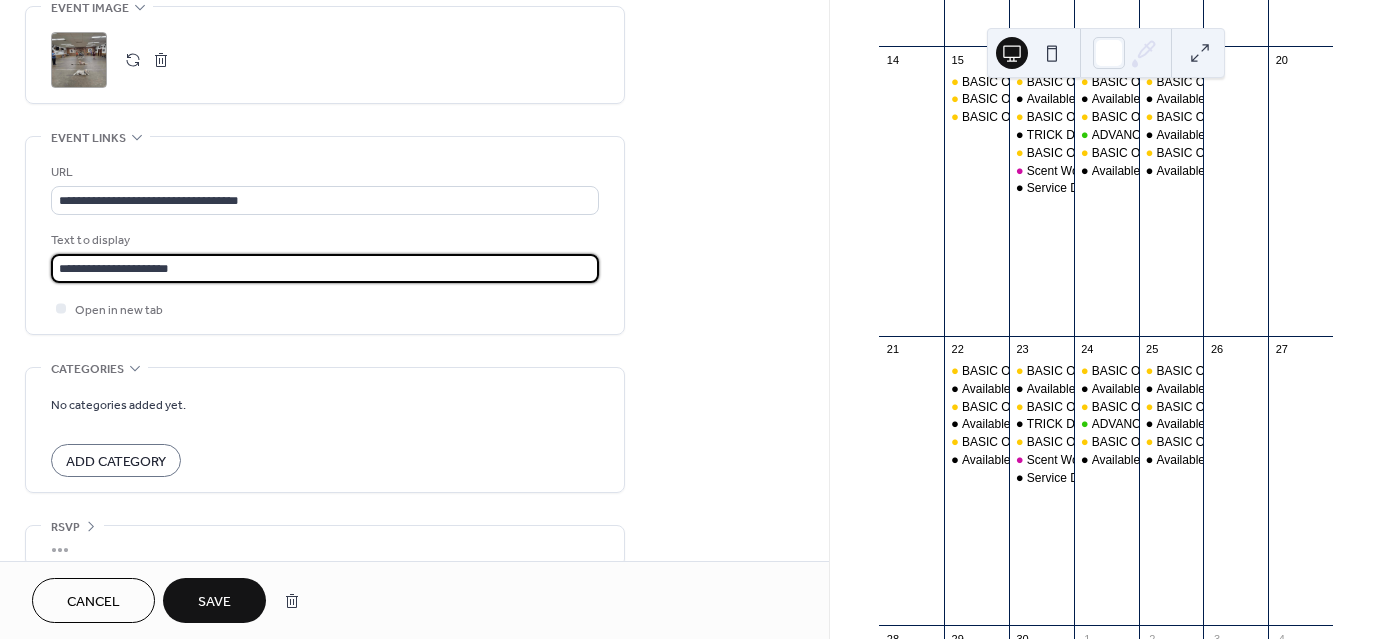 click on "**********" at bounding box center [325, 268] 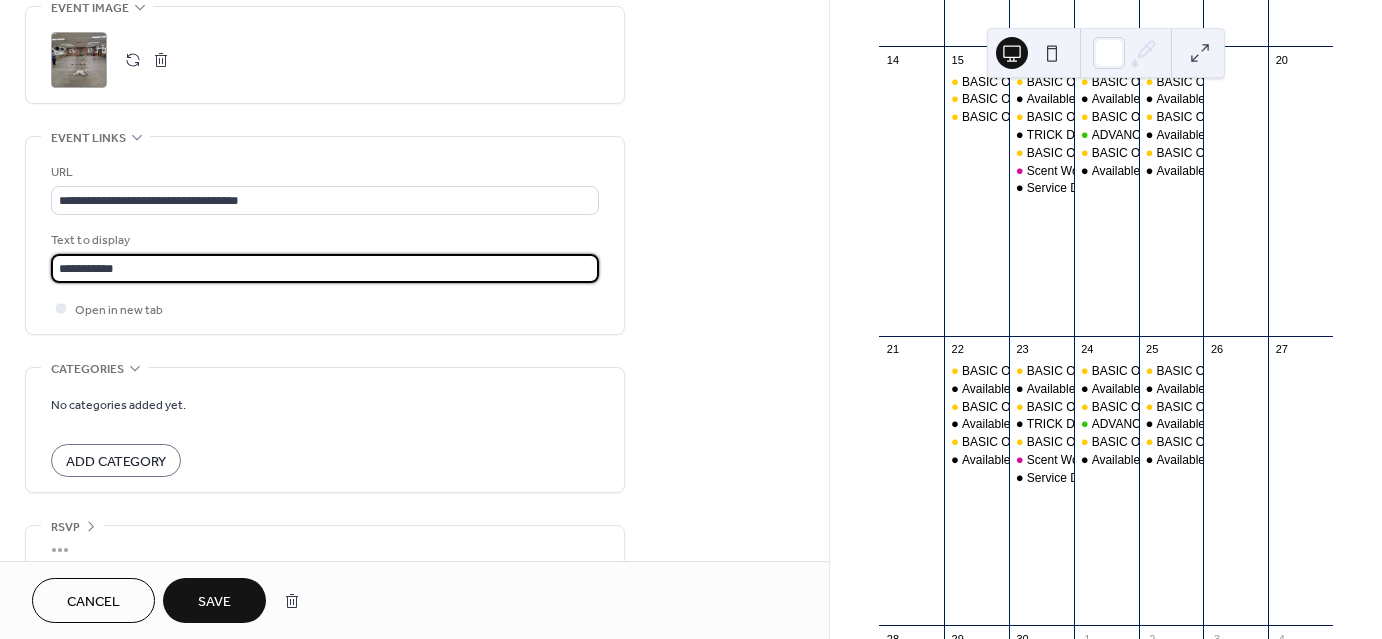 type on "**********" 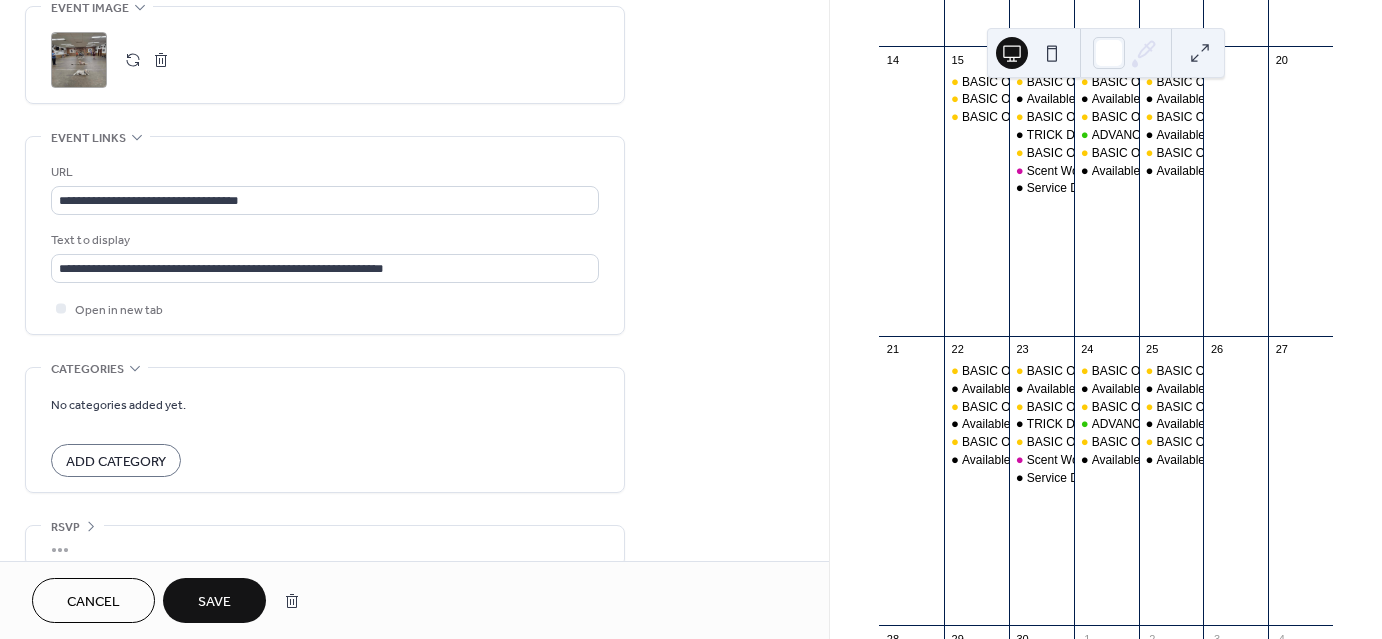 click on "Save" at bounding box center (214, 602) 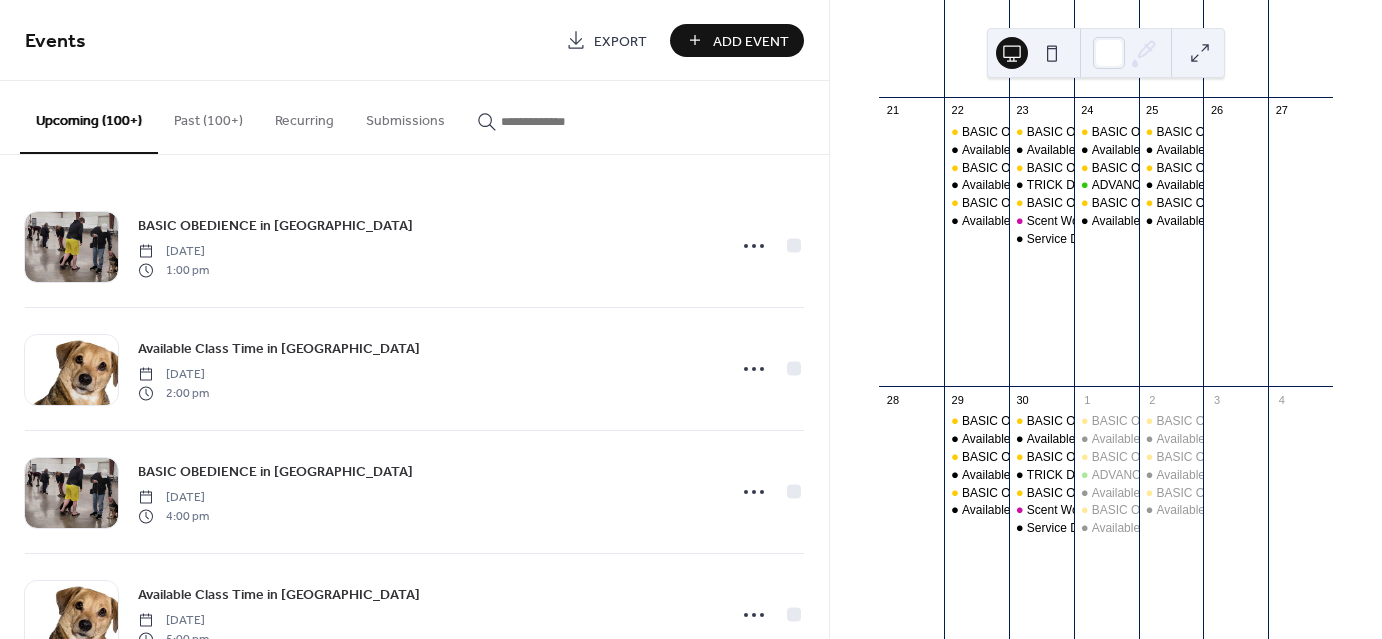 scroll, scrollTop: 999, scrollLeft: 0, axis: vertical 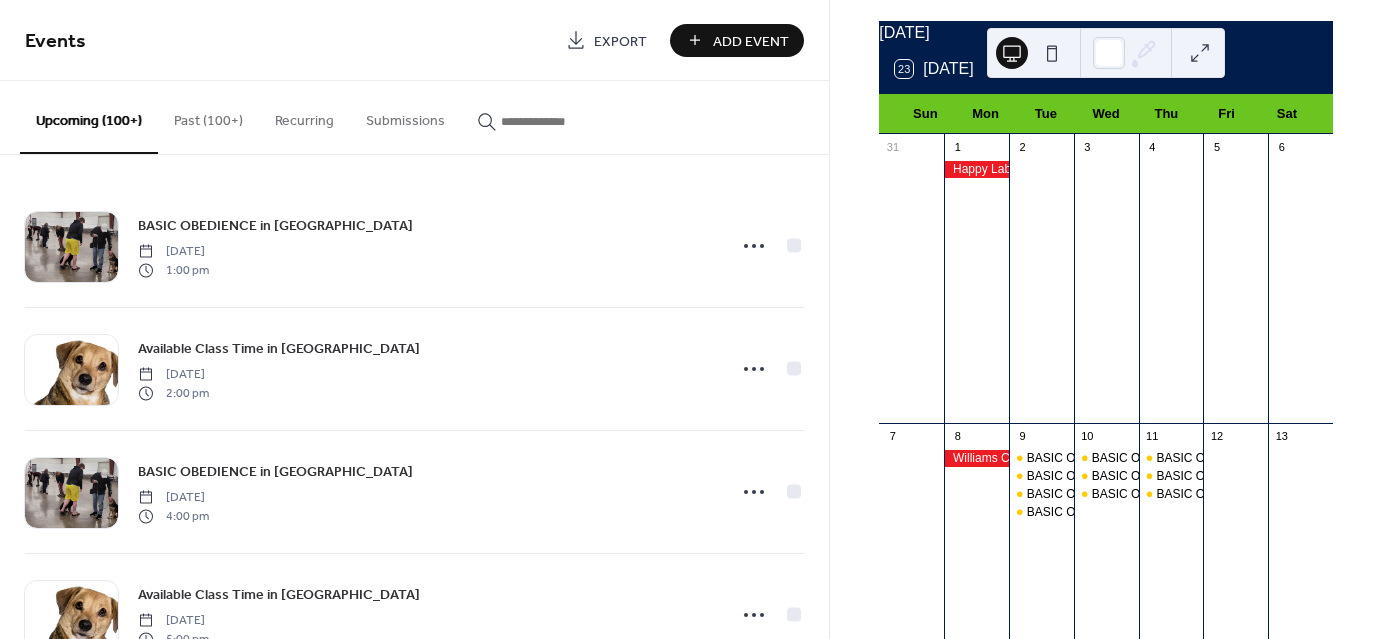 click 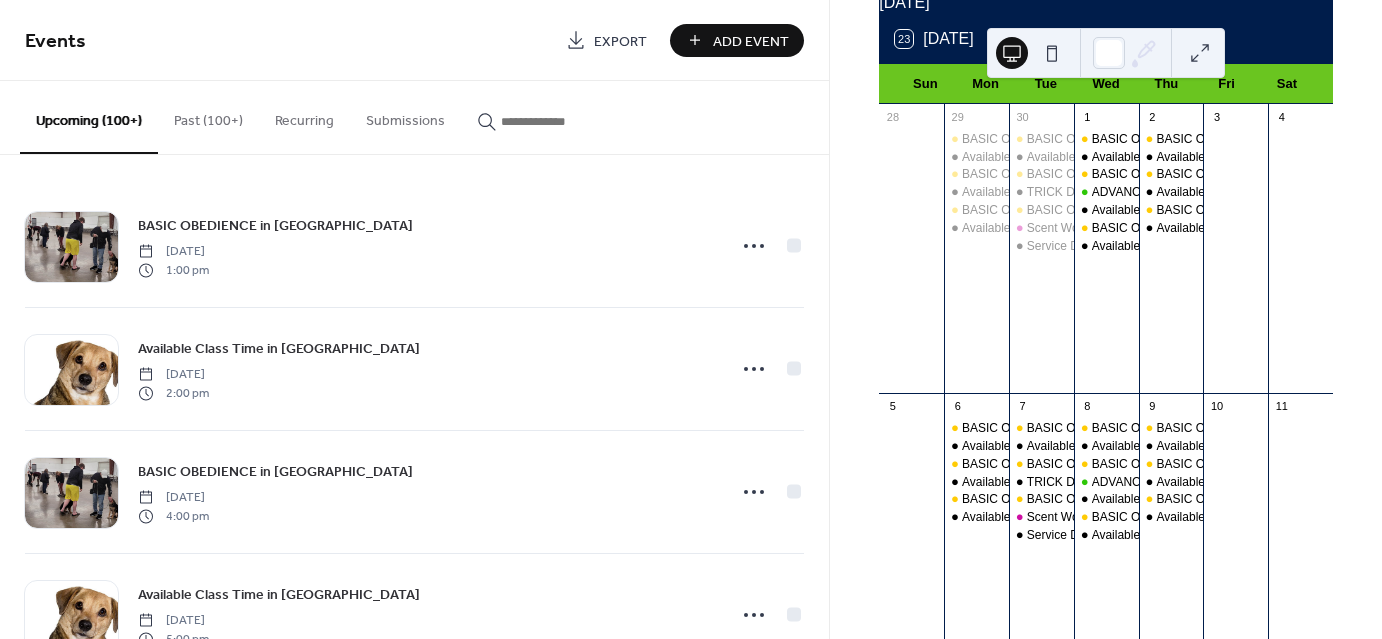 scroll, scrollTop: 119, scrollLeft: 0, axis: vertical 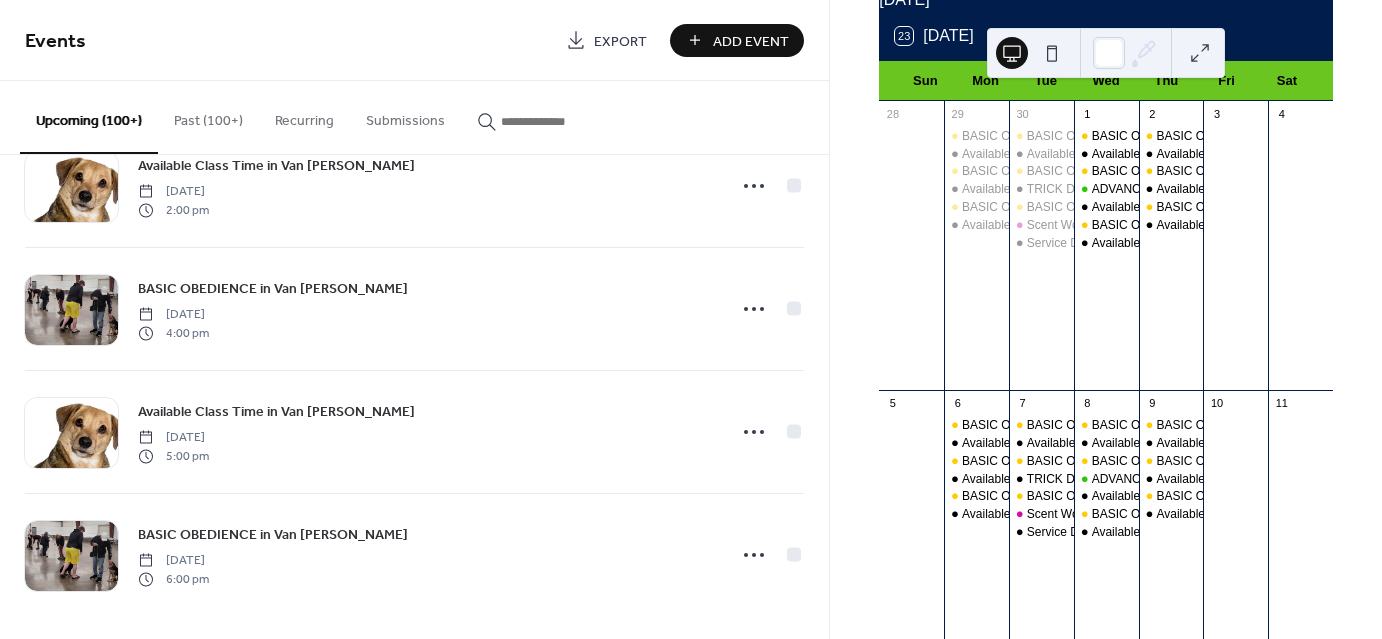 click at bounding box center (561, 121) 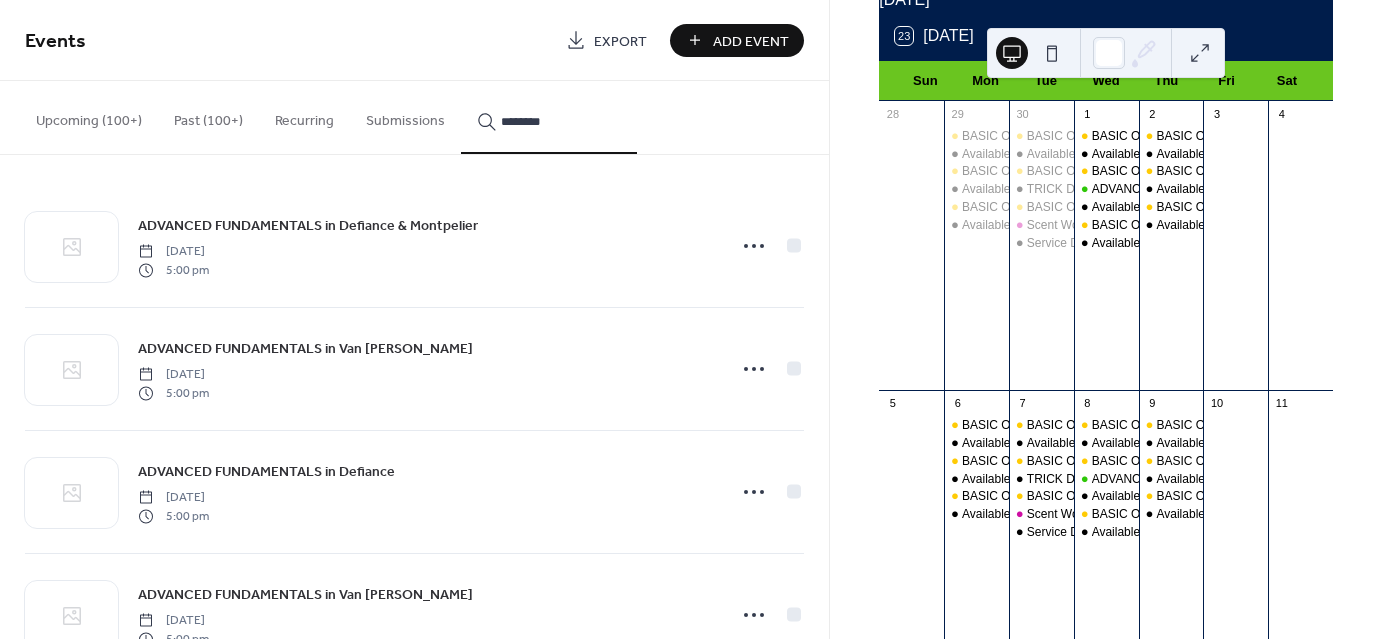 type on "********" 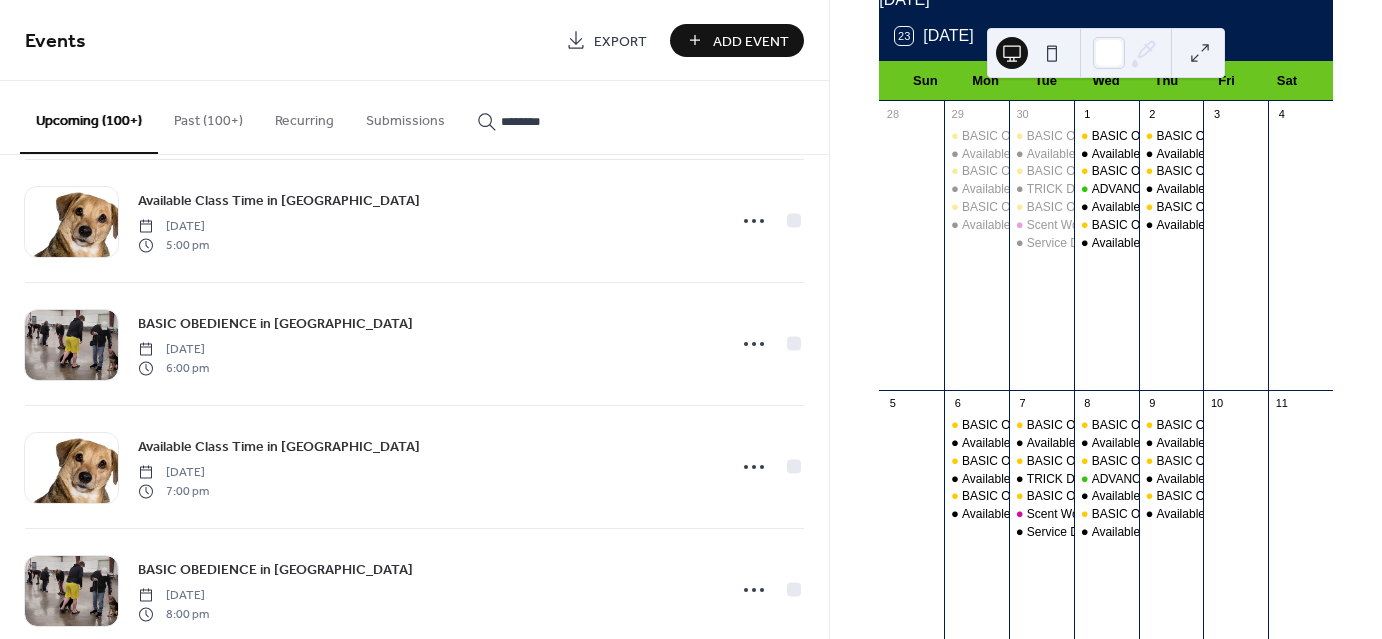 scroll, scrollTop: 4339, scrollLeft: 0, axis: vertical 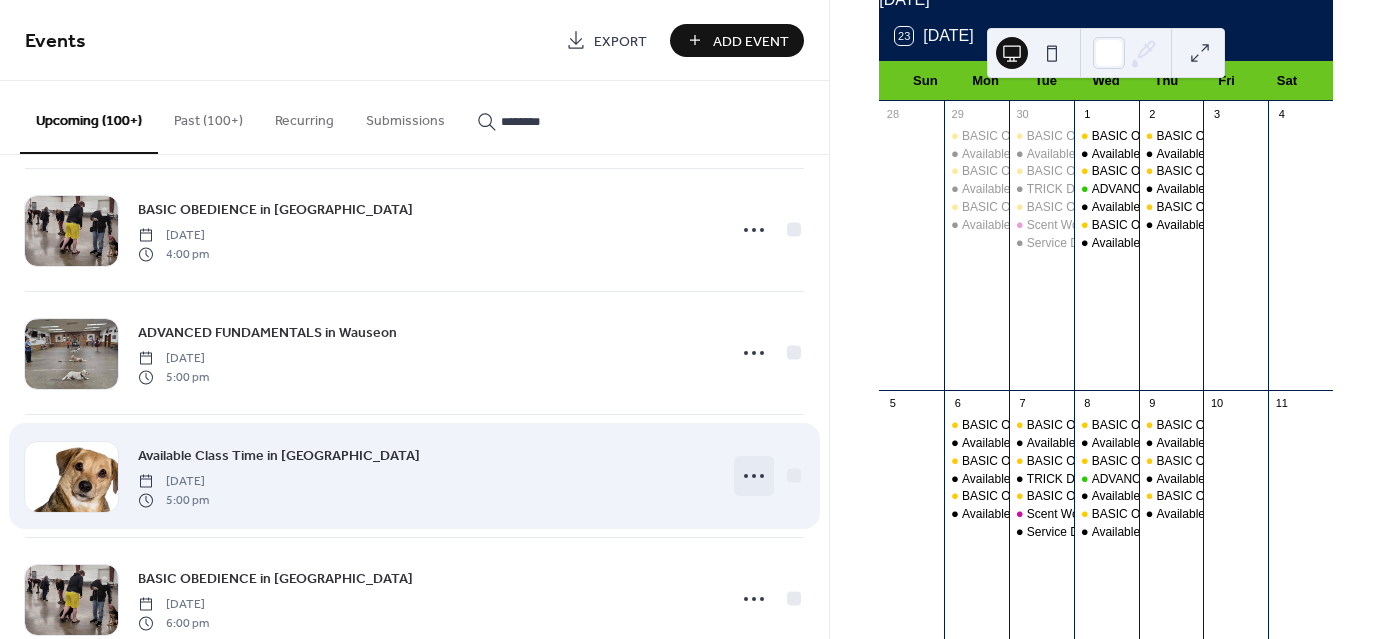 click 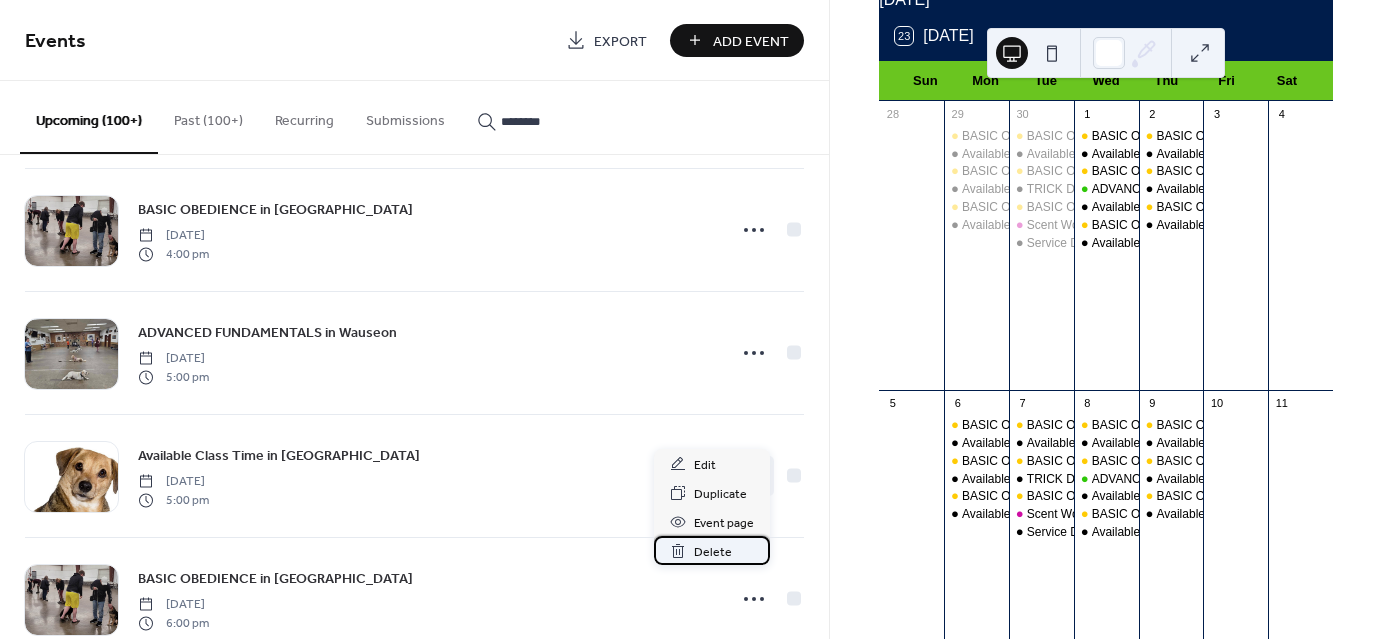 click on "Delete" at bounding box center (713, 552) 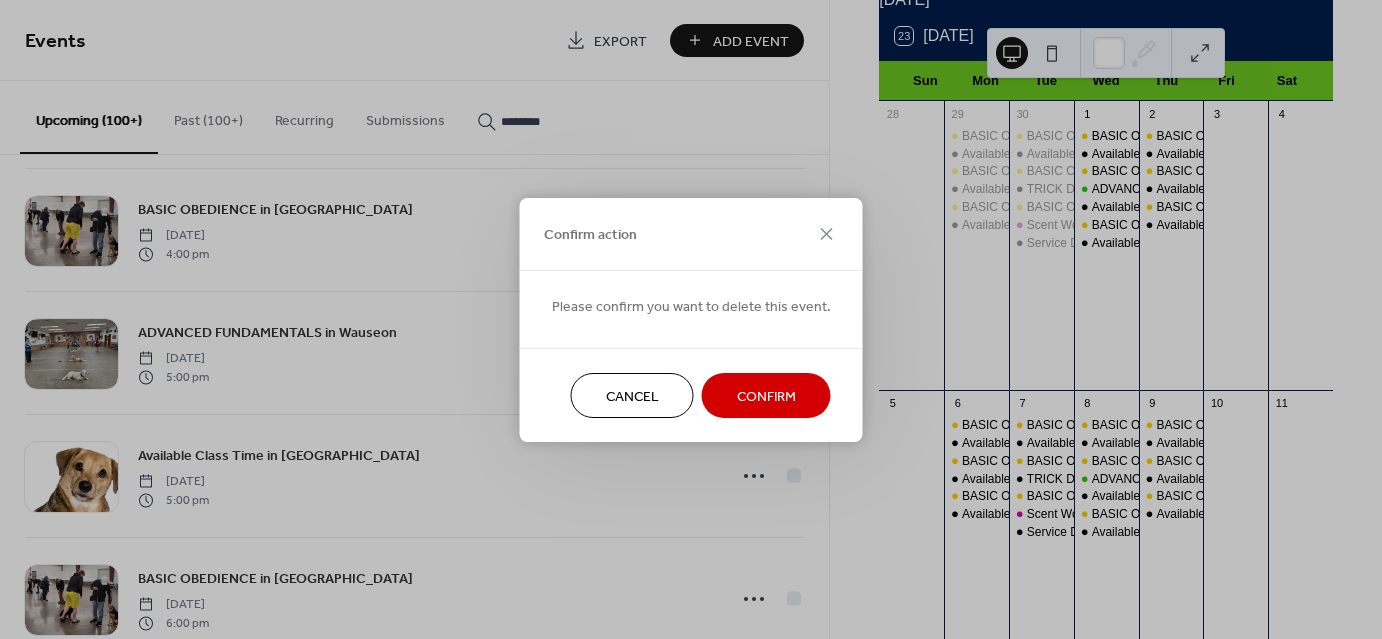 click on "Confirm" at bounding box center (766, 395) 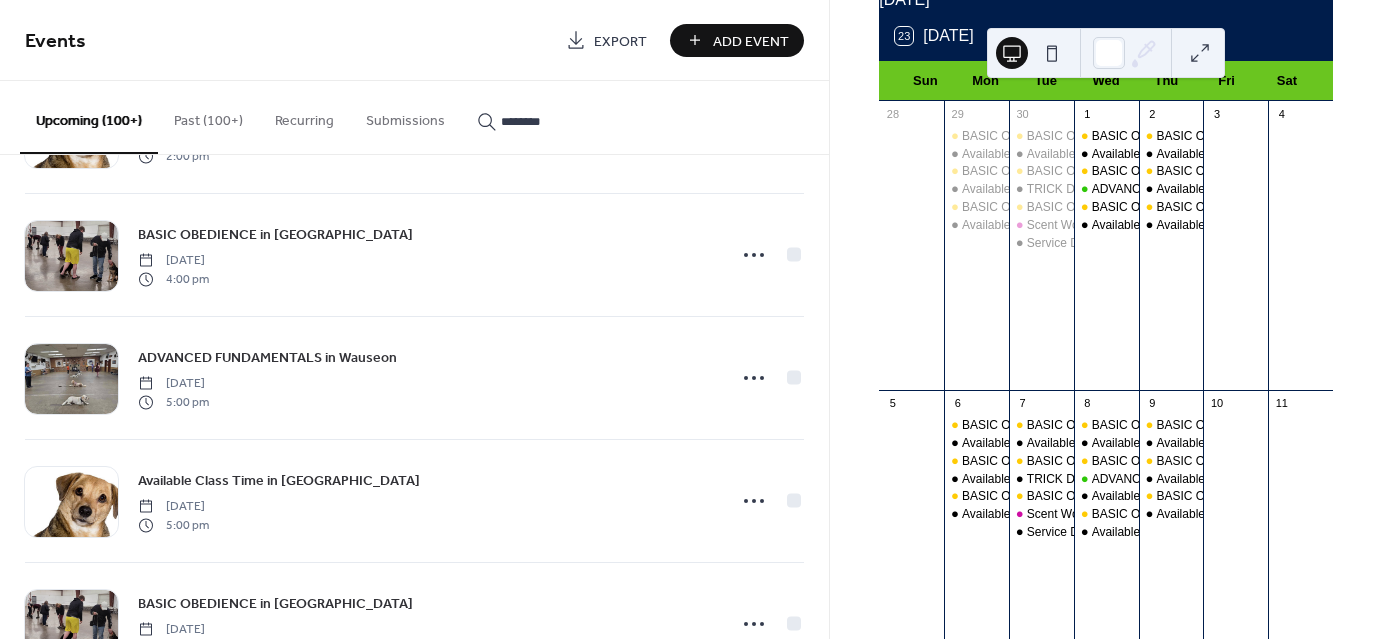 scroll, scrollTop: 33375, scrollLeft: 0, axis: vertical 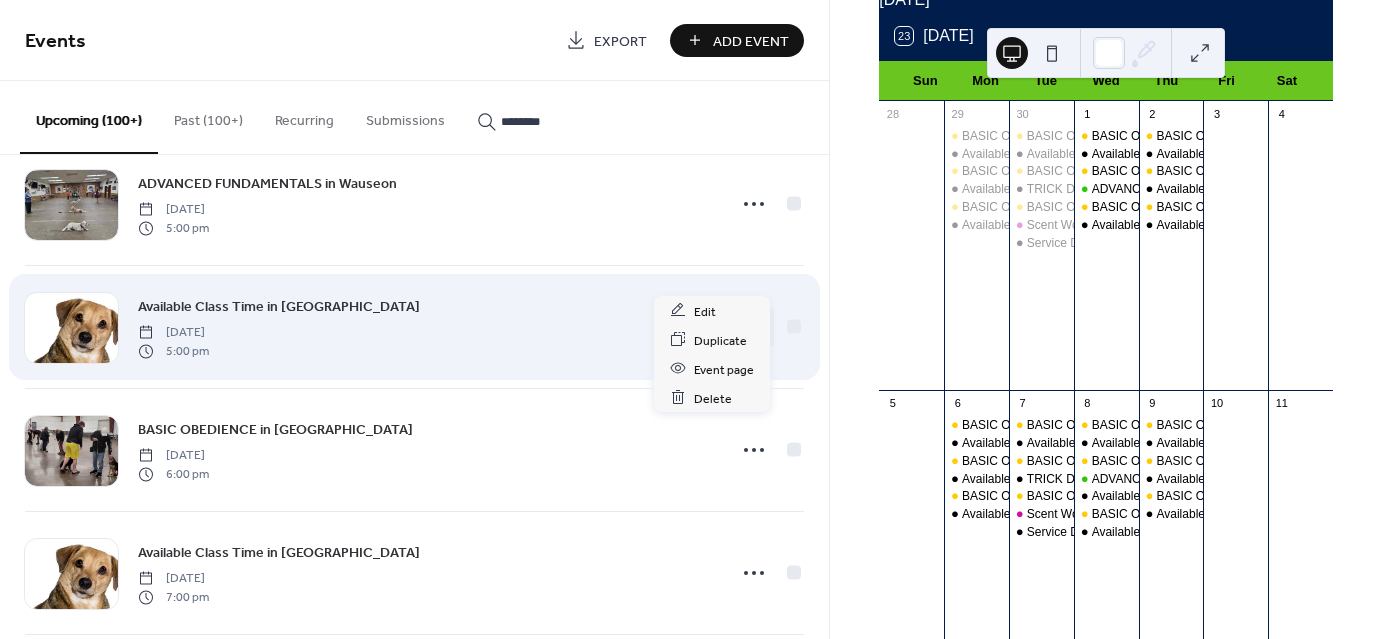 click 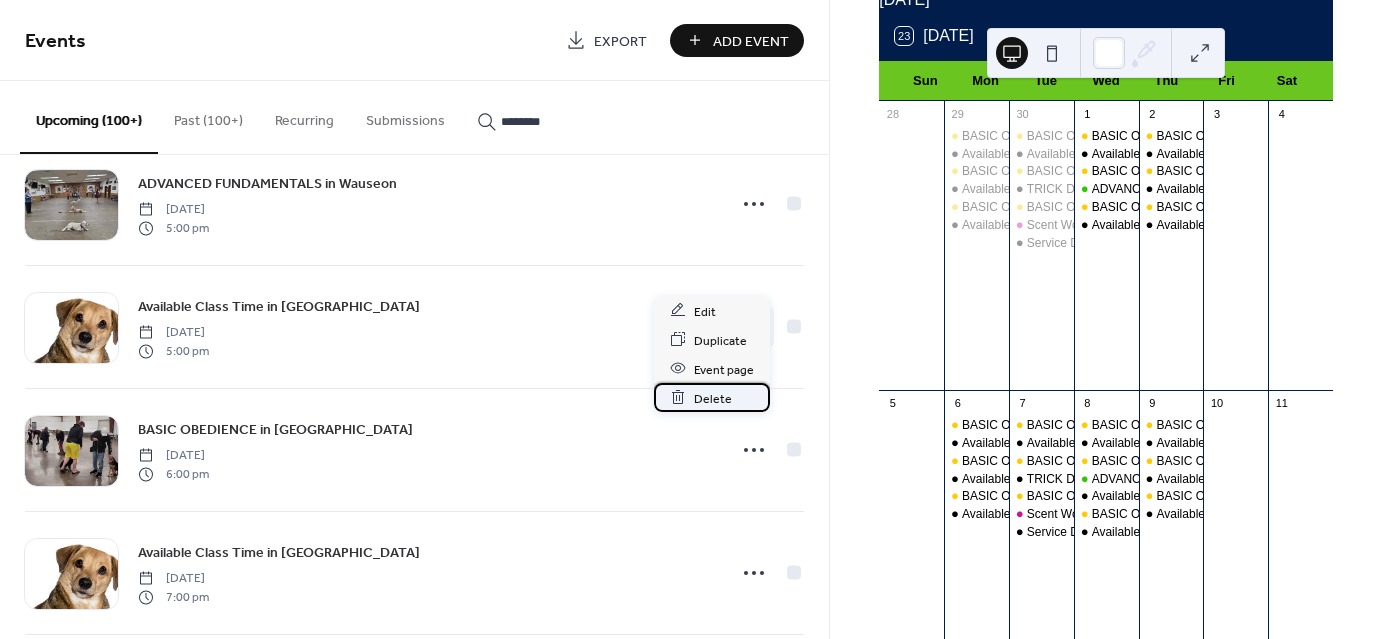 click on "Delete" at bounding box center (713, 398) 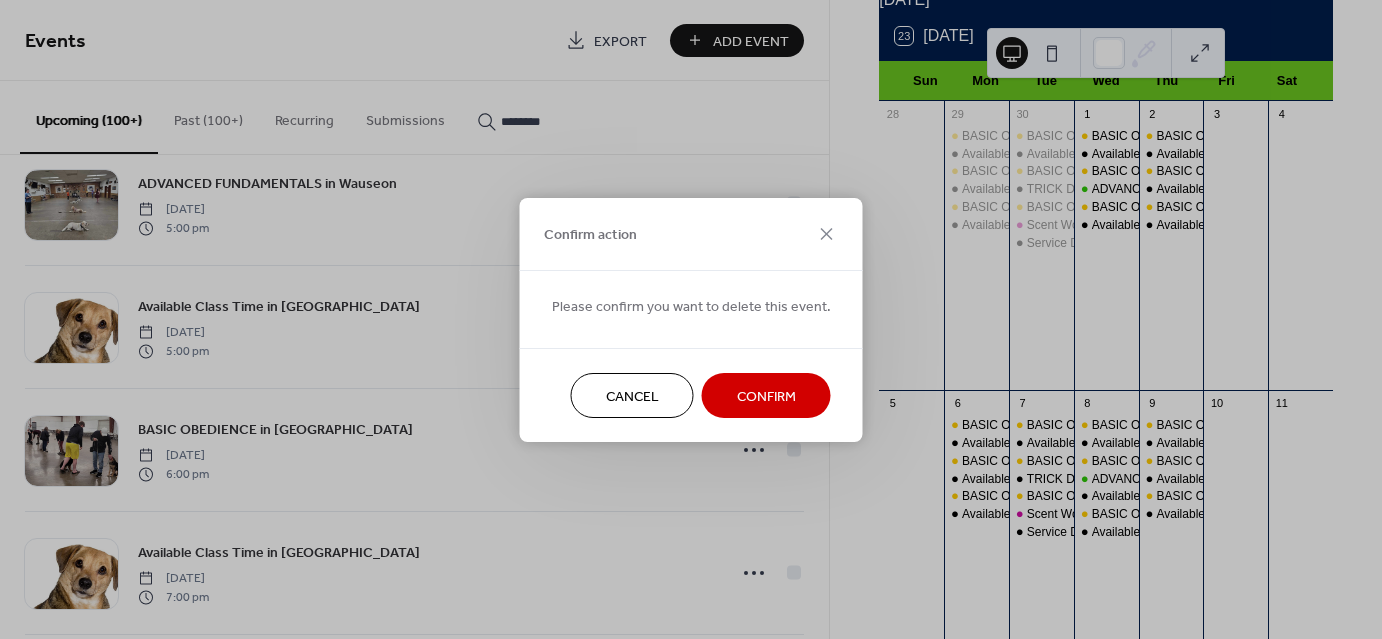 click on "Confirm" at bounding box center [766, 396] 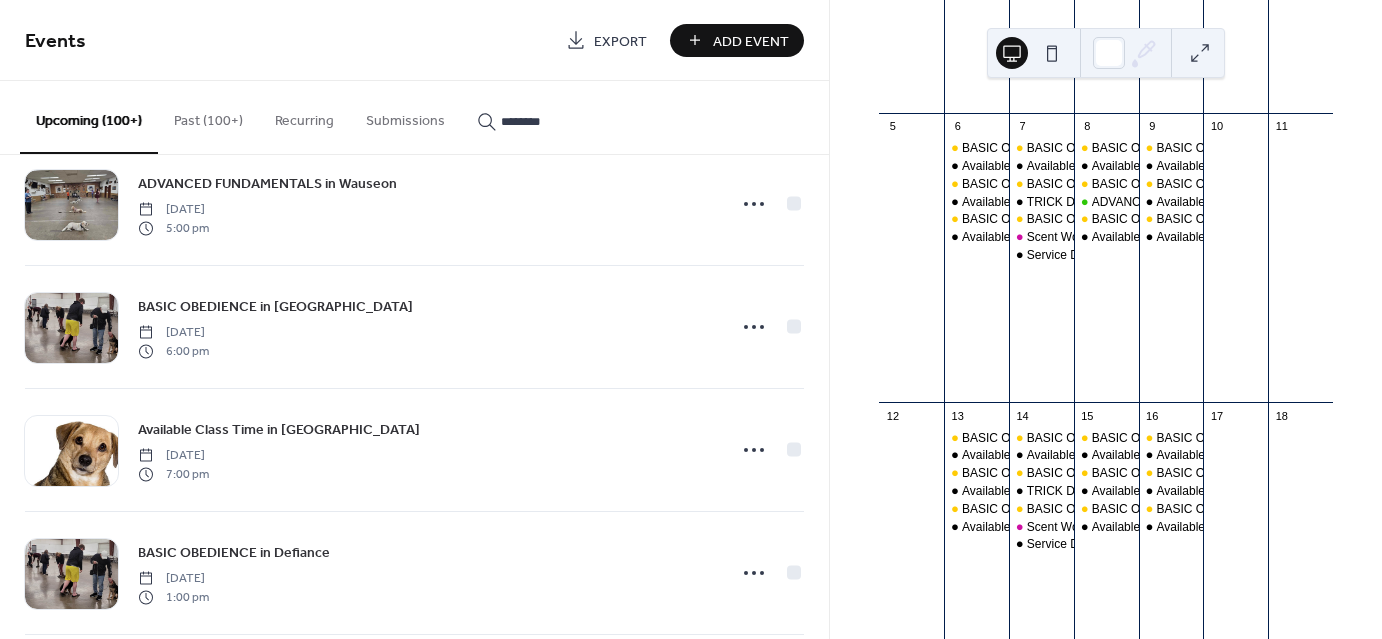 scroll, scrollTop: 400, scrollLeft: 0, axis: vertical 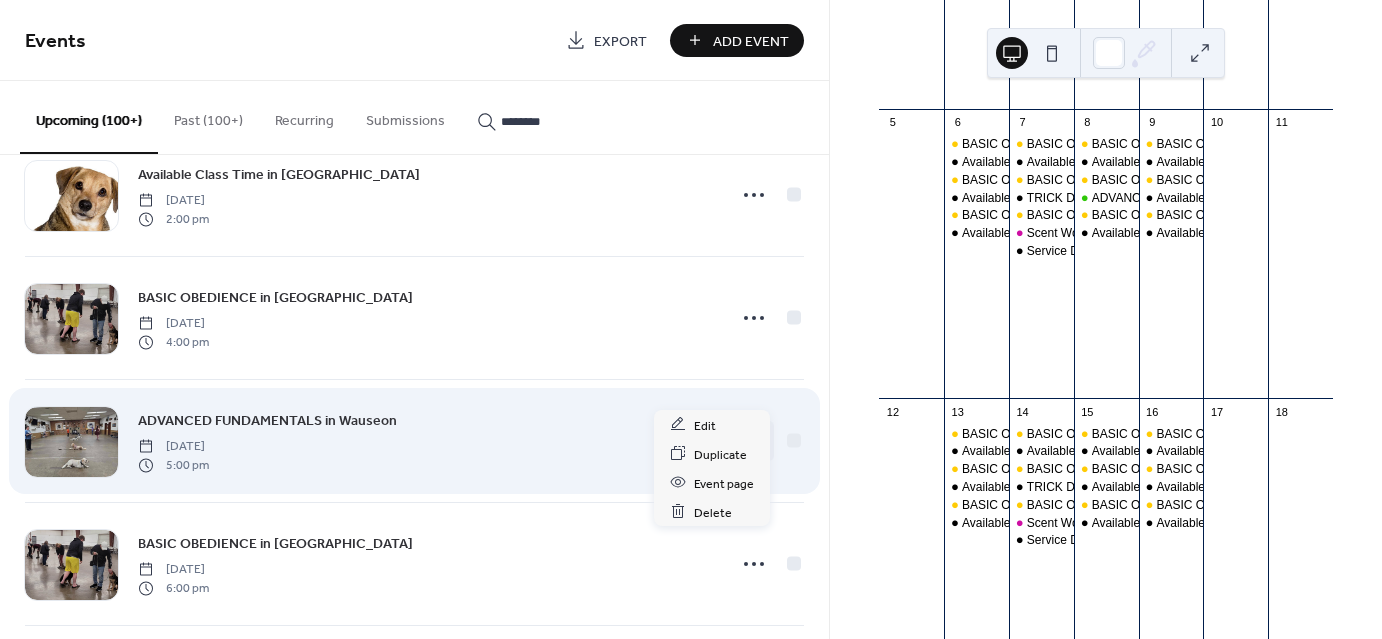 click 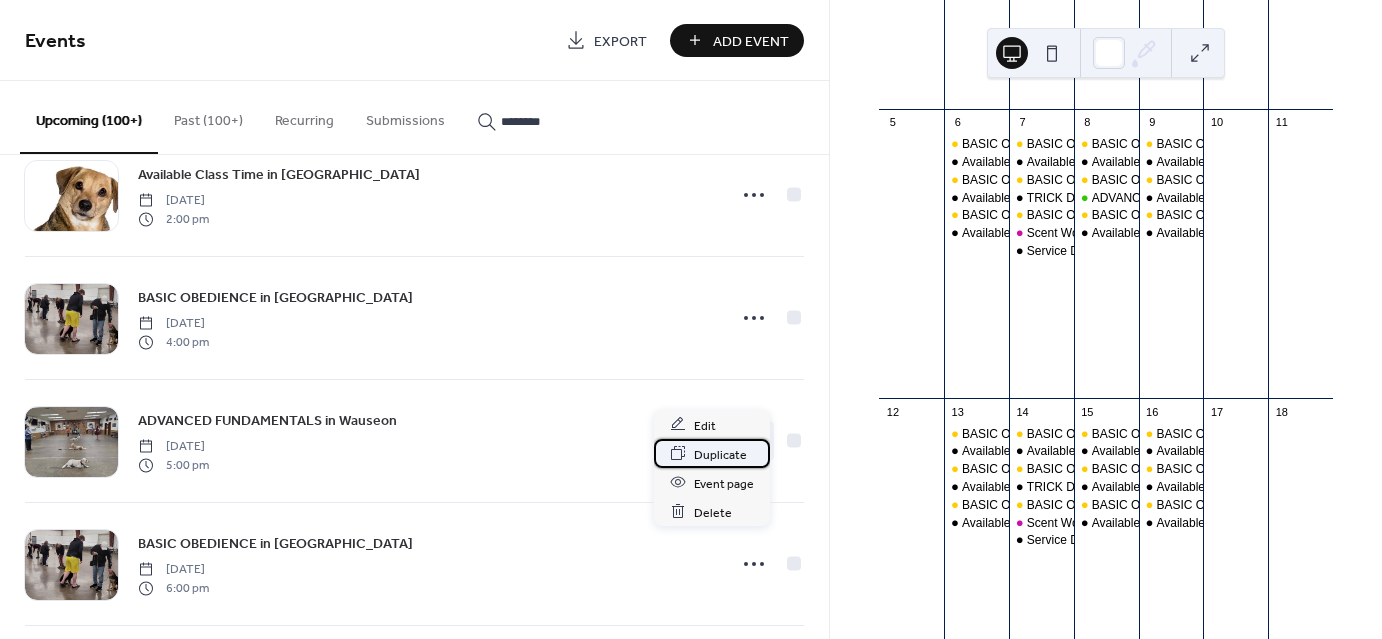 click on "Duplicate" at bounding box center (720, 454) 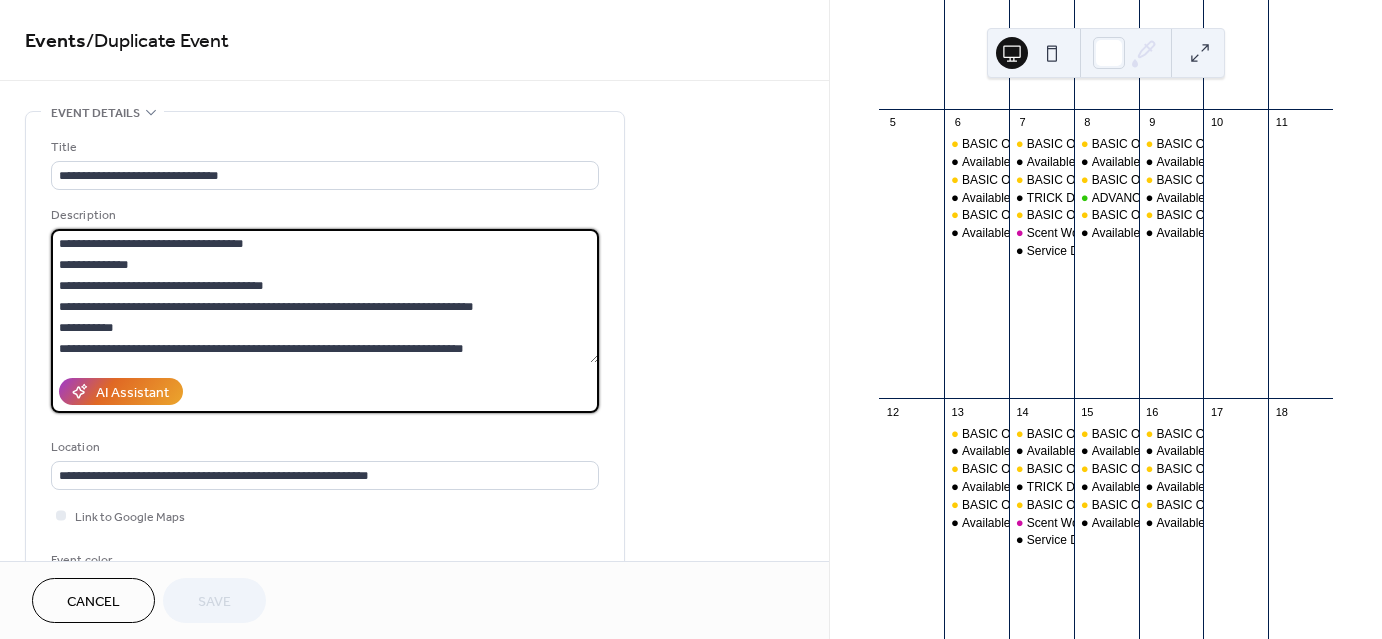 click on "**********" at bounding box center (325, 296) 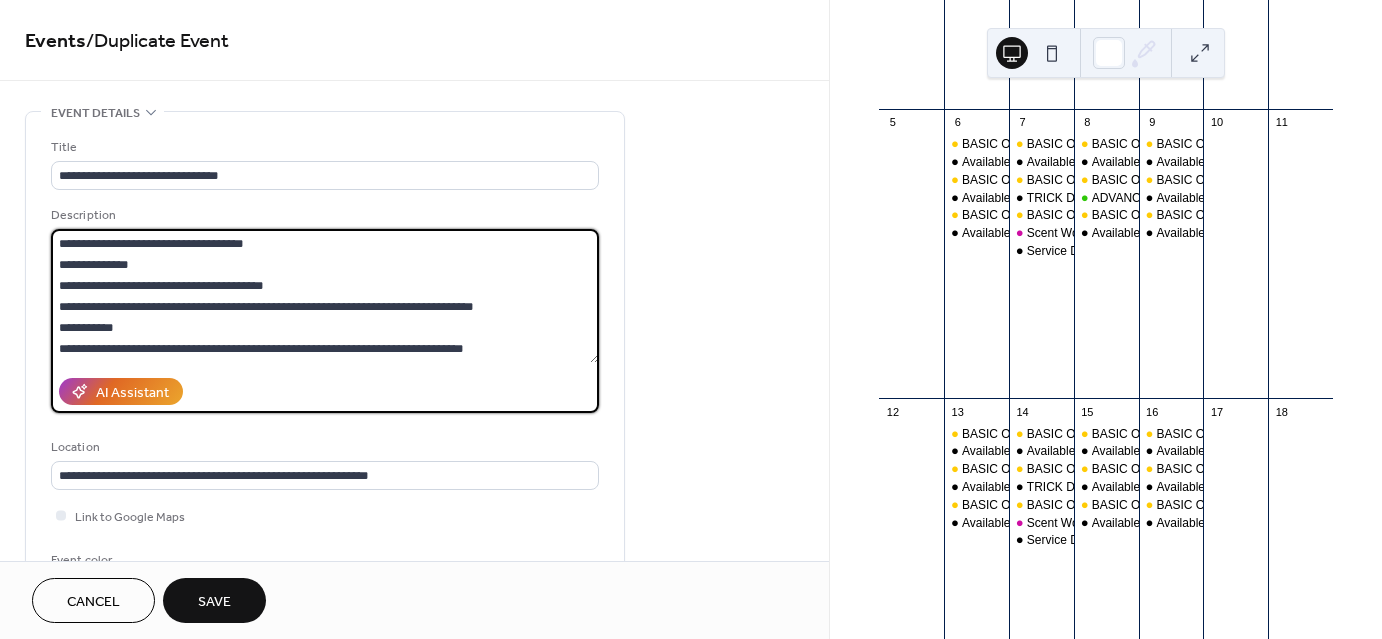scroll, scrollTop: 491, scrollLeft: 0, axis: vertical 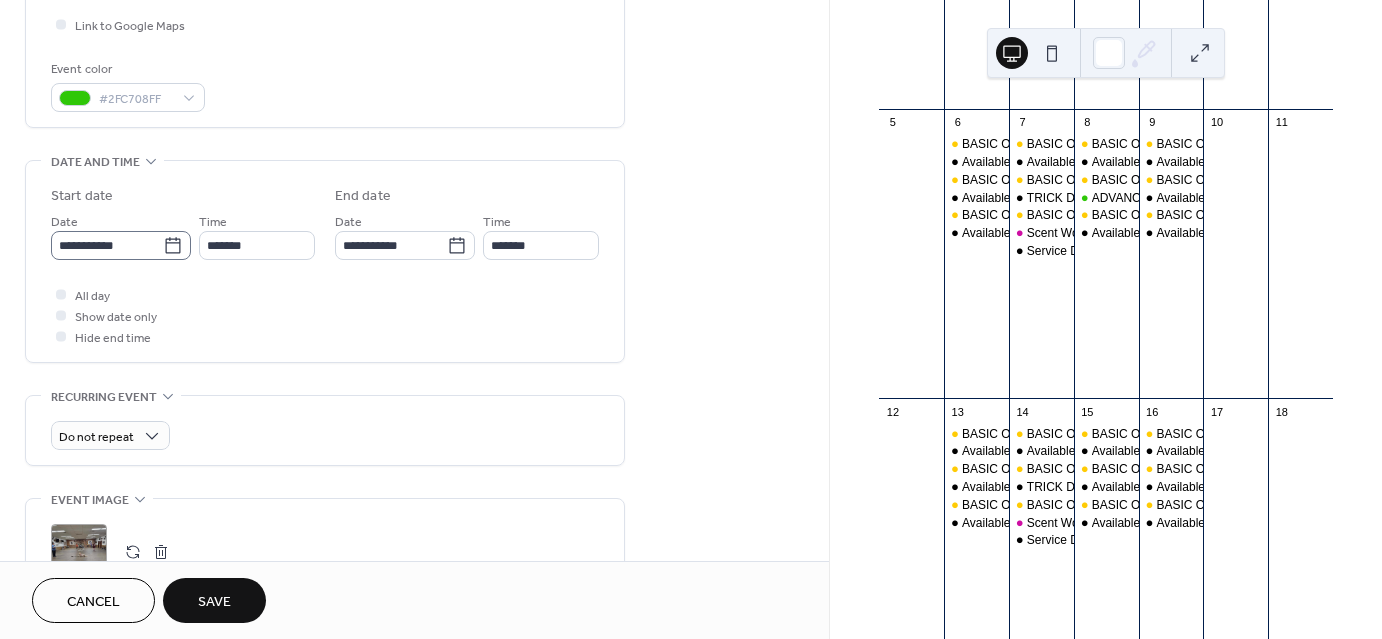 type on "**********" 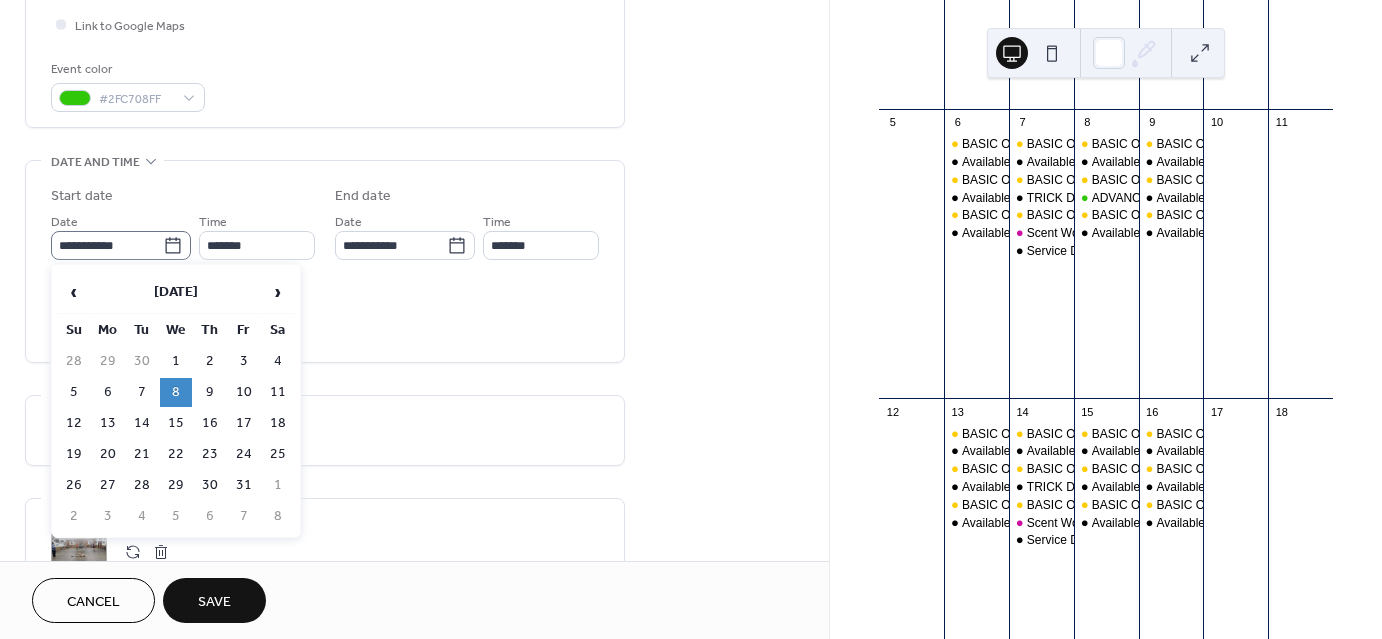 click 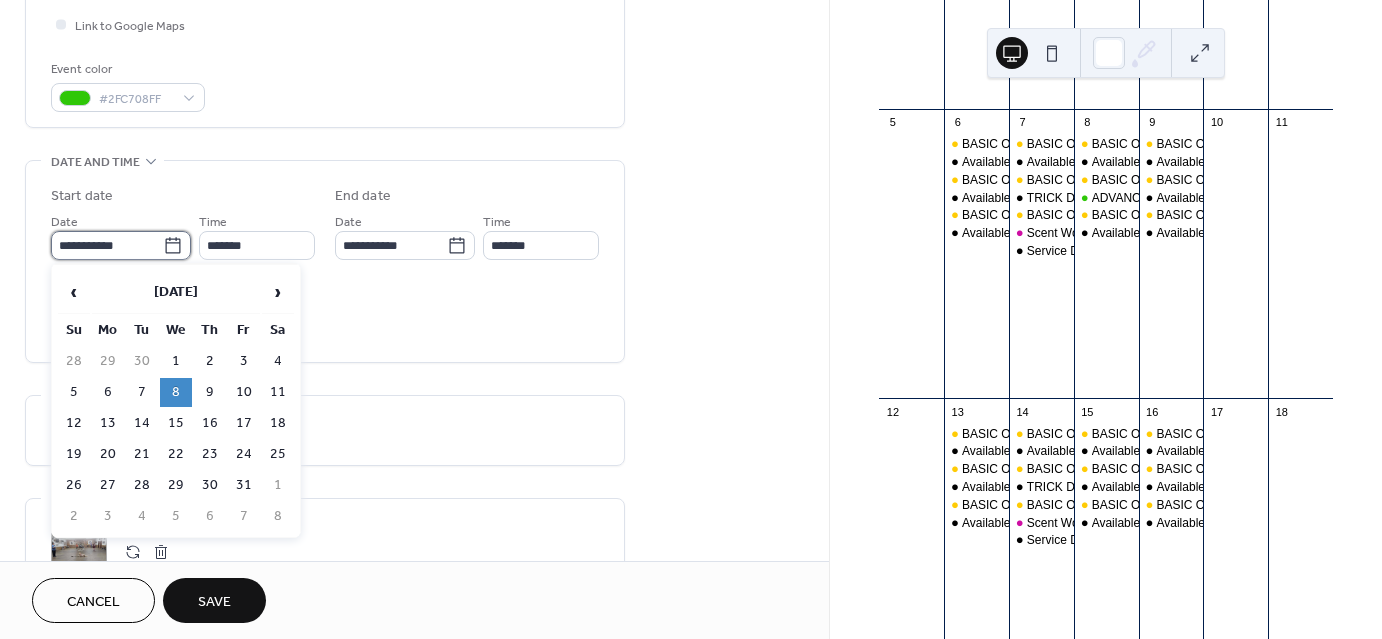 click on "**********" at bounding box center (107, 245) 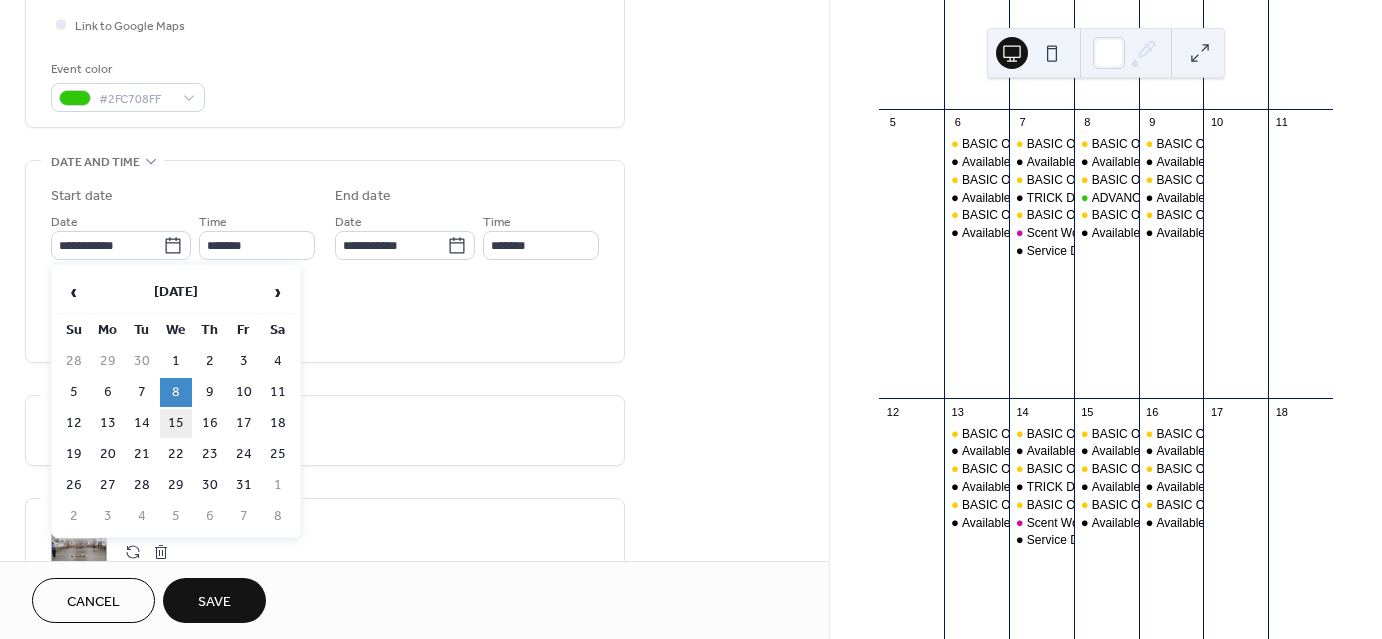 click on "15" at bounding box center [176, 423] 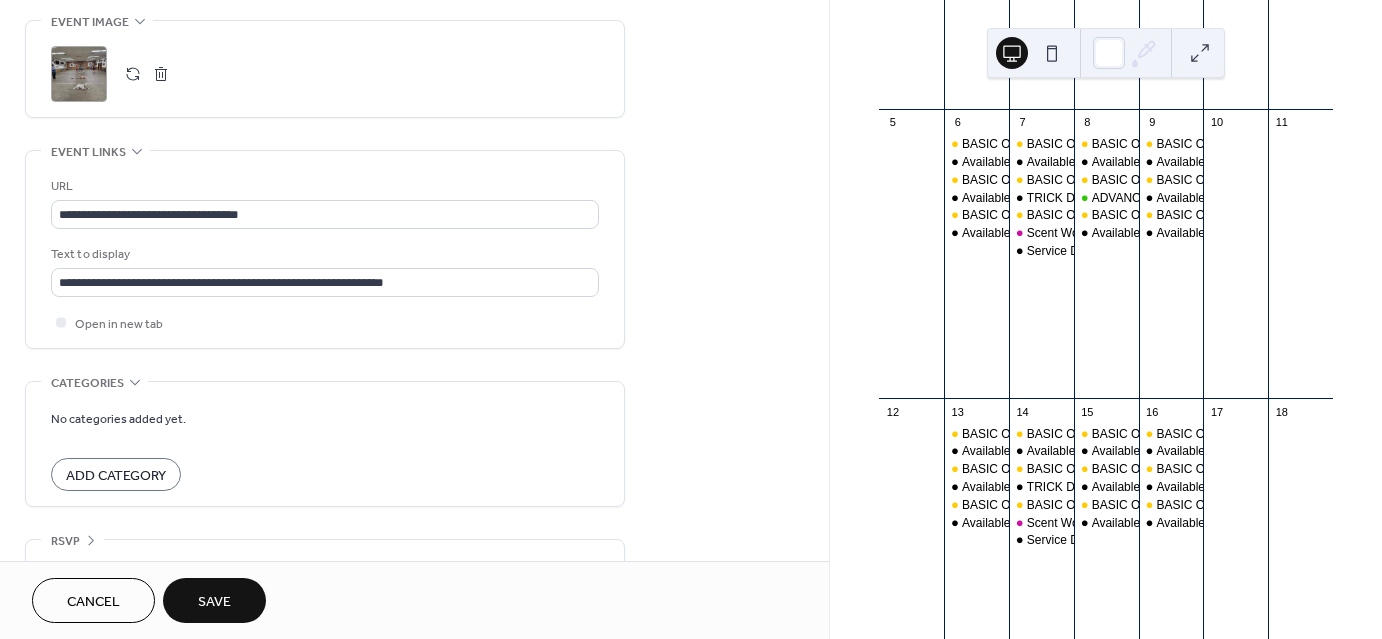 scroll, scrollTop: 983, scrollLeft: 0, axis: vertical 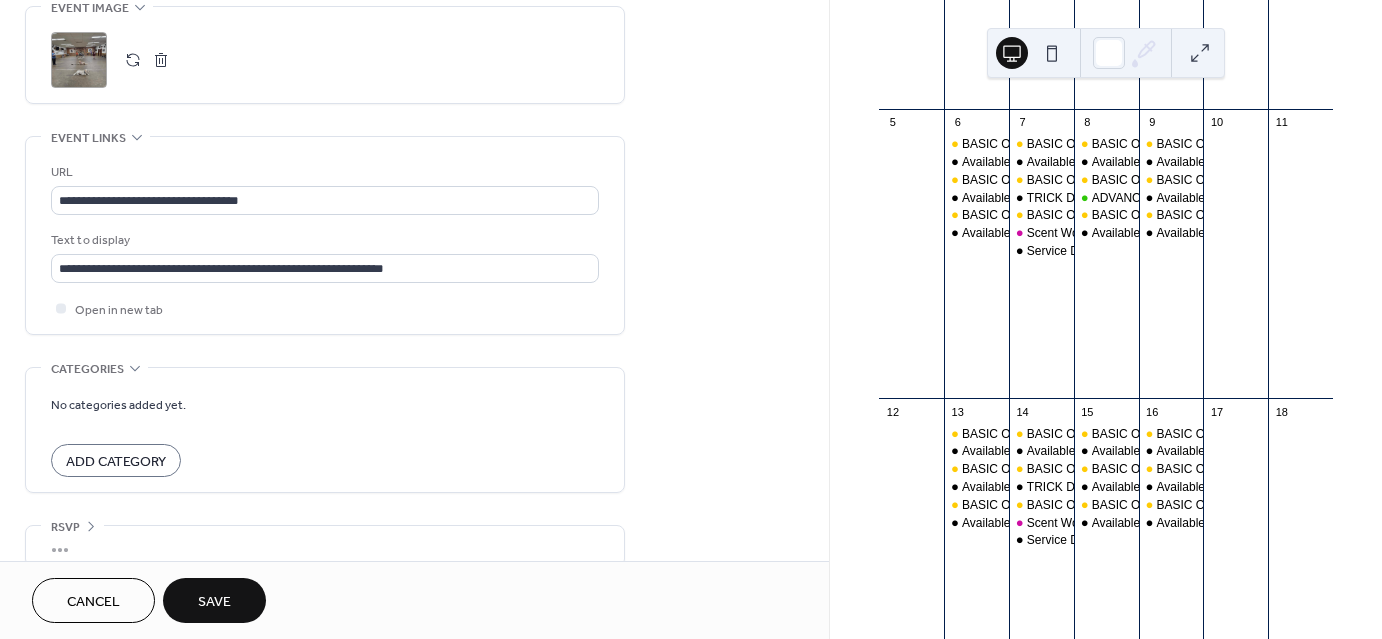 click on "Save" at bounding box center [214, 600] 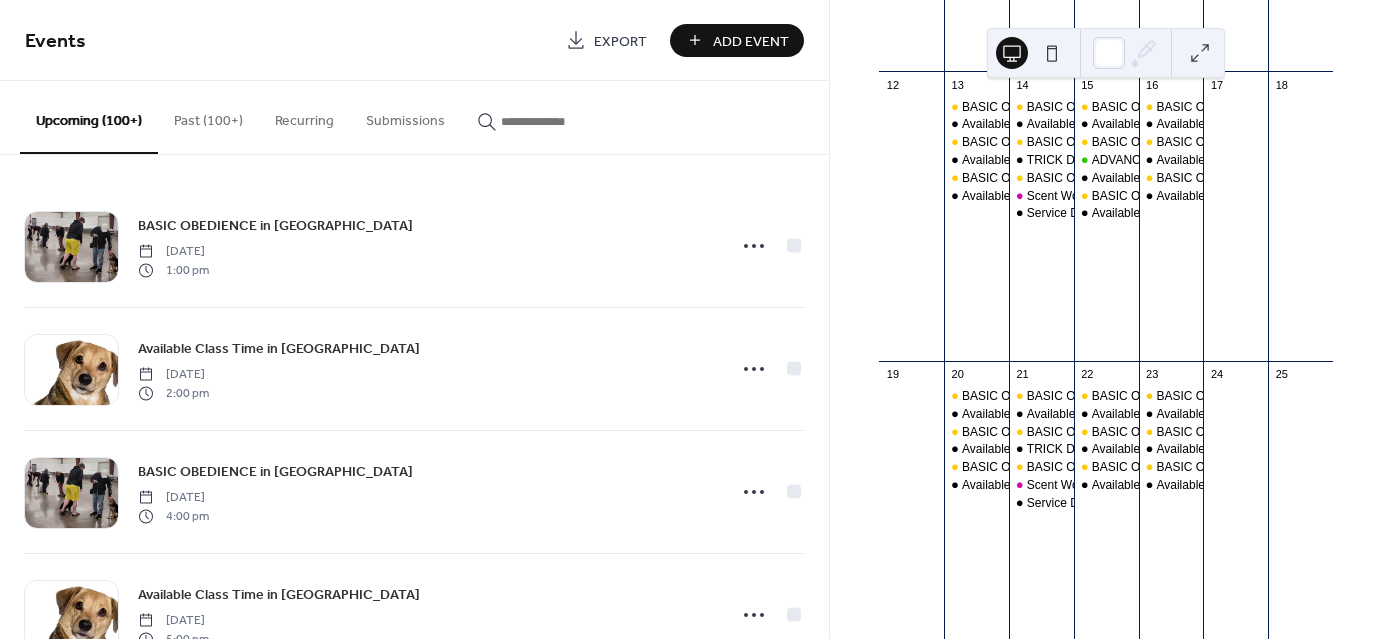 scroll, scrollTop: 729, scrollLeft: 0, axis: vertical 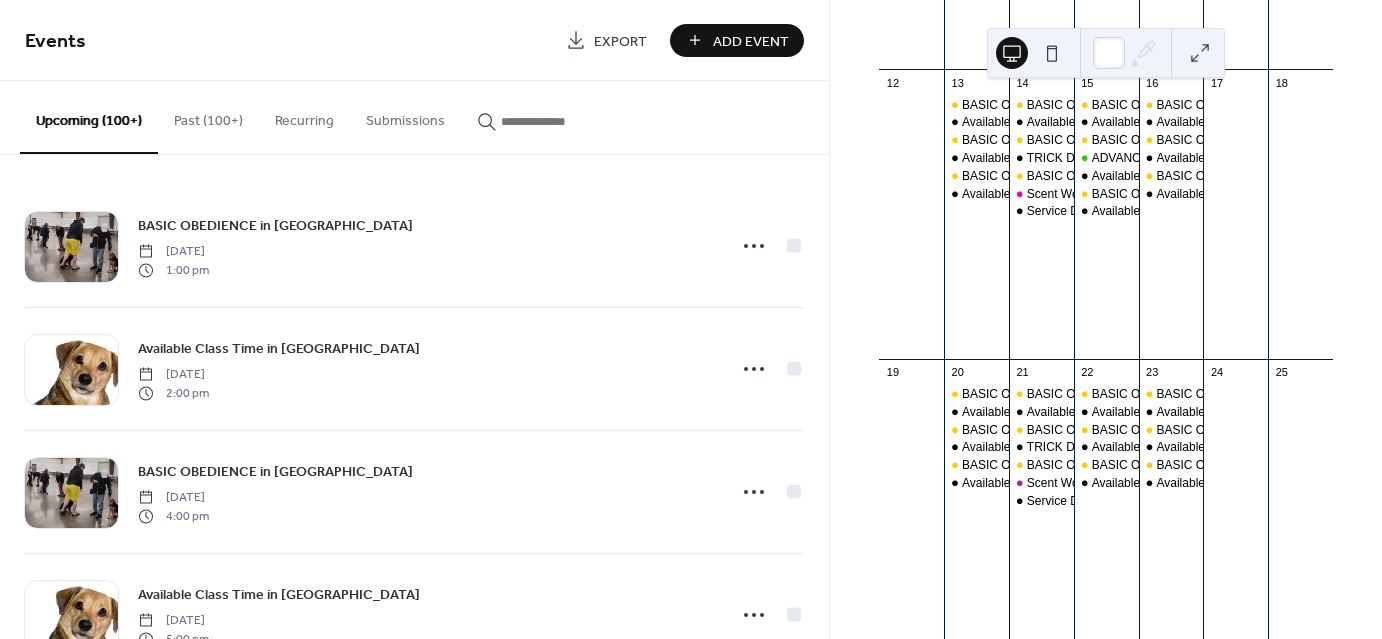 click at bounding box center (561, 121) 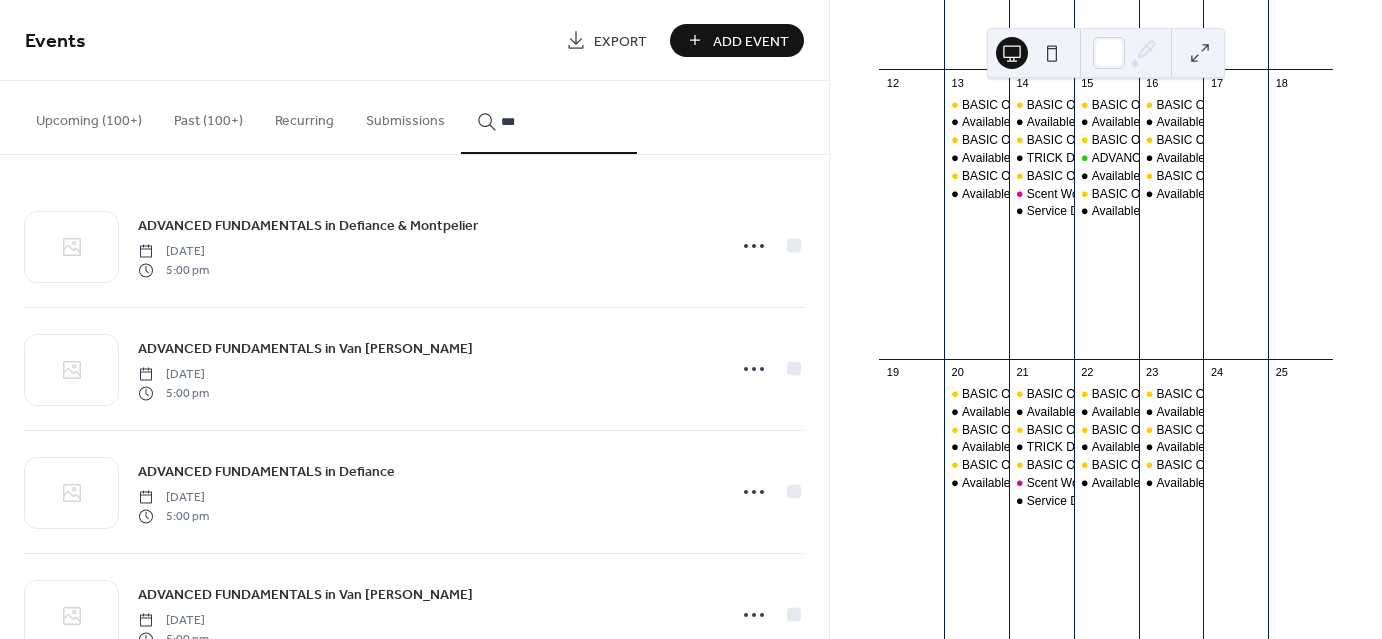 type on "***" 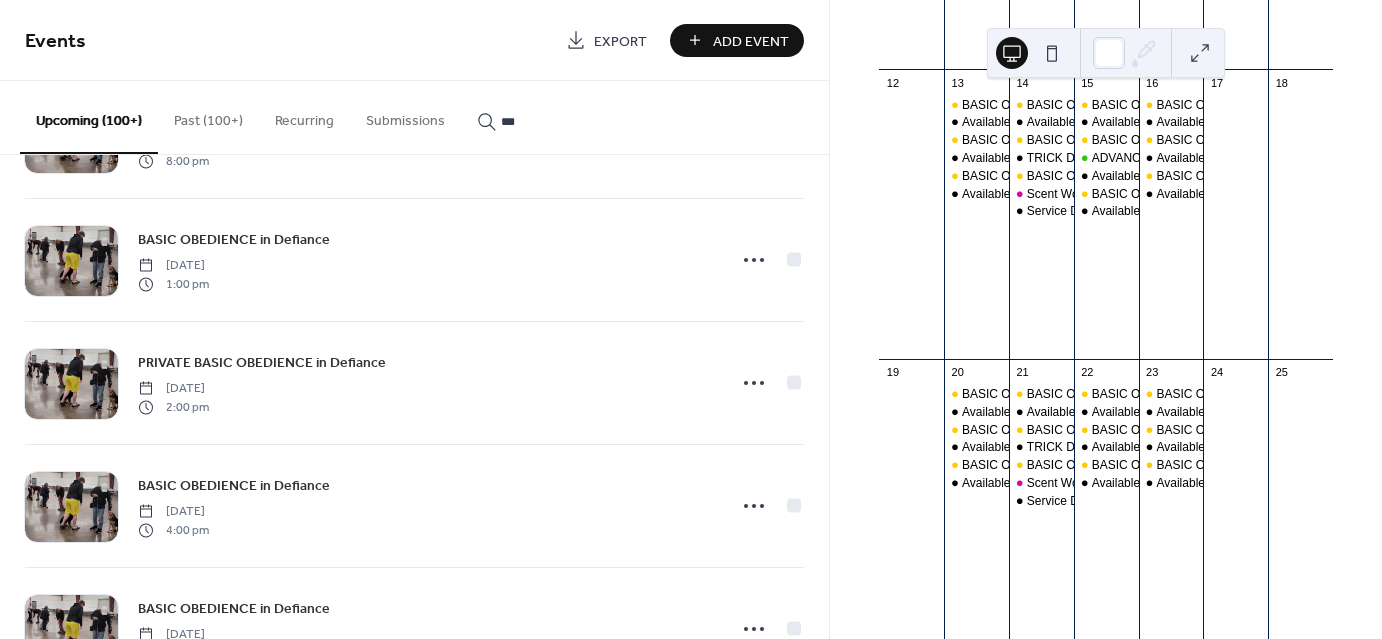 scroll, scrollTop: 7832, scrollLeft: 0, axis: vertical 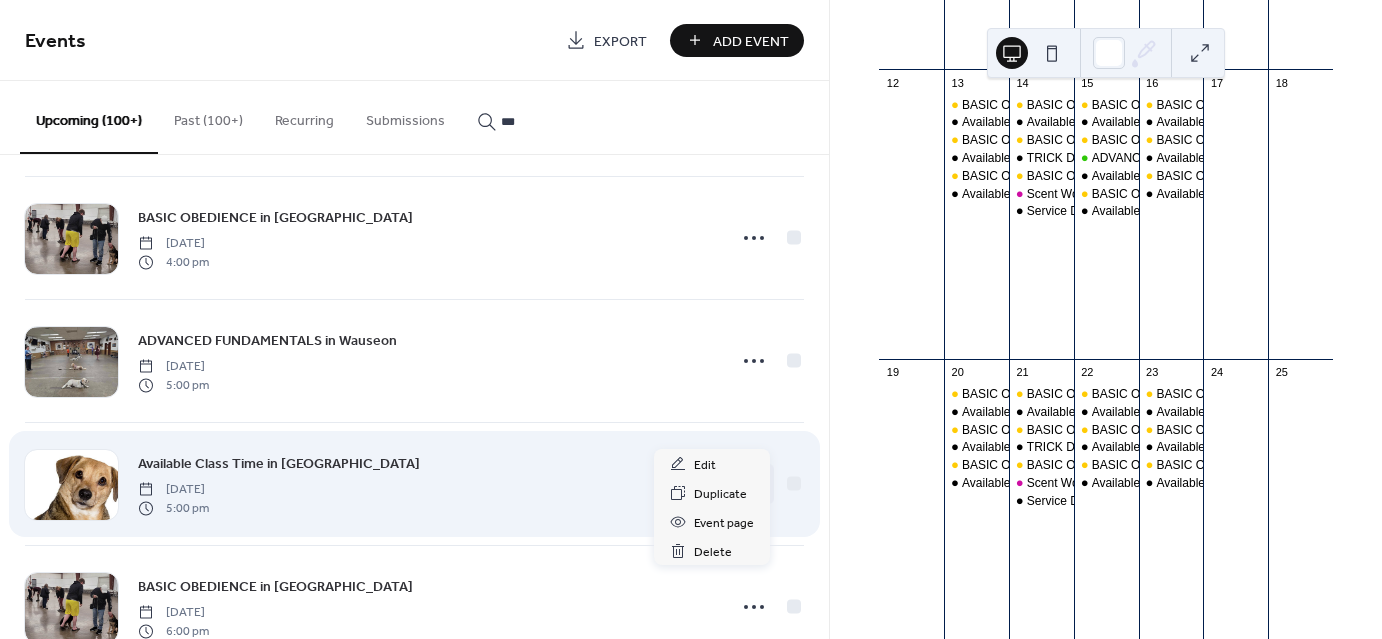 click 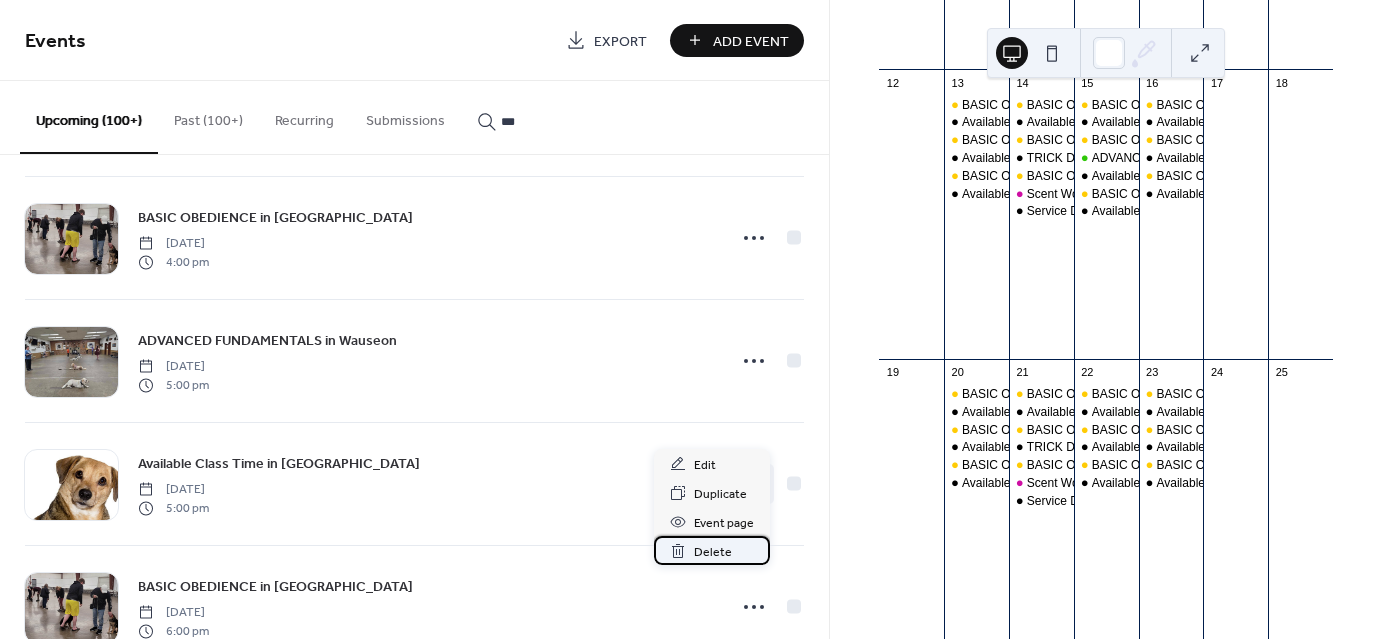 click on "Delete" at bounding box center (713, 552) 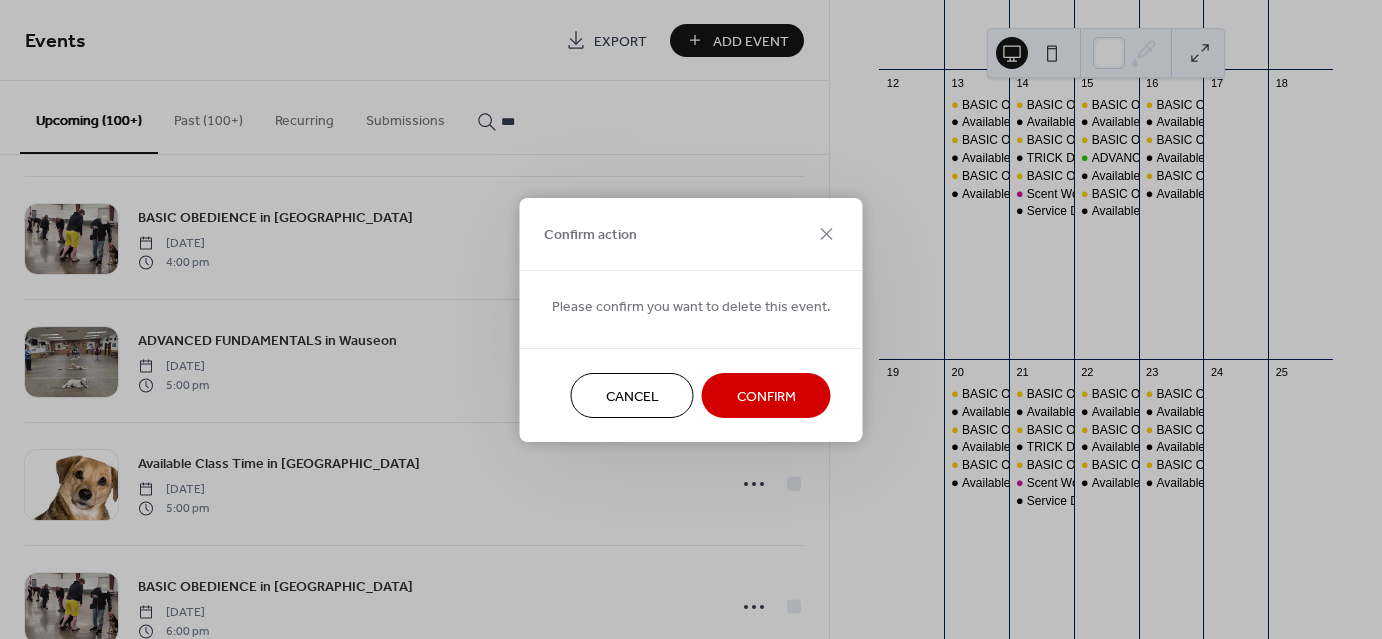 click on "Confirm" at bounding box center [766, 396] 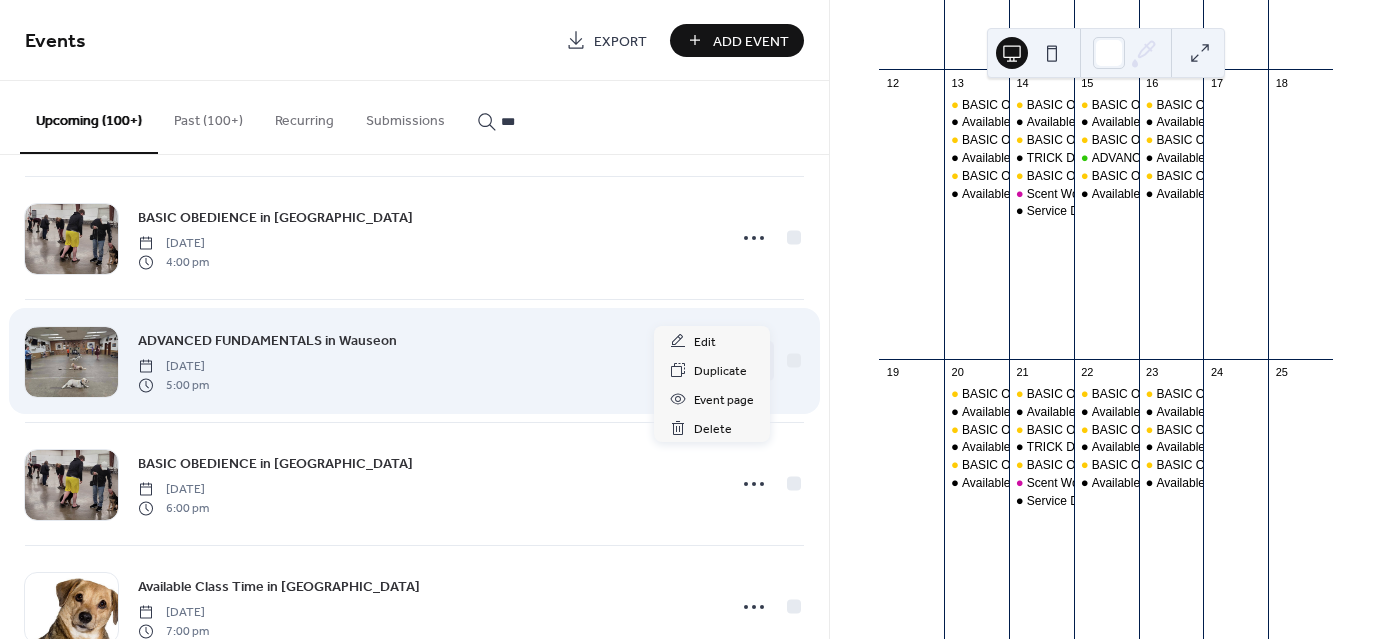click 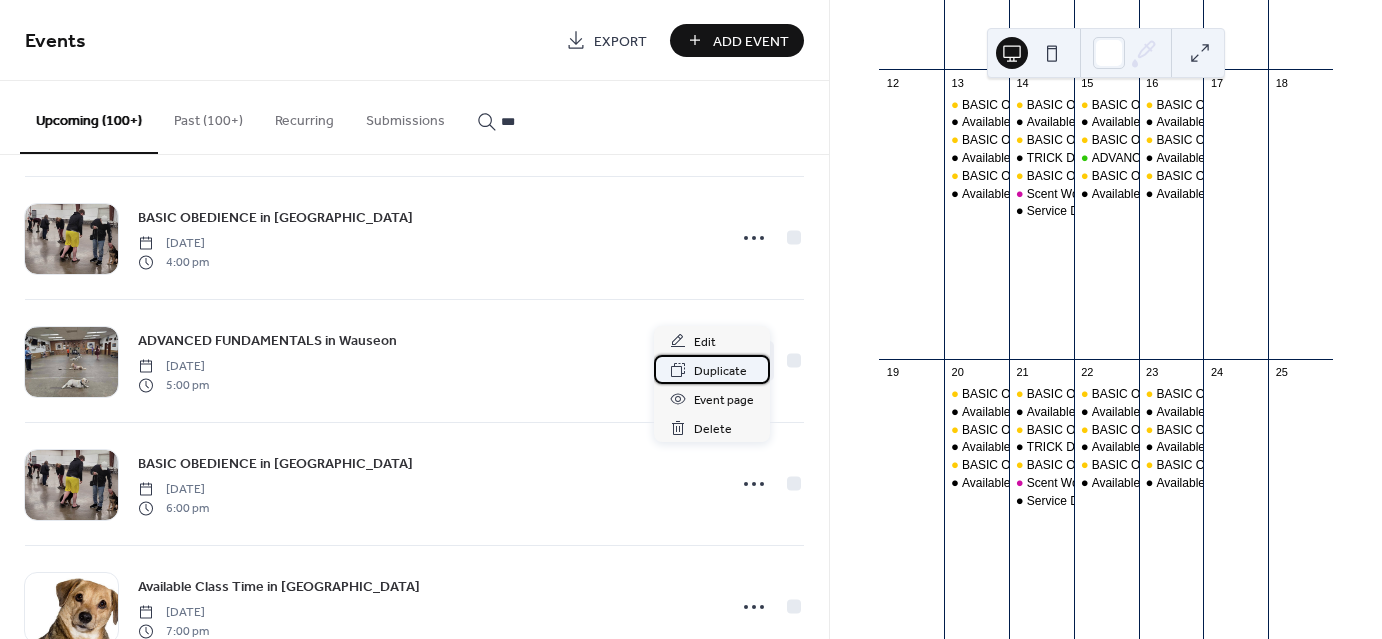 click on "Duplicate" at bounding box center [720, 371] 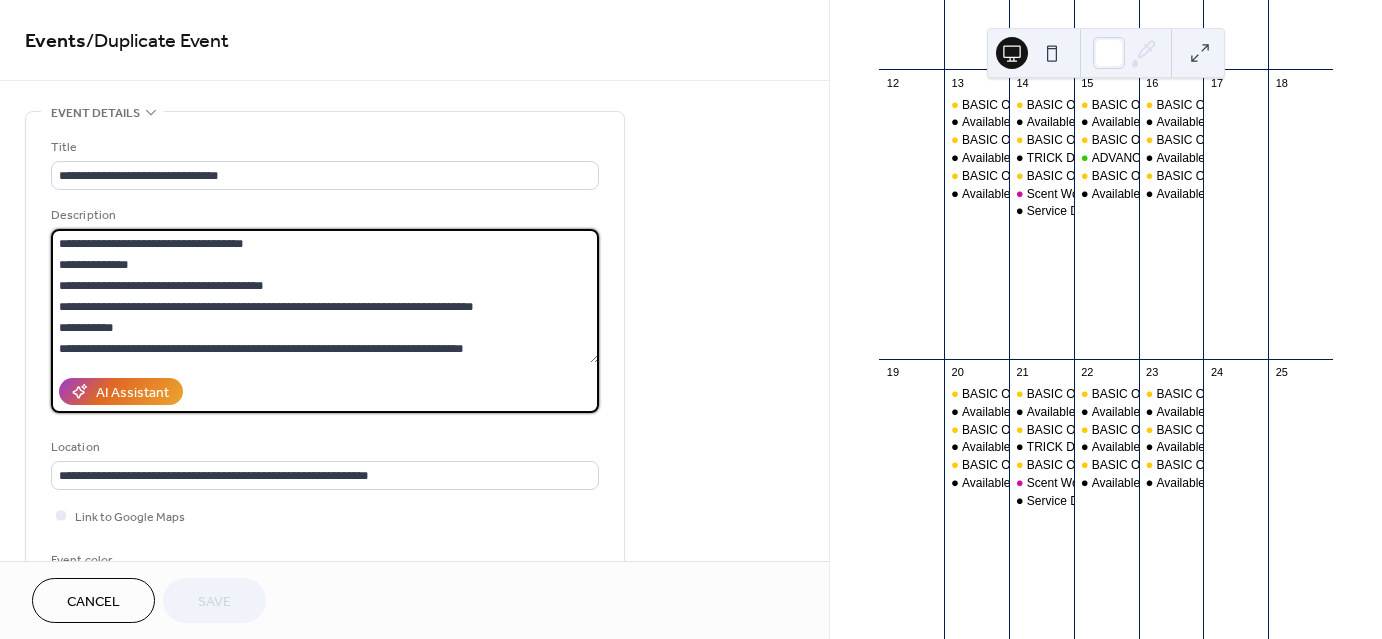 click on "**********" at bounding box center [325, 296] 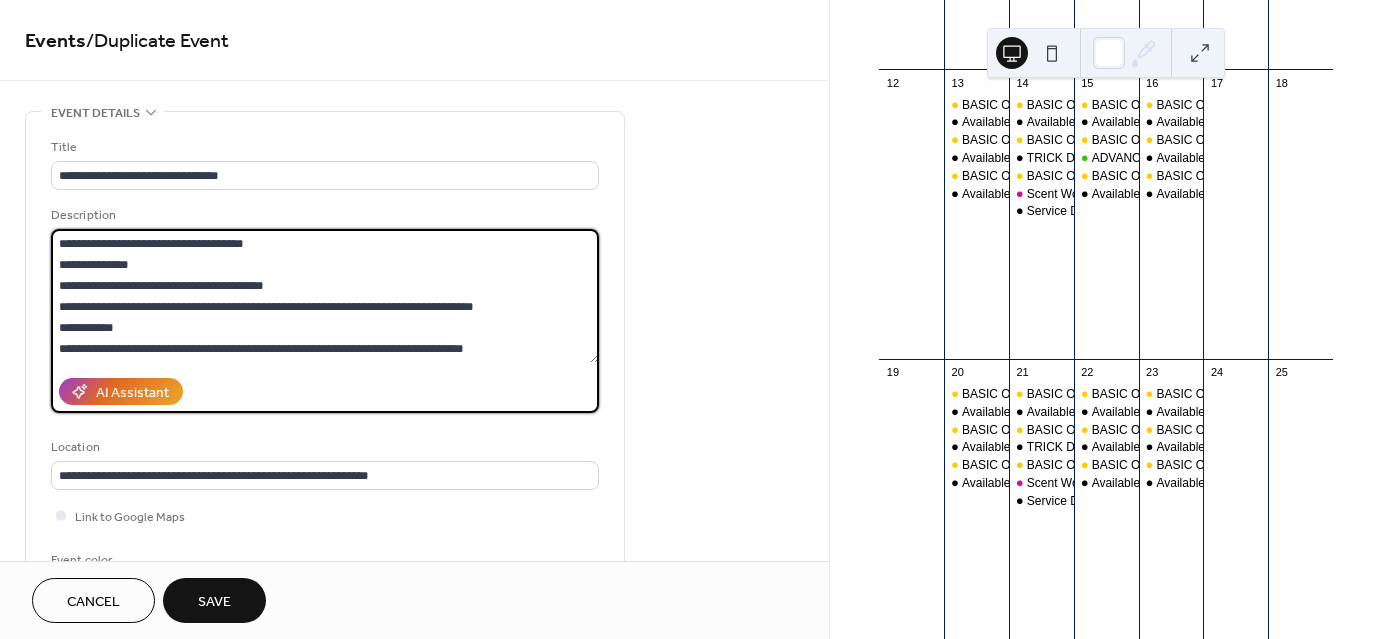 scroll, scrollTop: 491, scrollLeft: 0, axis: vertical 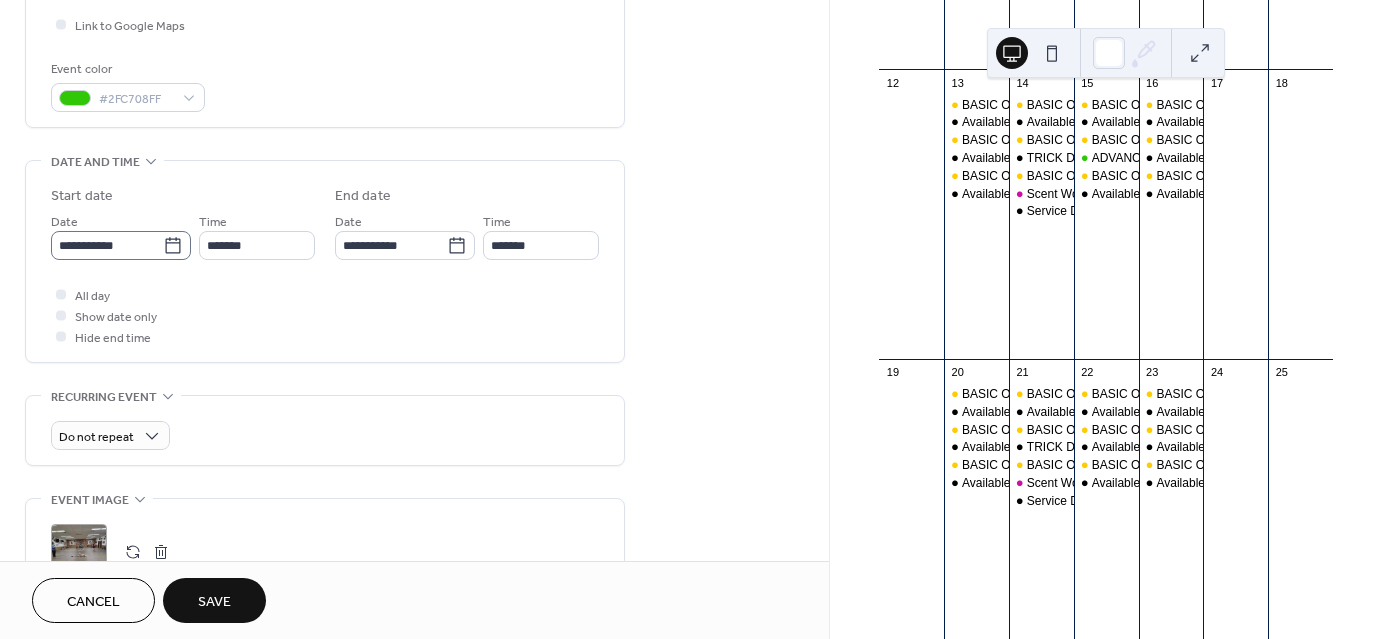 type on "**********" 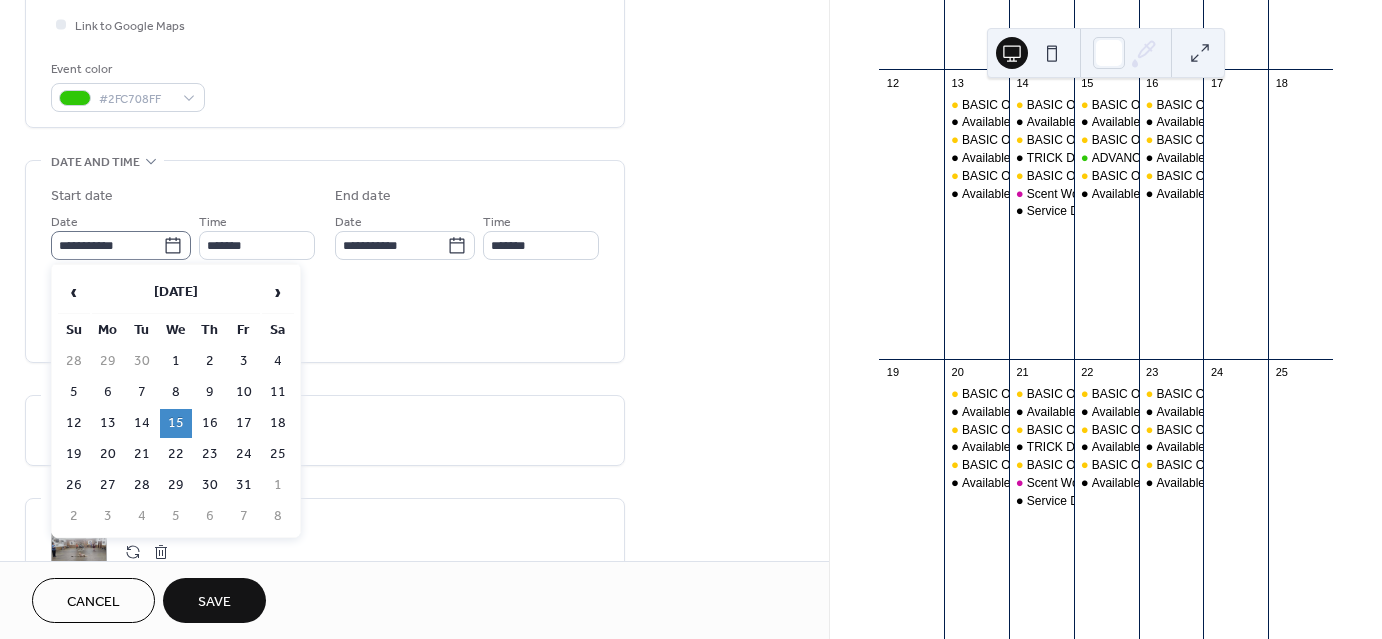 click 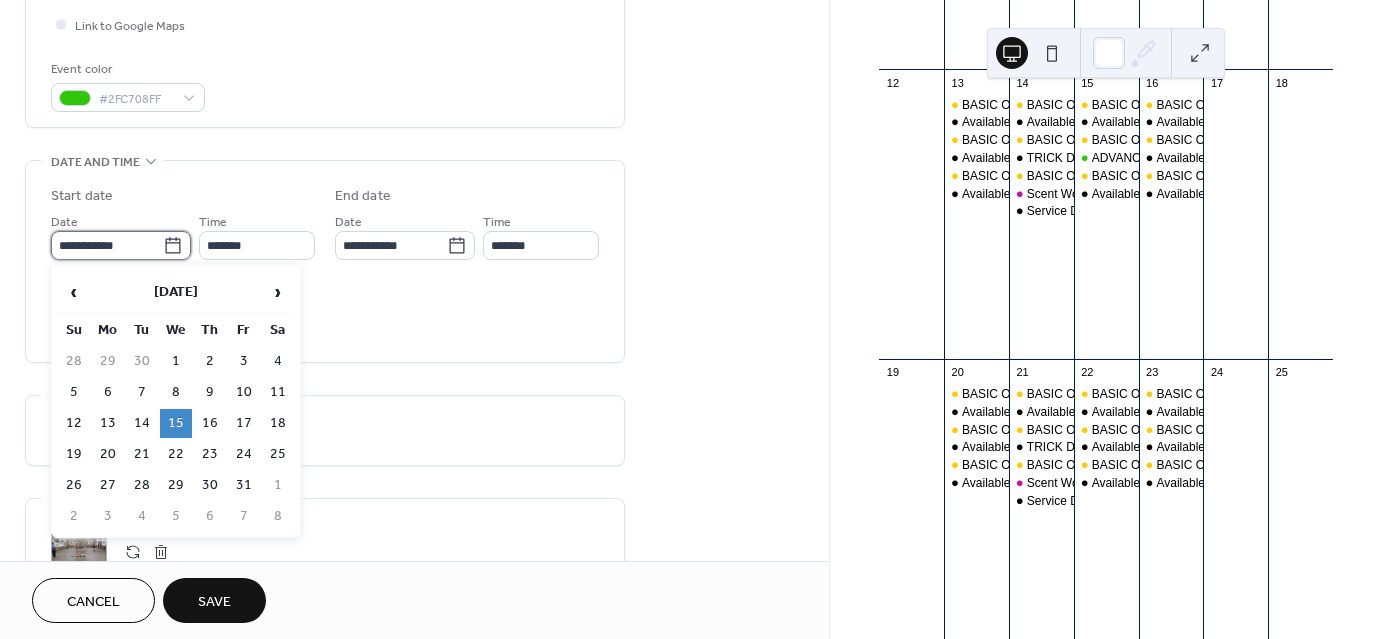 click on "**********" at bounding box center [107, 245] 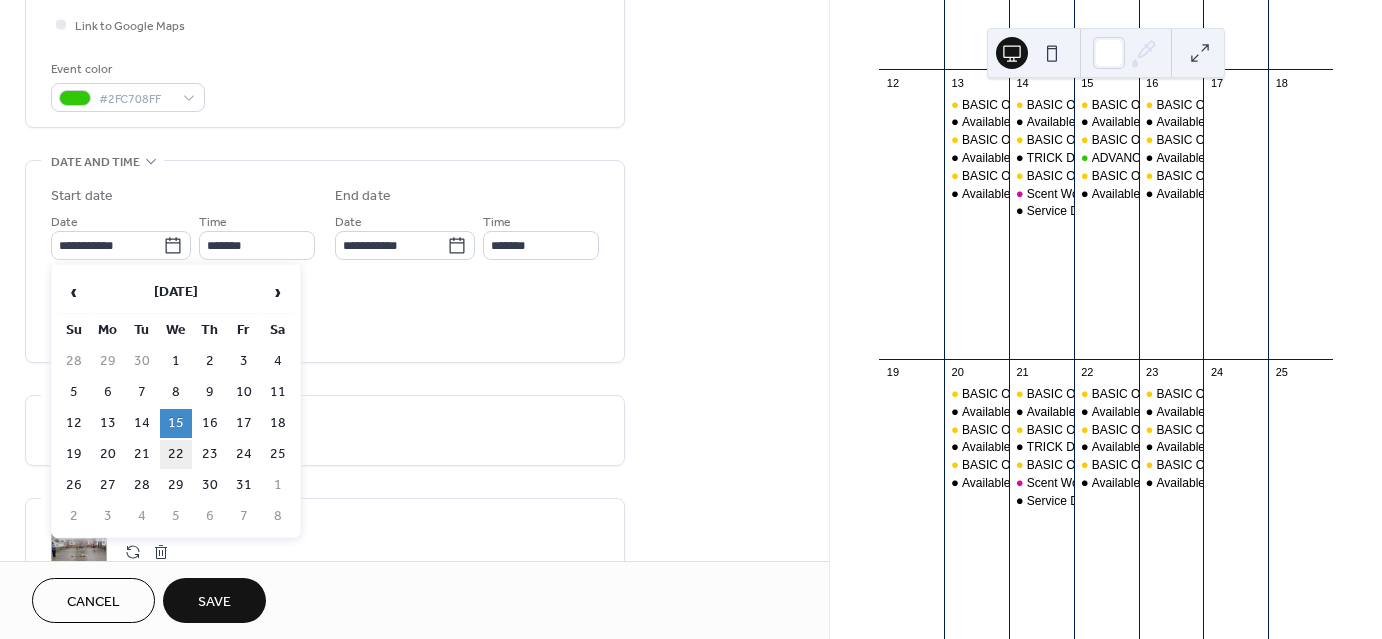 click on "22" at bounding box center [176, 454] 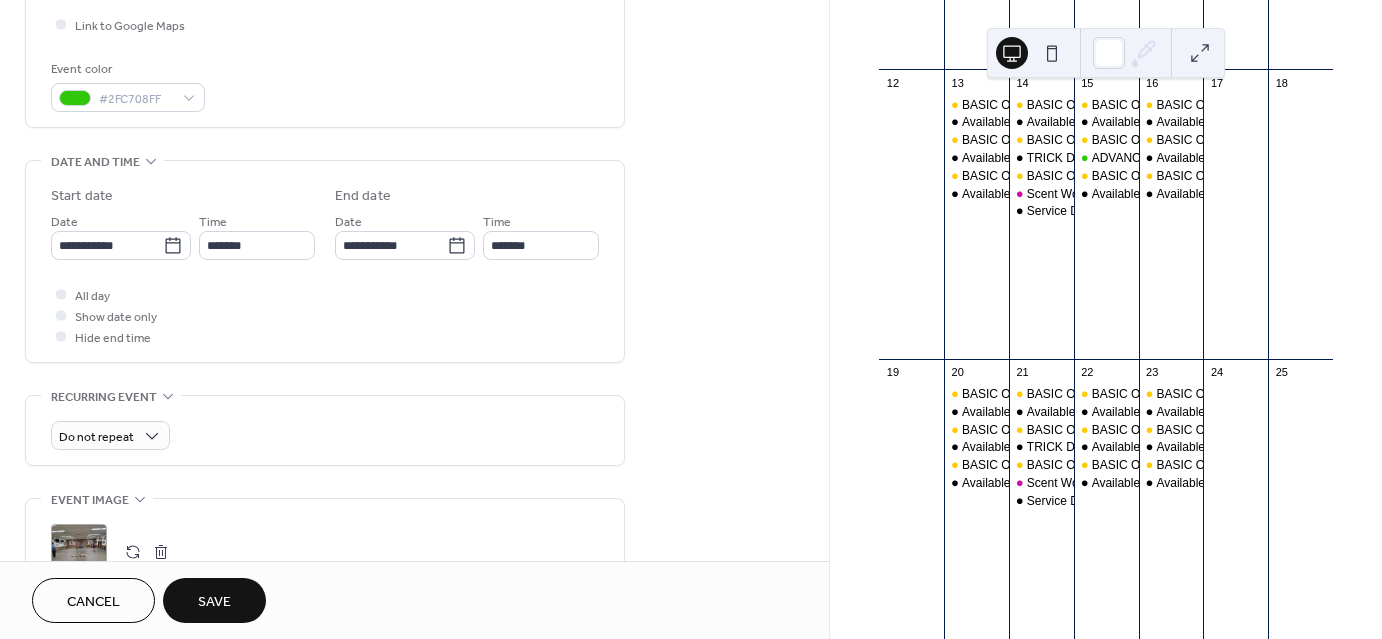 click on "Save" at bounding box center (214, 600) 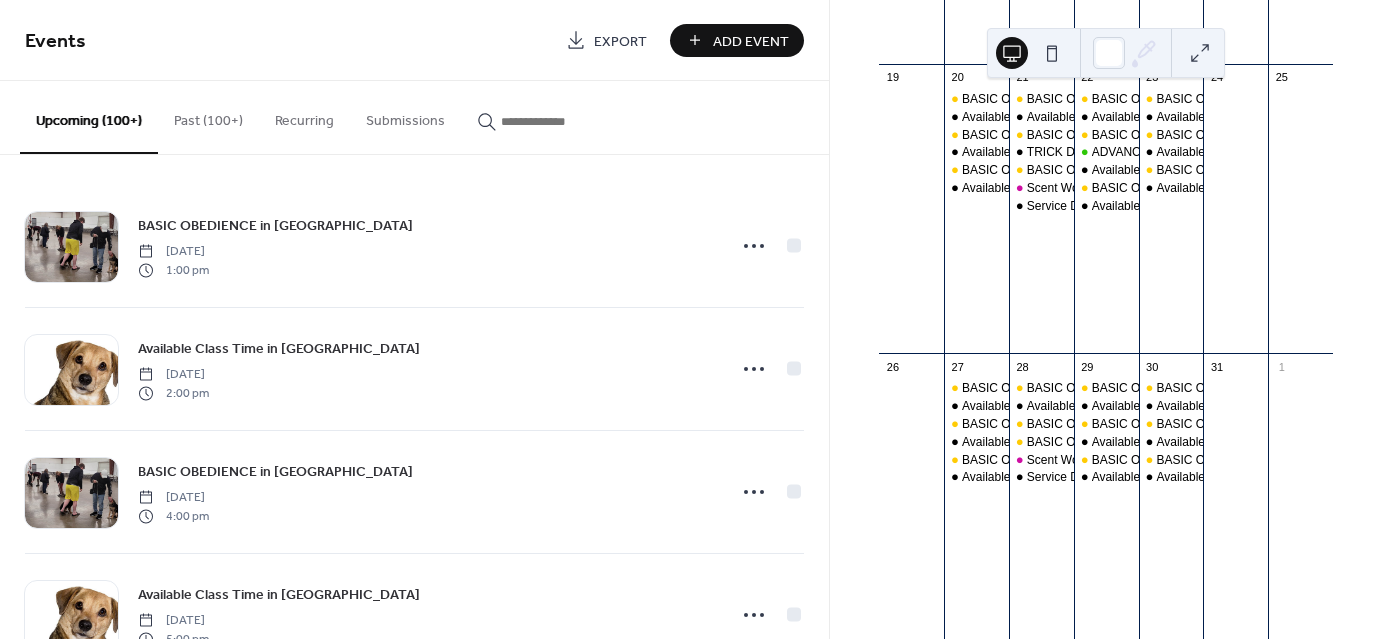 scroll, scrollTop: 1028, scrollLeft: 0, axis: vertical 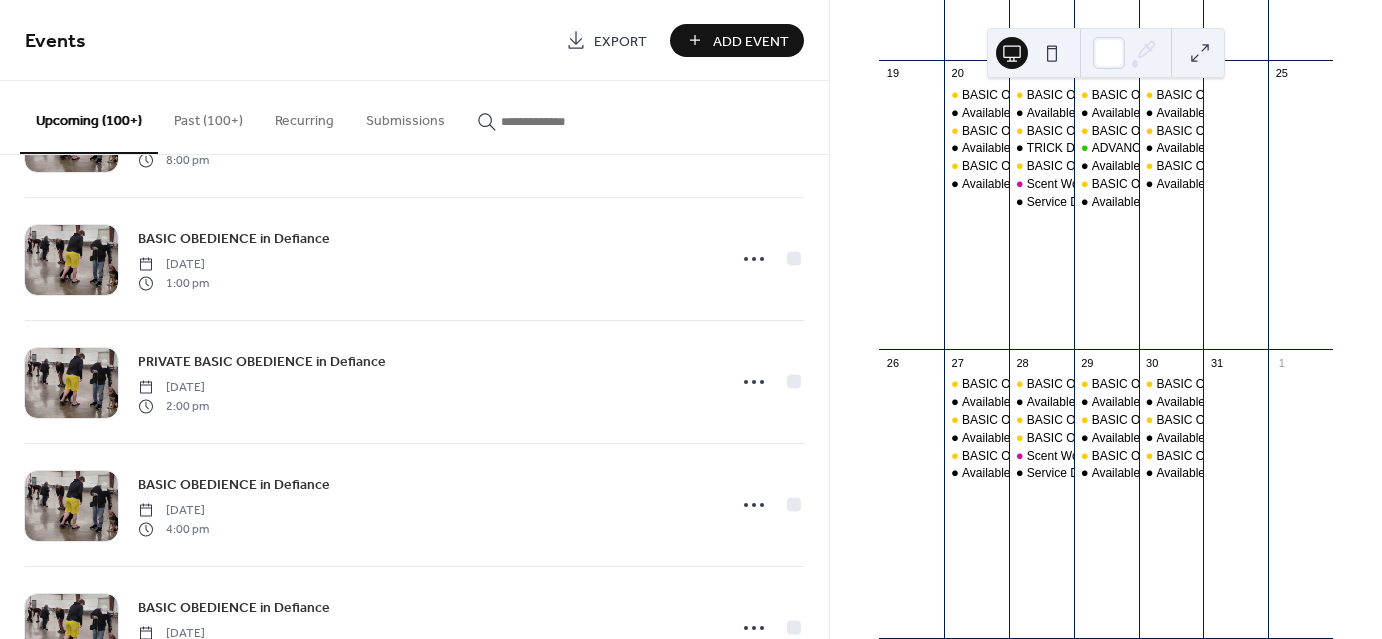 click at bounding box center (561, 121) 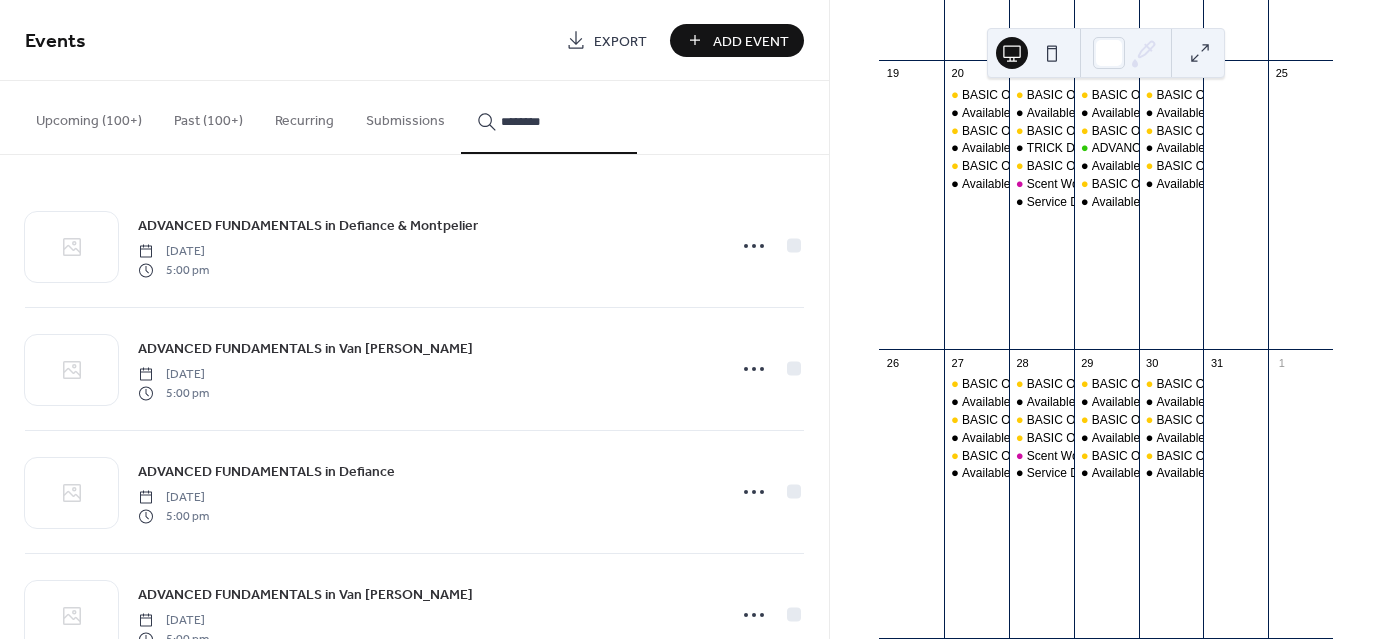 type on "********" 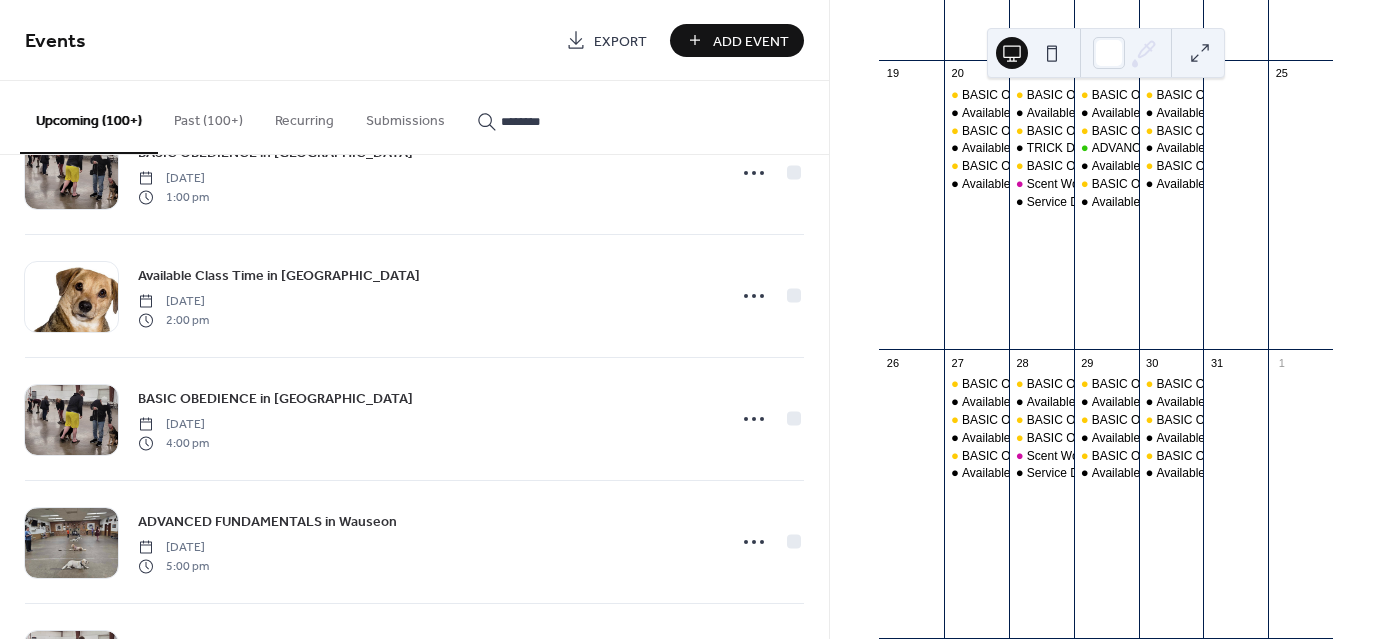 scroll, scrollTop: 29913, scrollLeft: 0, axis: vertical 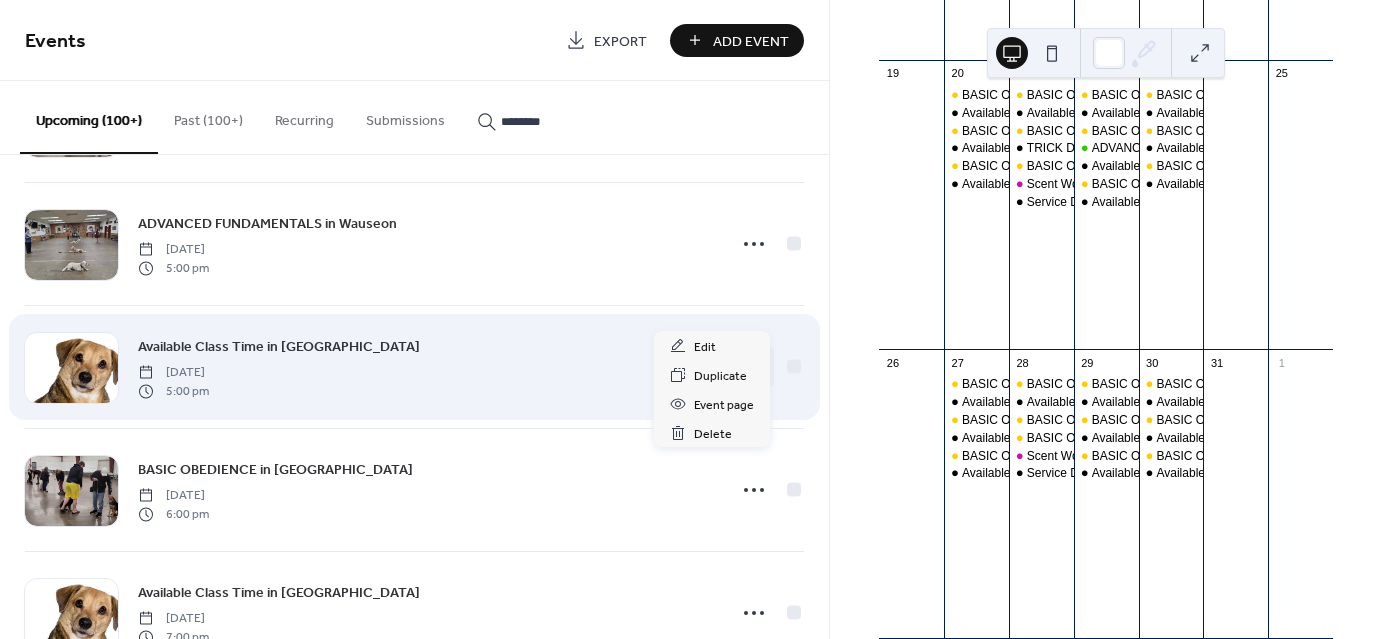 click 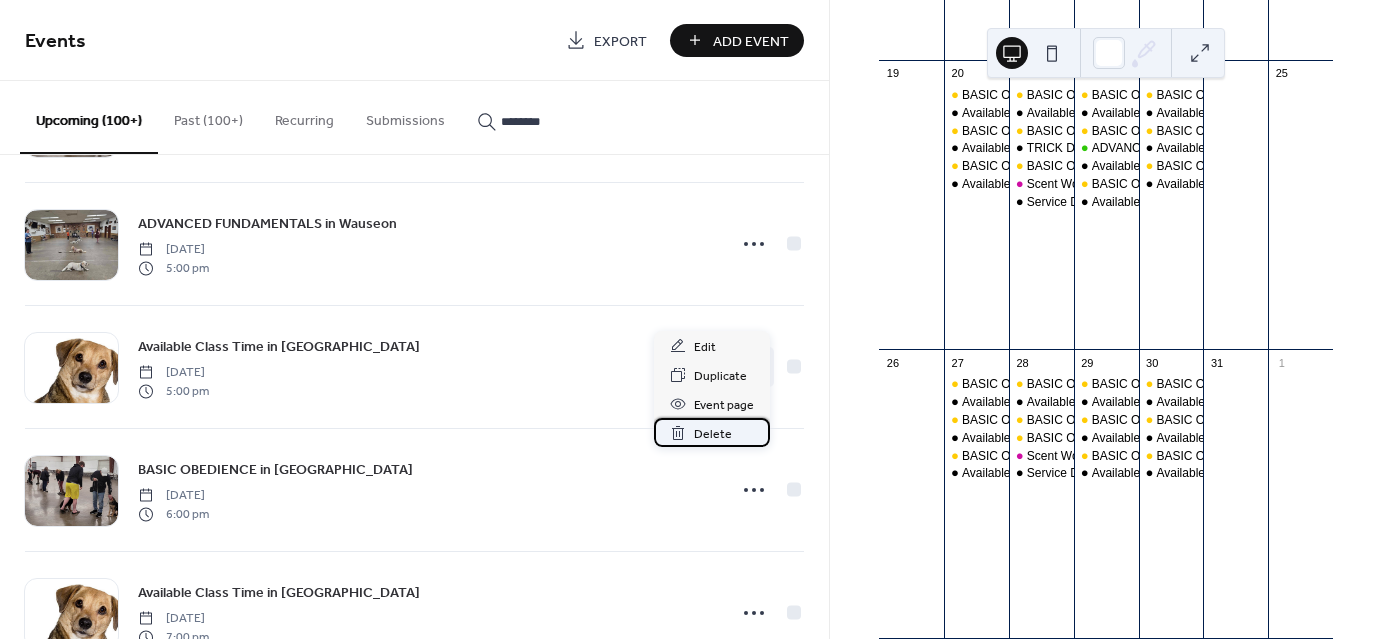 click on "Delete" at bounding box center [713, 434] 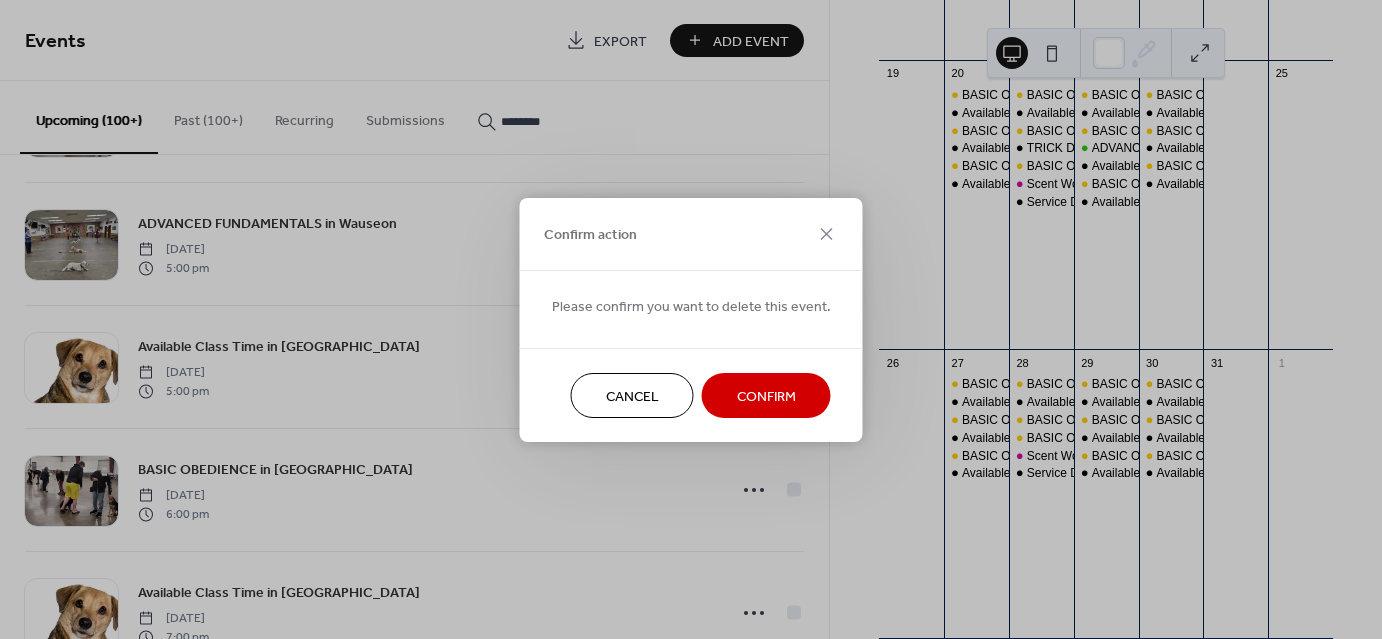 click on "Confirm" at bounding box center [766, 396] 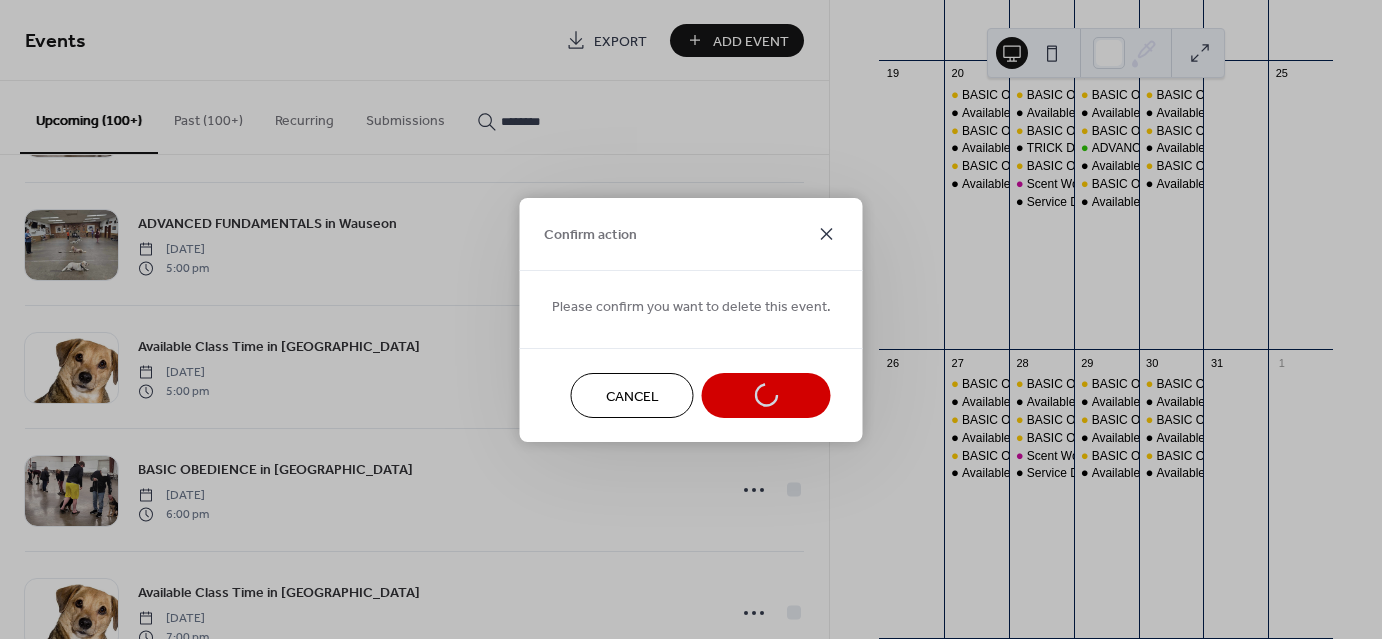 click 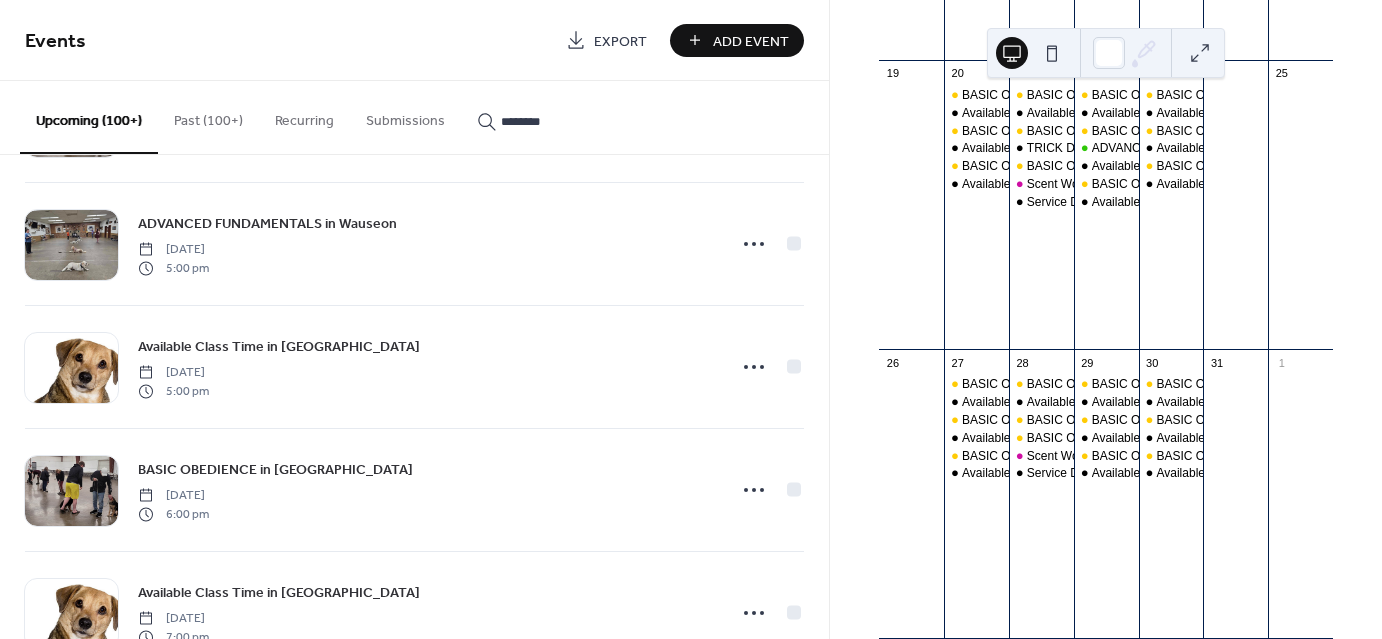 scroll, scrollTop: 36342, scrollLeft: 0, axis: vertical 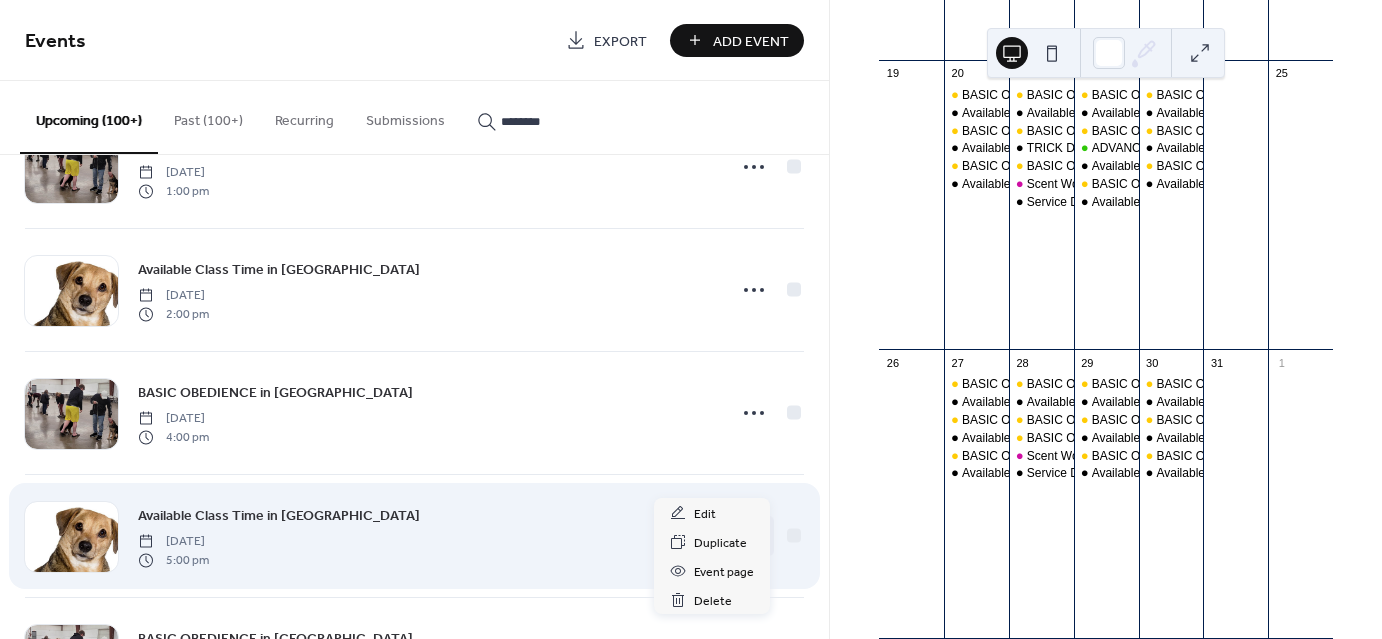 click 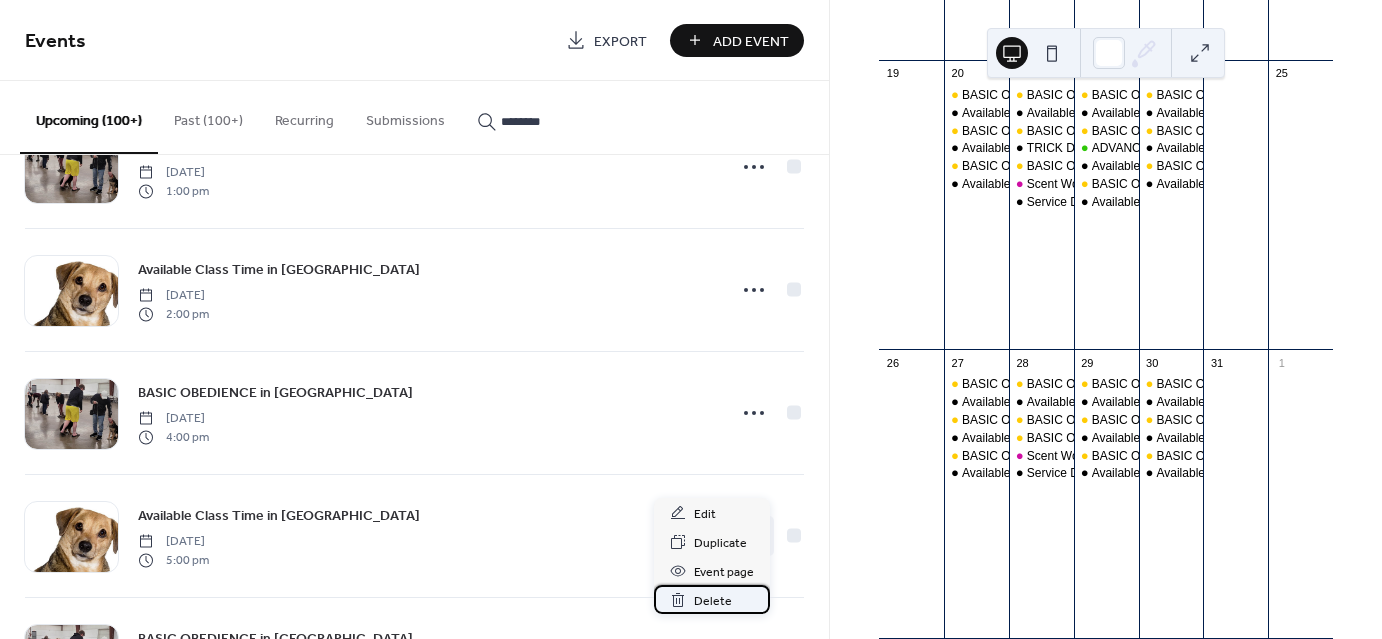 click on "Delete" at bounding box center (713, 601) 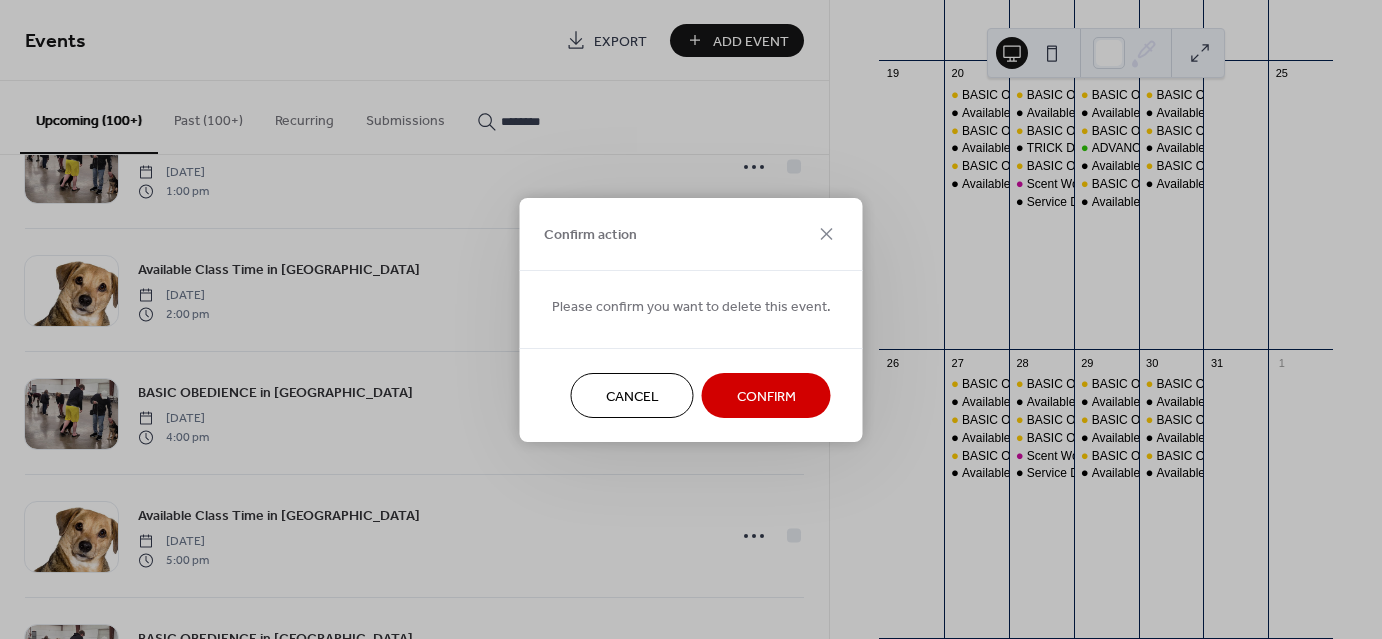 click on "Confirm" at bounding box center [766, 396] 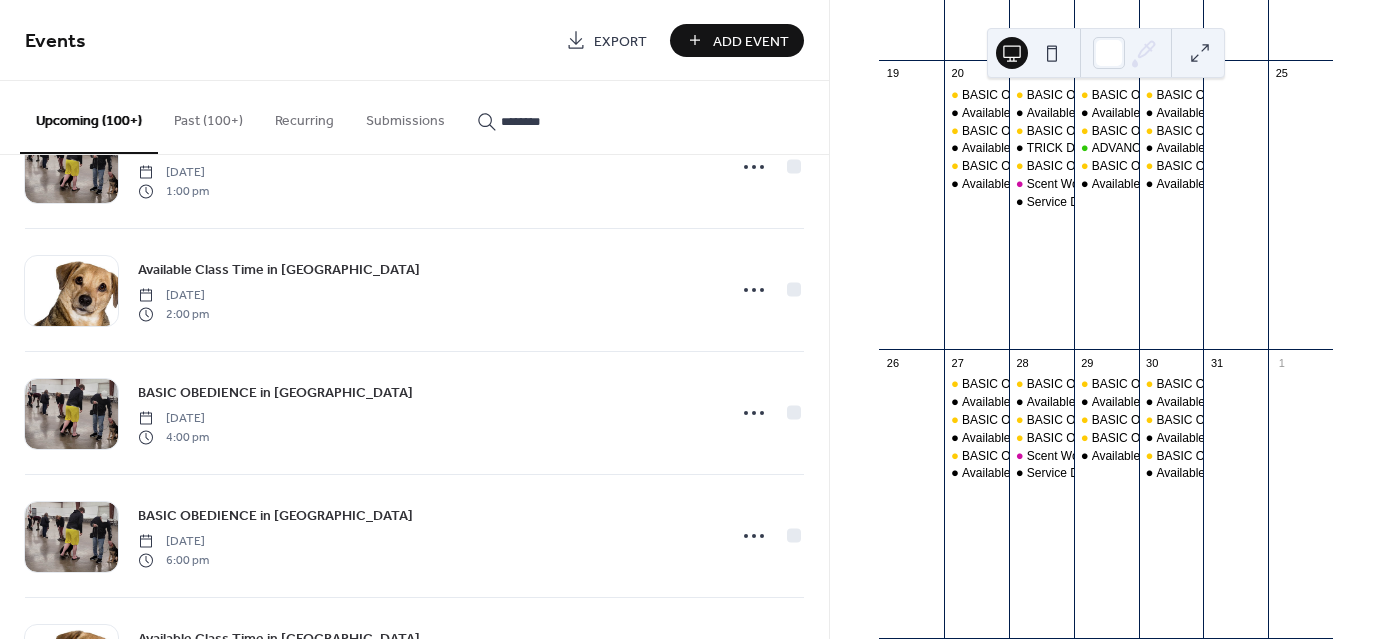scroll, scrollTop: 36923, scrollLeft: 0, axis: vertical 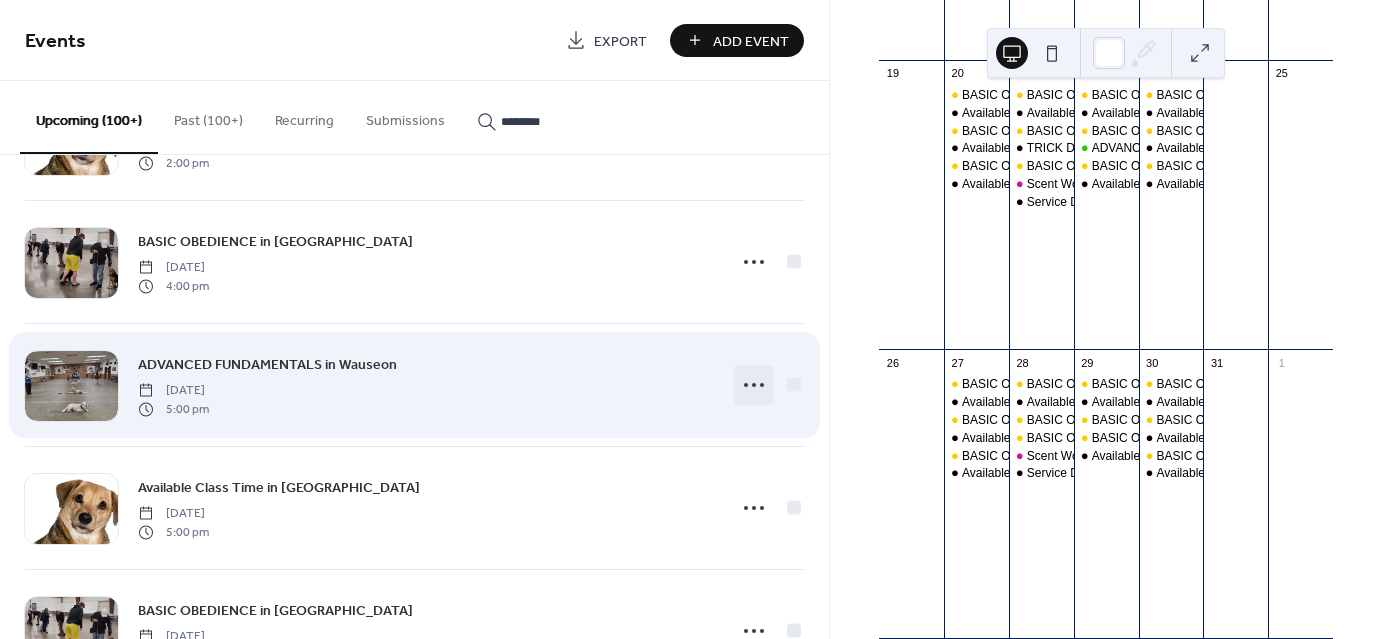 click 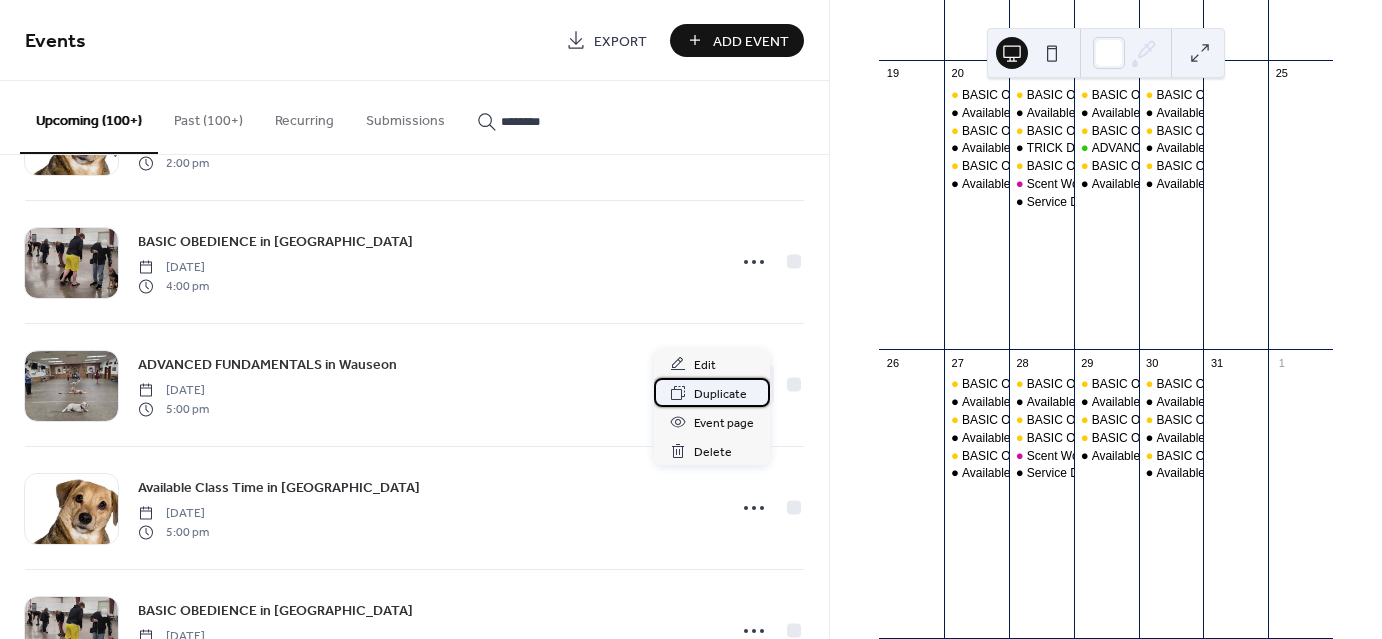 click on "Duplicate" at bounding box center [720, 394] 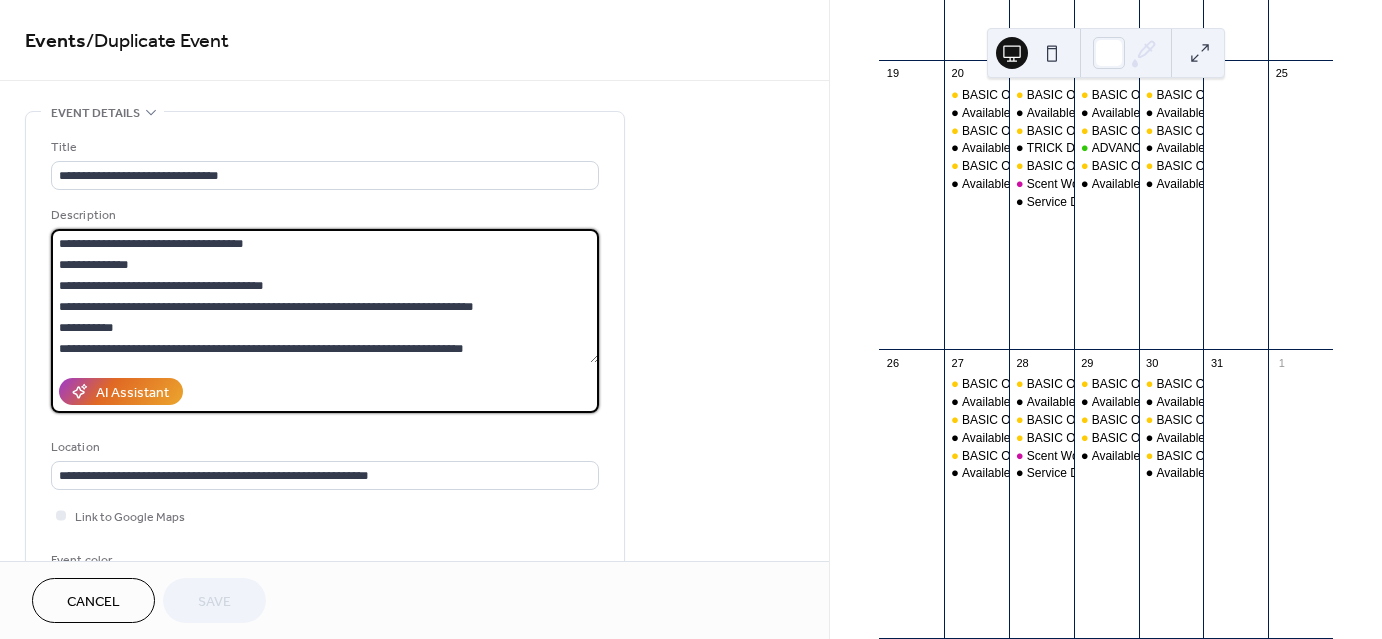 click on "**********" at bounding box center [325, 296] 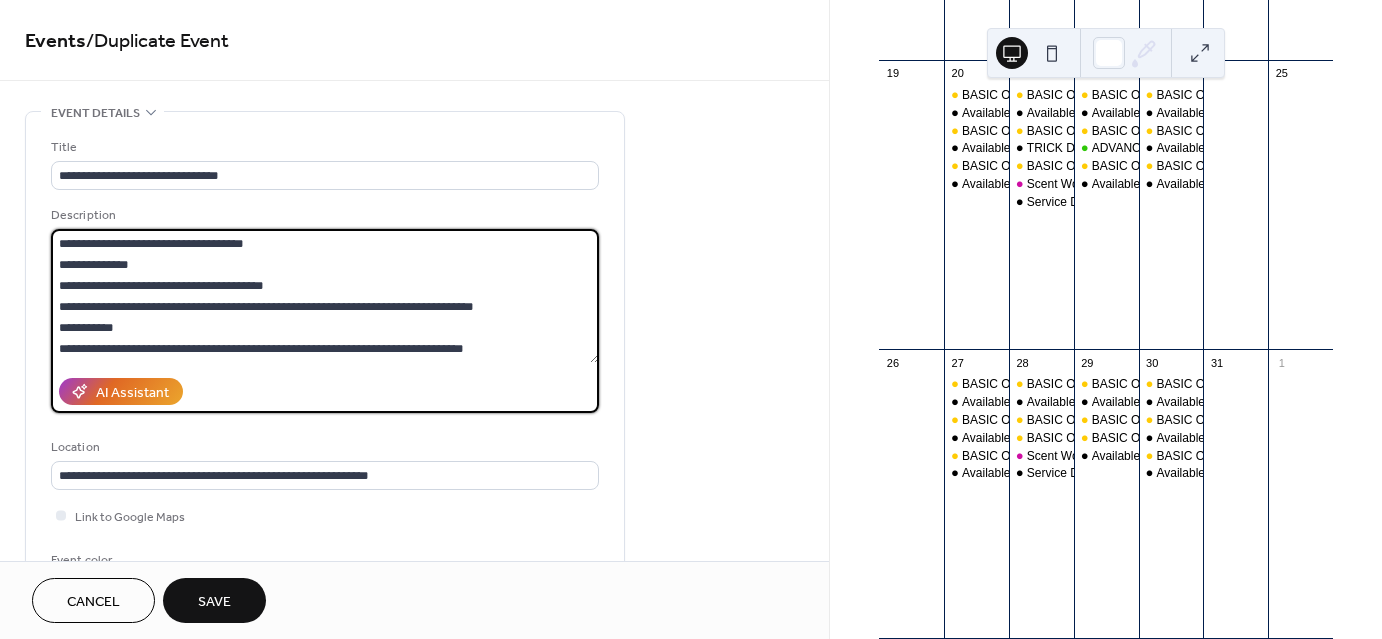 scroll, scrollTop: 491, scrollLeft: 0, axis: vertical 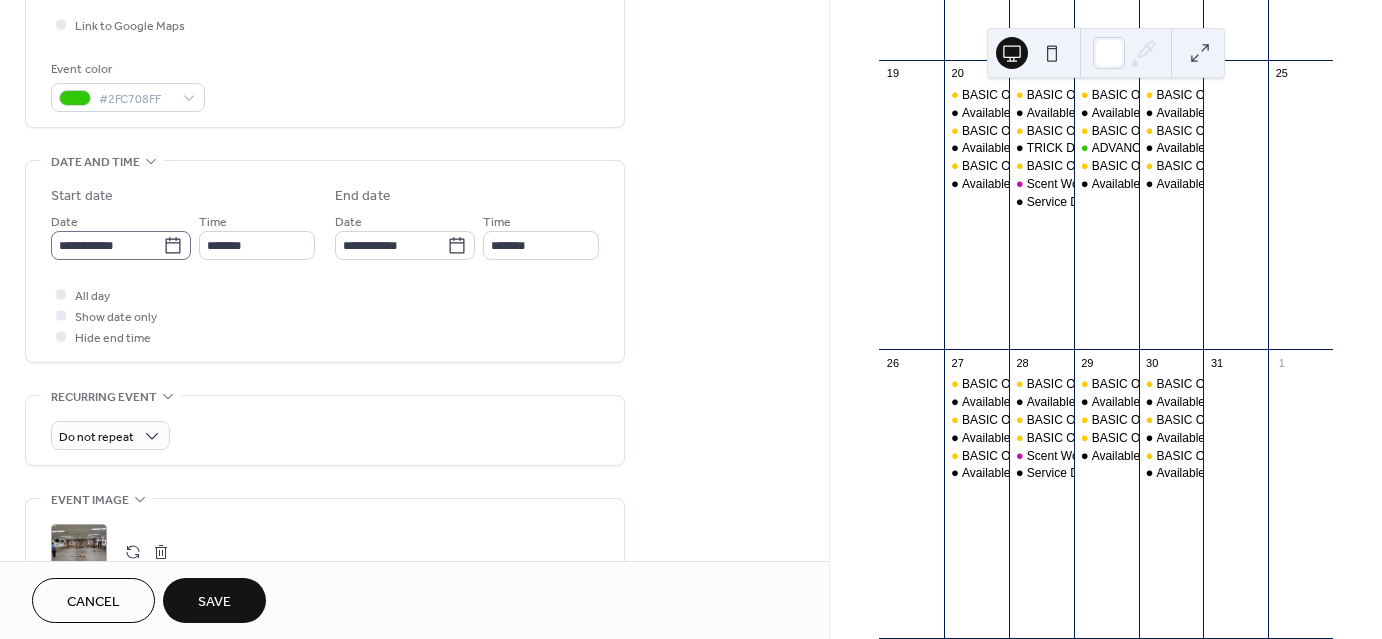 type on "**********" 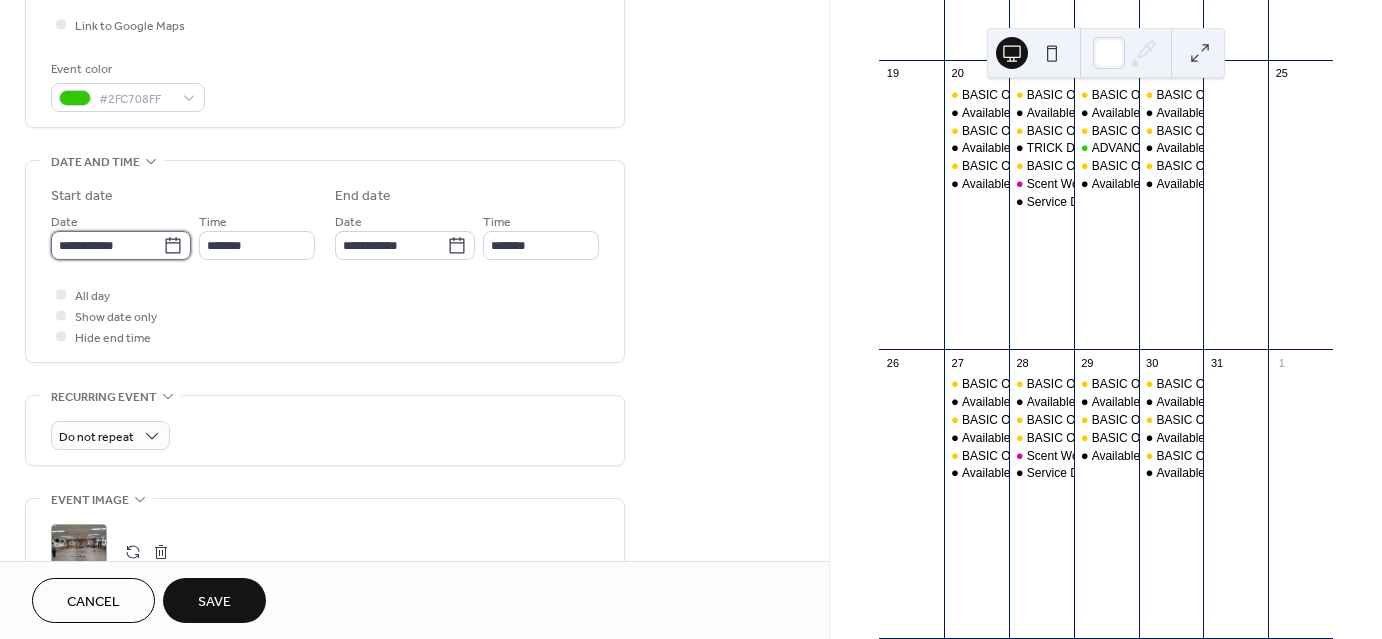 click on "**********" at bounding box center [107, 245] 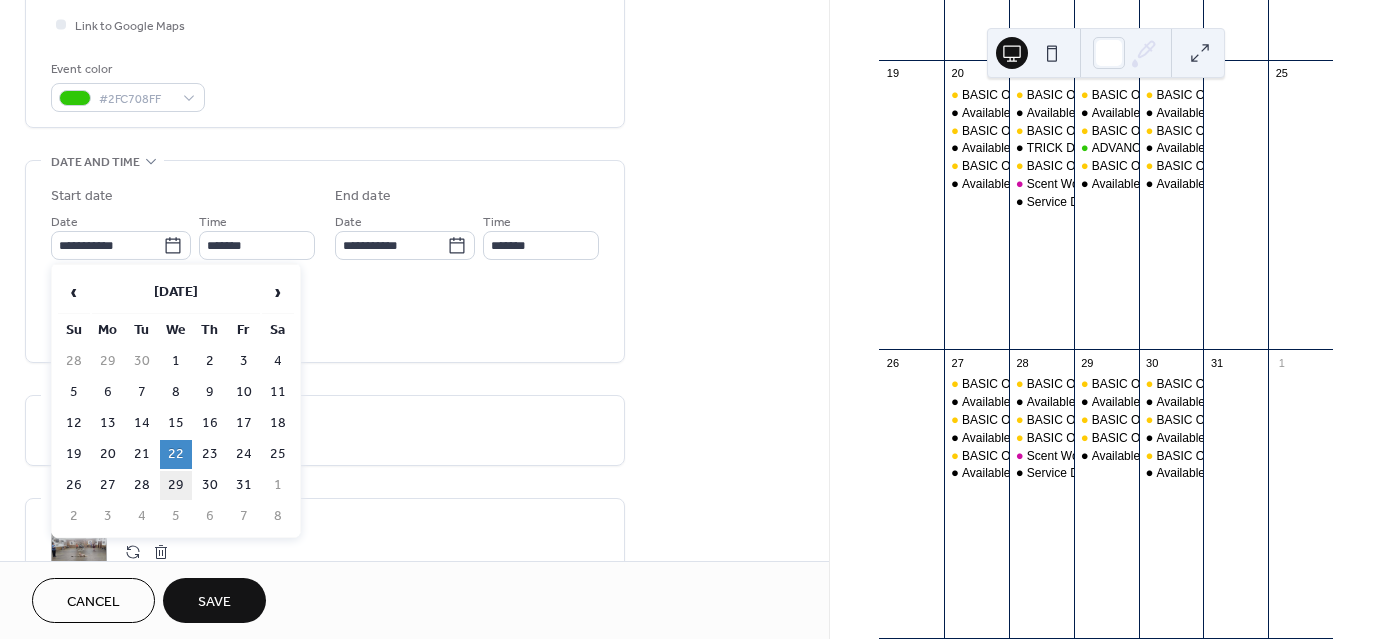 click on "29" at bounding box center [176, 485] 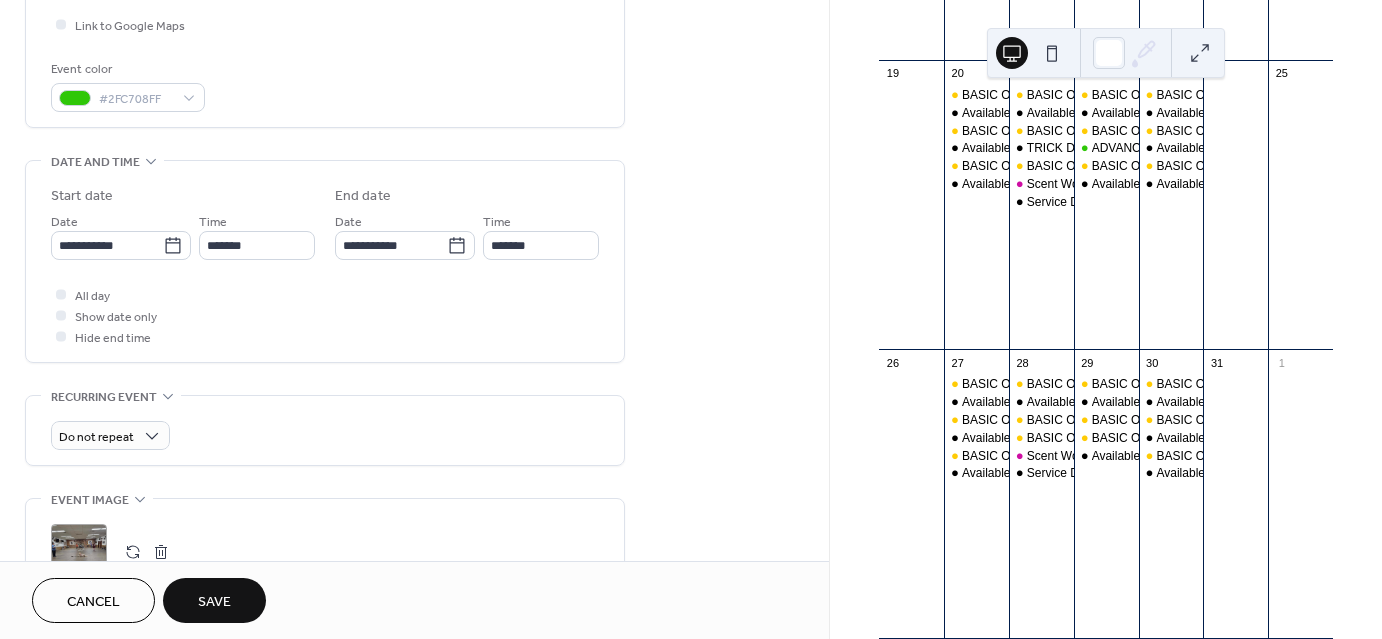 click on "Save" at bounding box center [214, 602] 